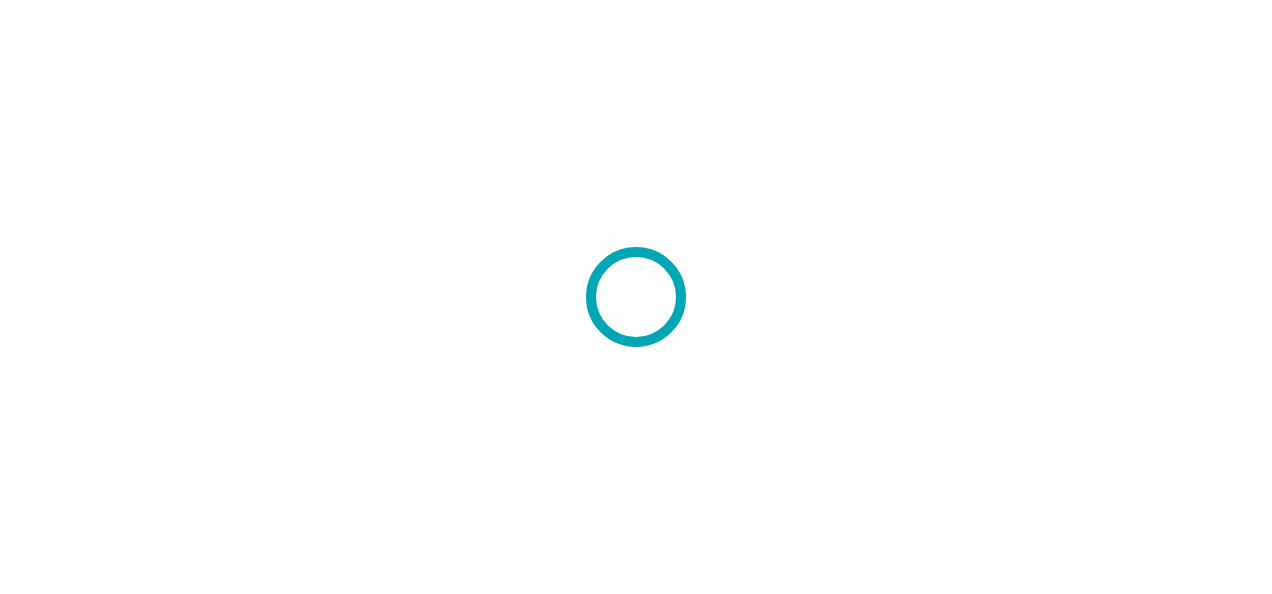 scroll, scrollTop: 0, scrollLeft: 0, axis: both 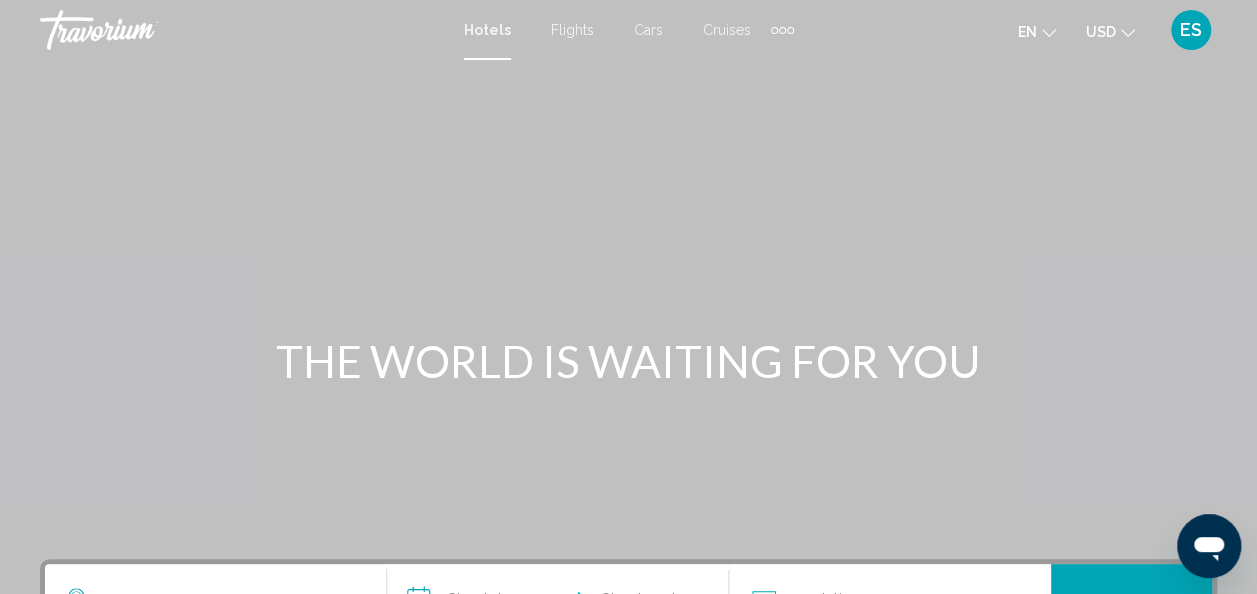 click on "Hotels" at bounding box center [487, 30] 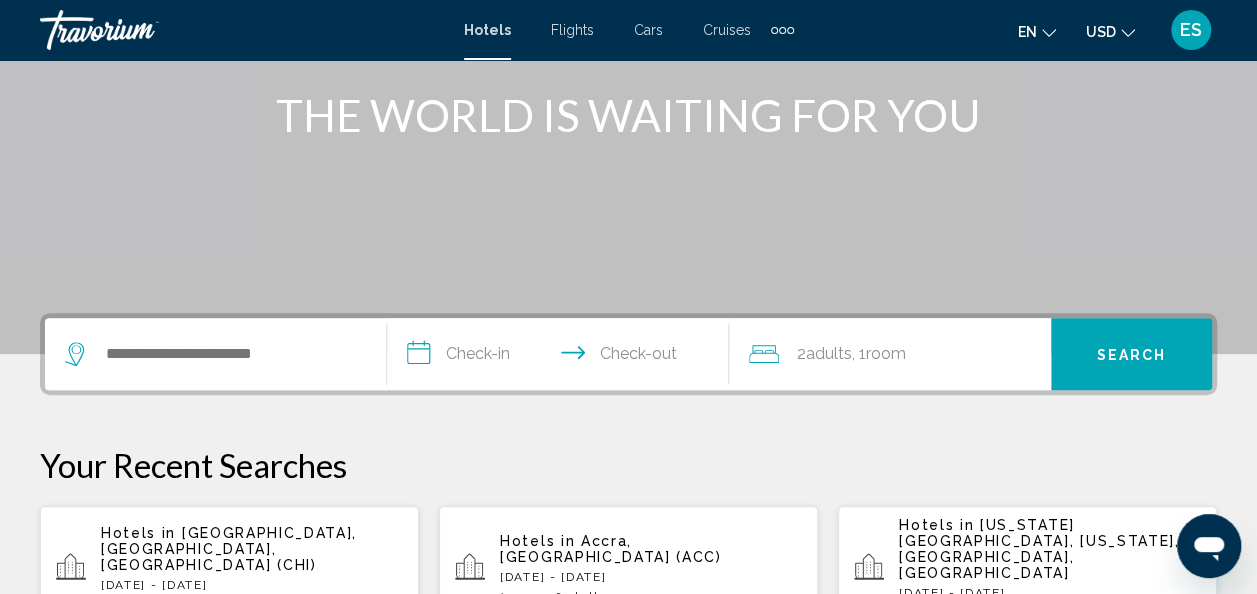 click at bounding box center (230, 354) 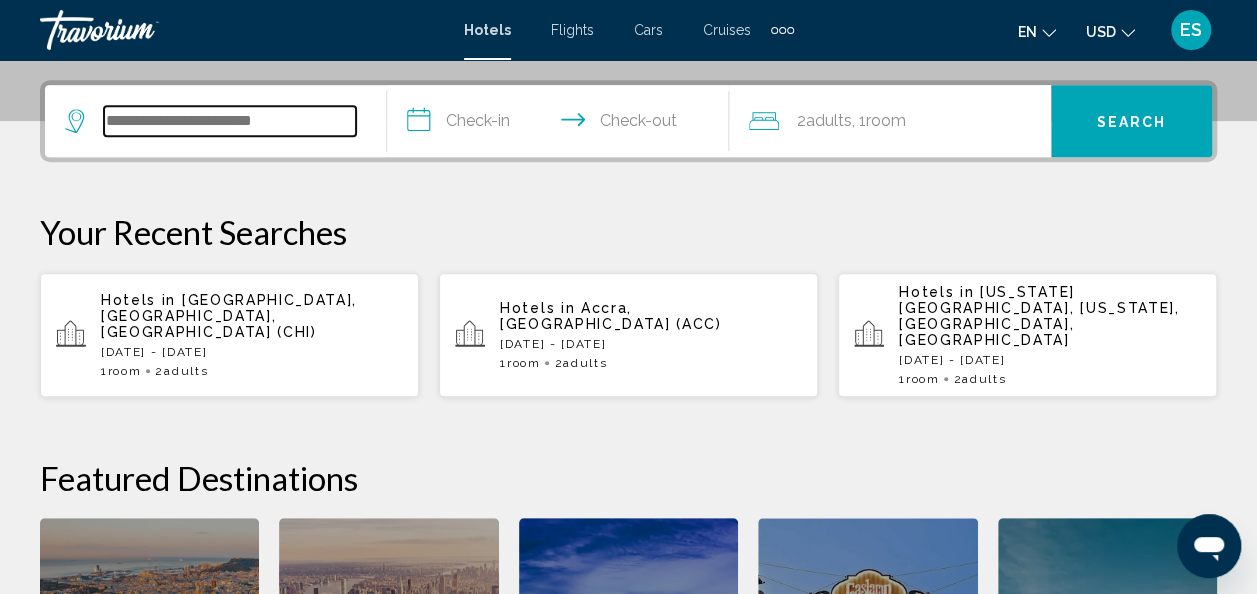 scroll, scrollTop: 494, scrollLeft: 0, axis: vertical 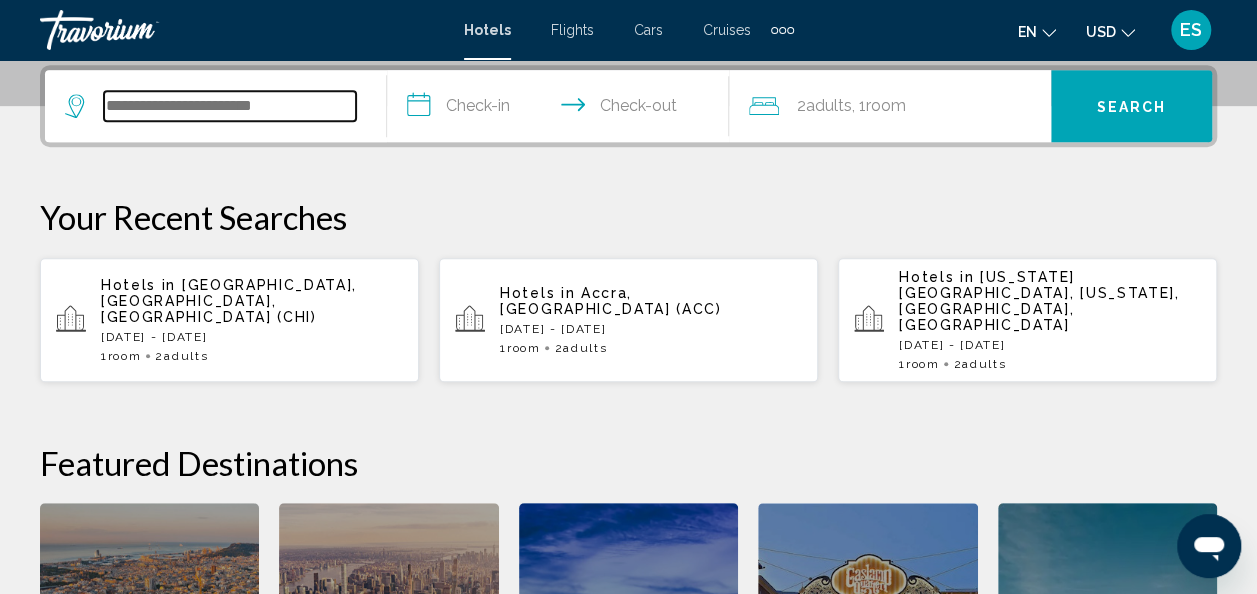 click at bounding box center (230, 106) 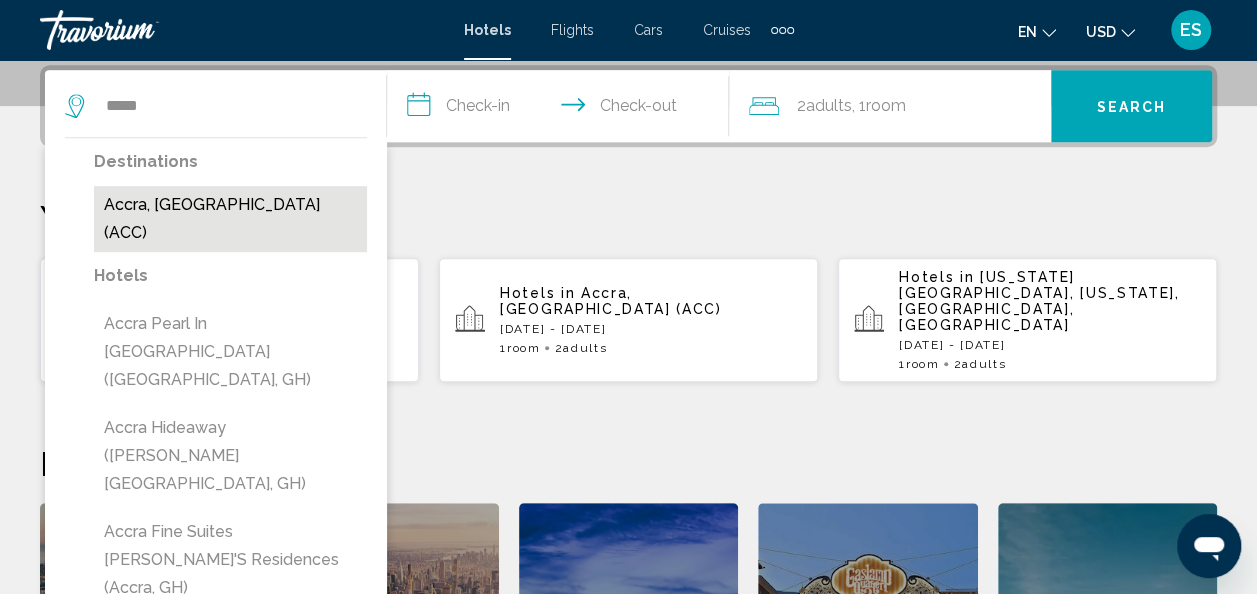 click on "Accra, [GEOGRAPHIC_DATA] (ACC)" at bounding box center [230, 219] 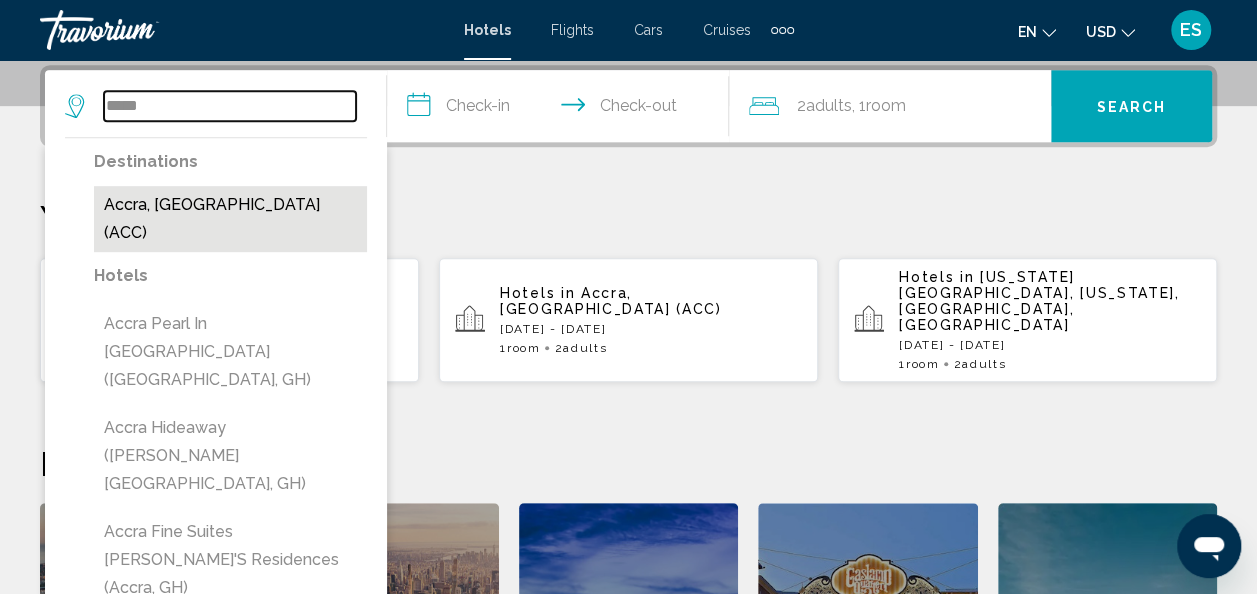 type on "**********" 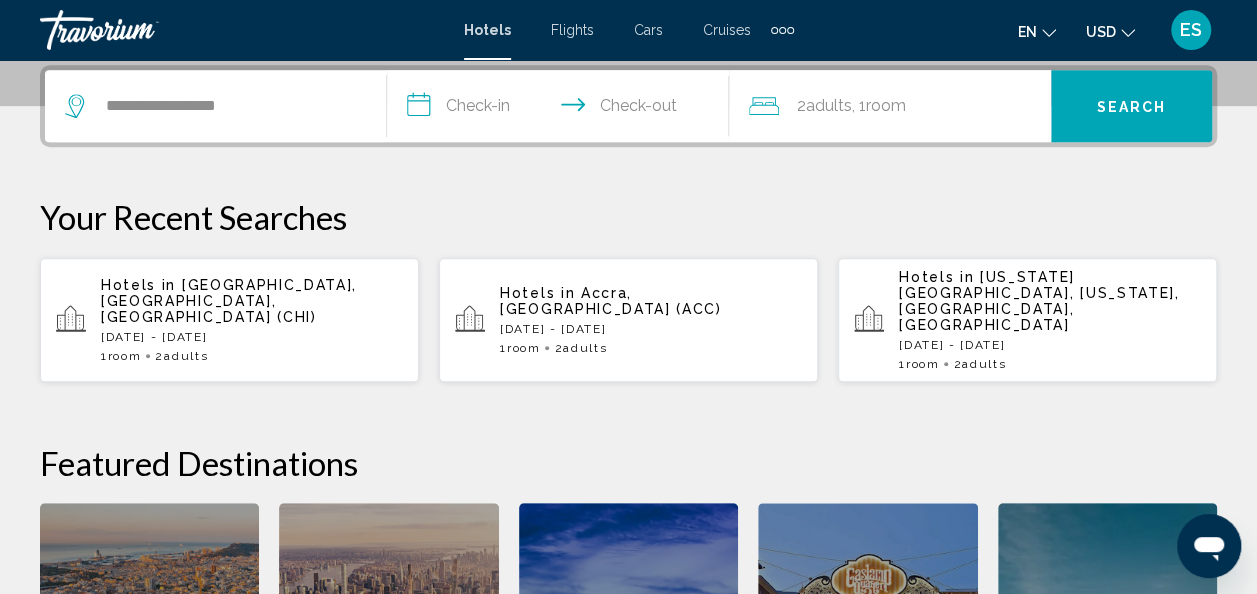 click on "**********" at bounding box center (562, 109) 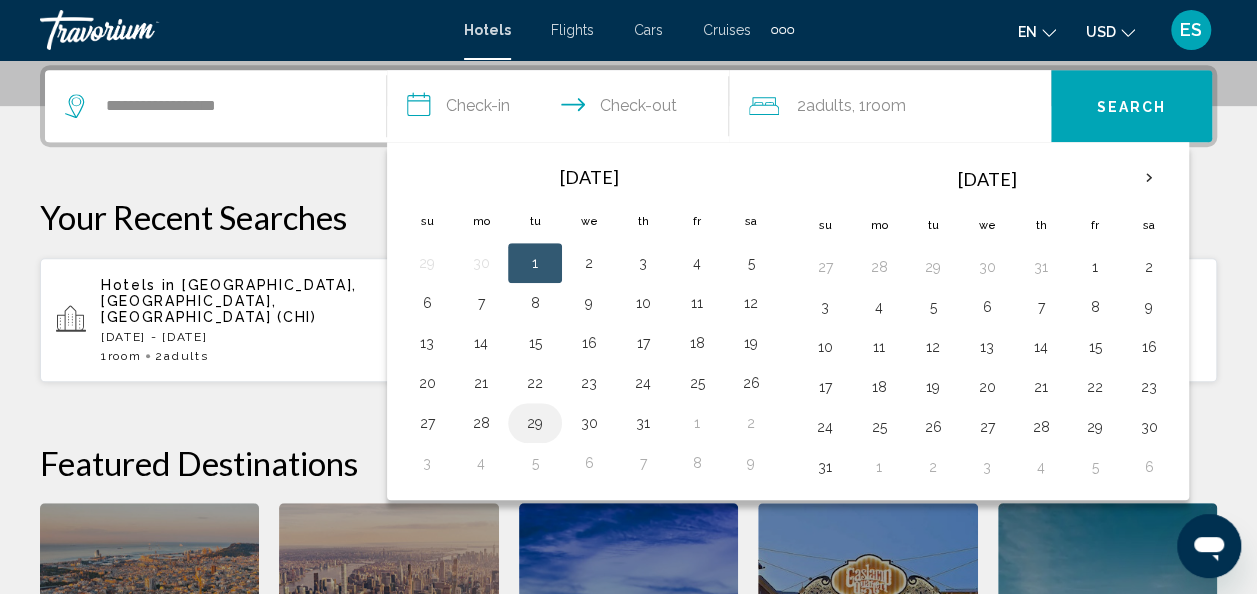 click on "29" at bounding box center (535, 423) 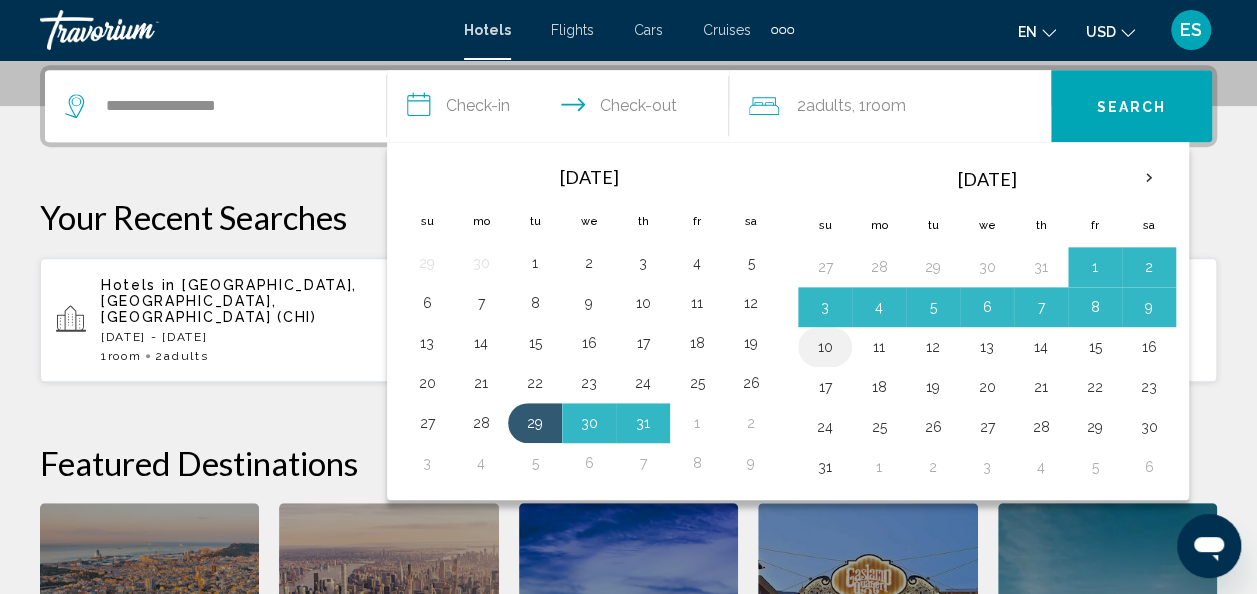 click on "10" at bounding box center (825, 347) 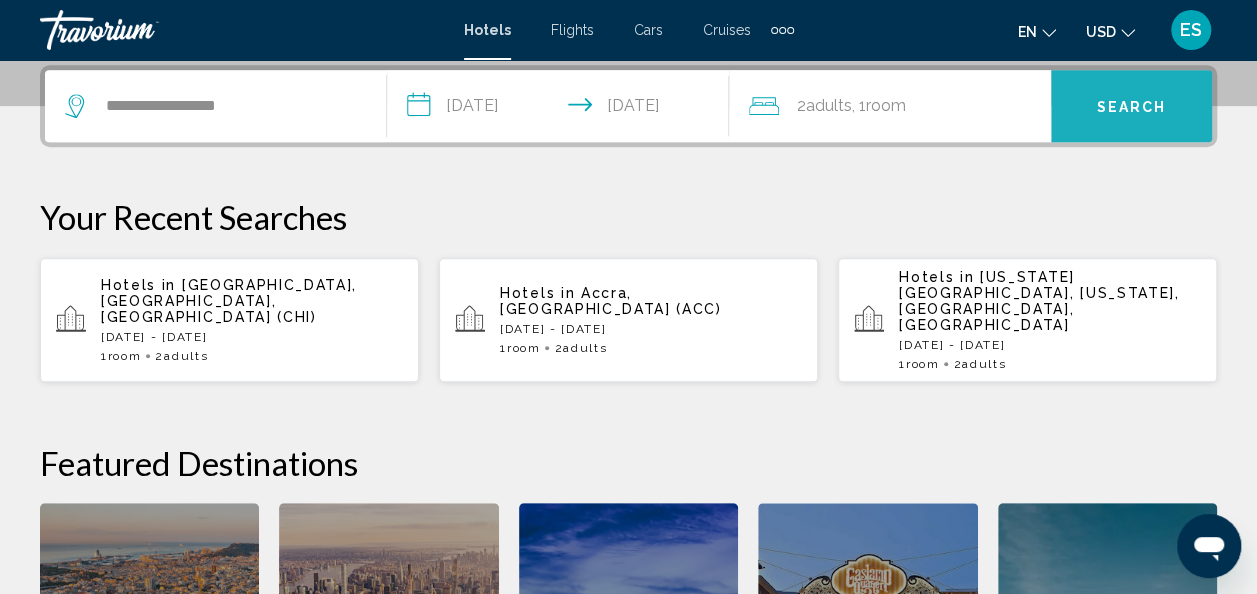 click on "Search" at bounding box center [1132, 107] 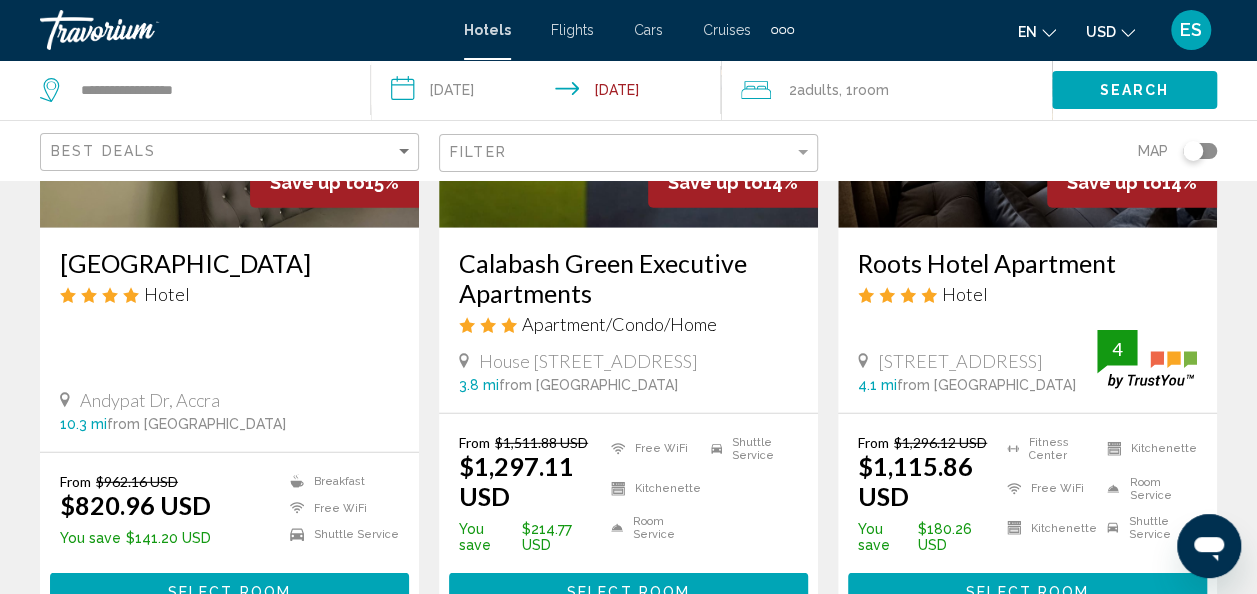 scroll, scrollTop: 2608, scrollLeft: 0, axis: vertical 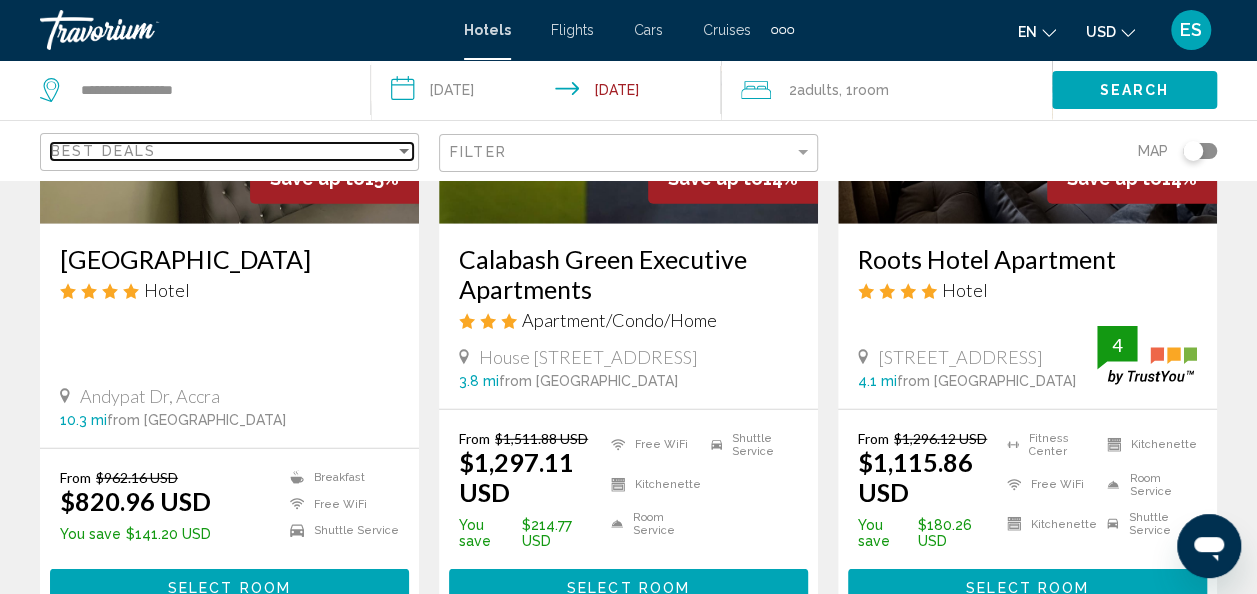 click at bounding box center (404, 151) 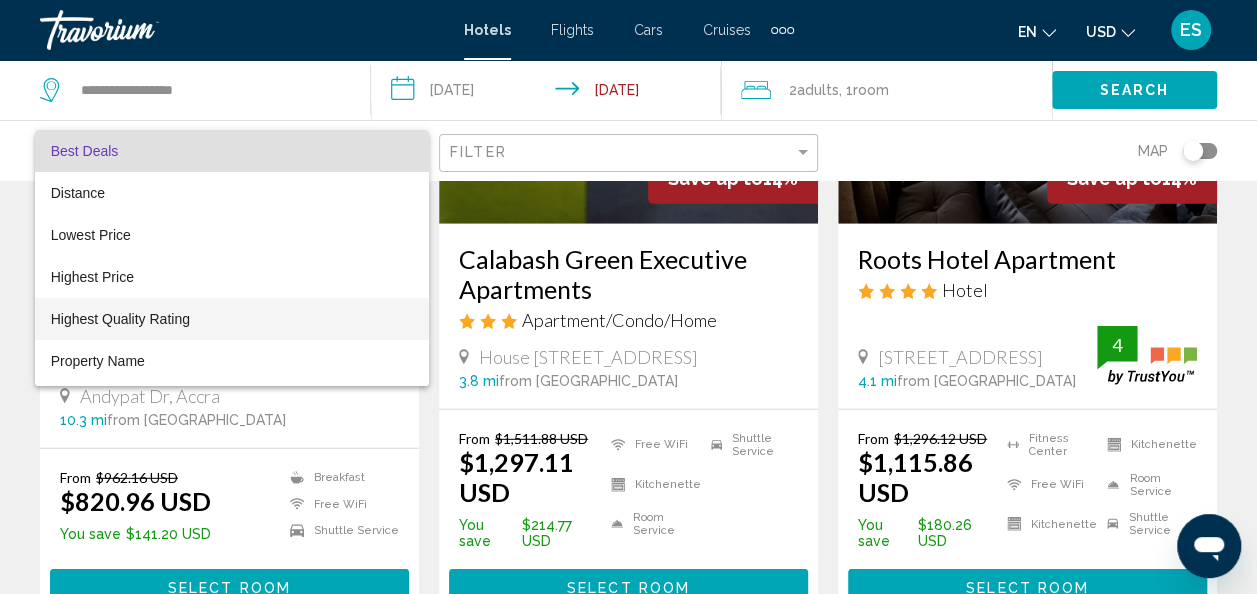 click on "Highest Quality Rating" at bounding box center [232, 319] 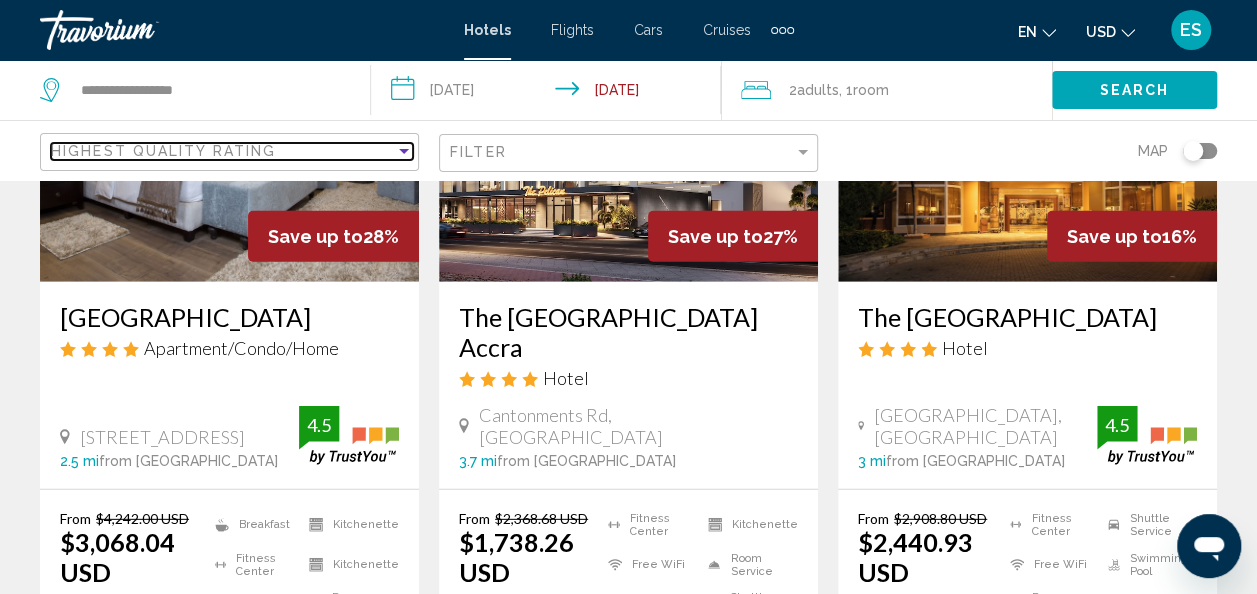 click at bounding box center [404, 151] 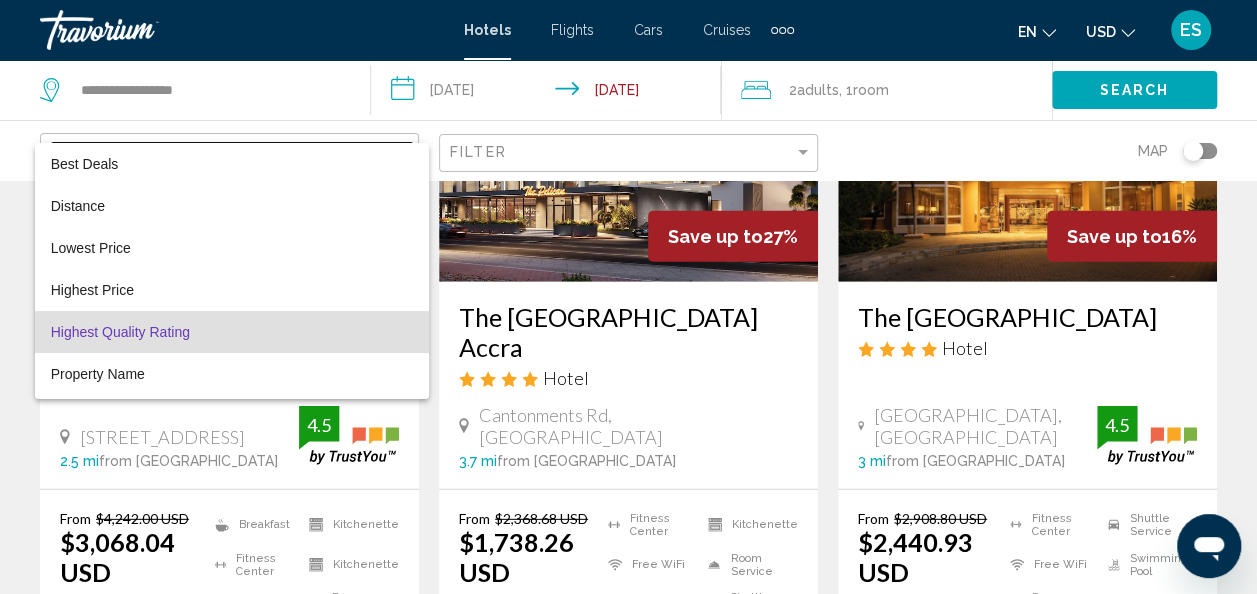 scroll, scrollTop: 38, scrollLeft: 0, axis: vertical 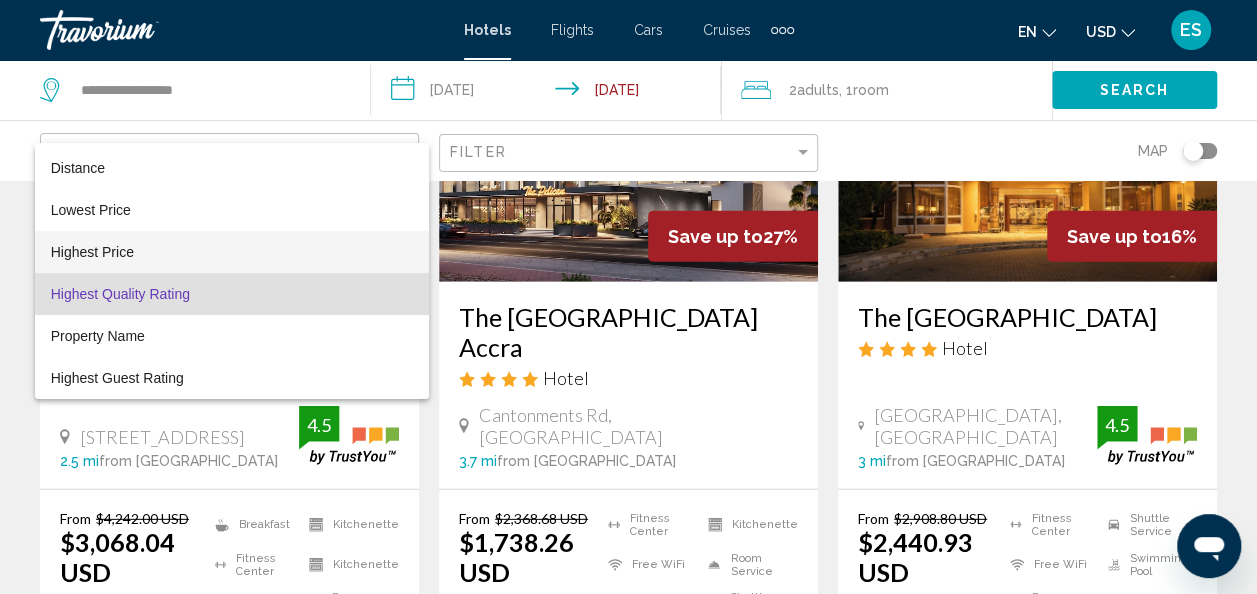 click on "Highest Price" at bounding box center (92, 252) 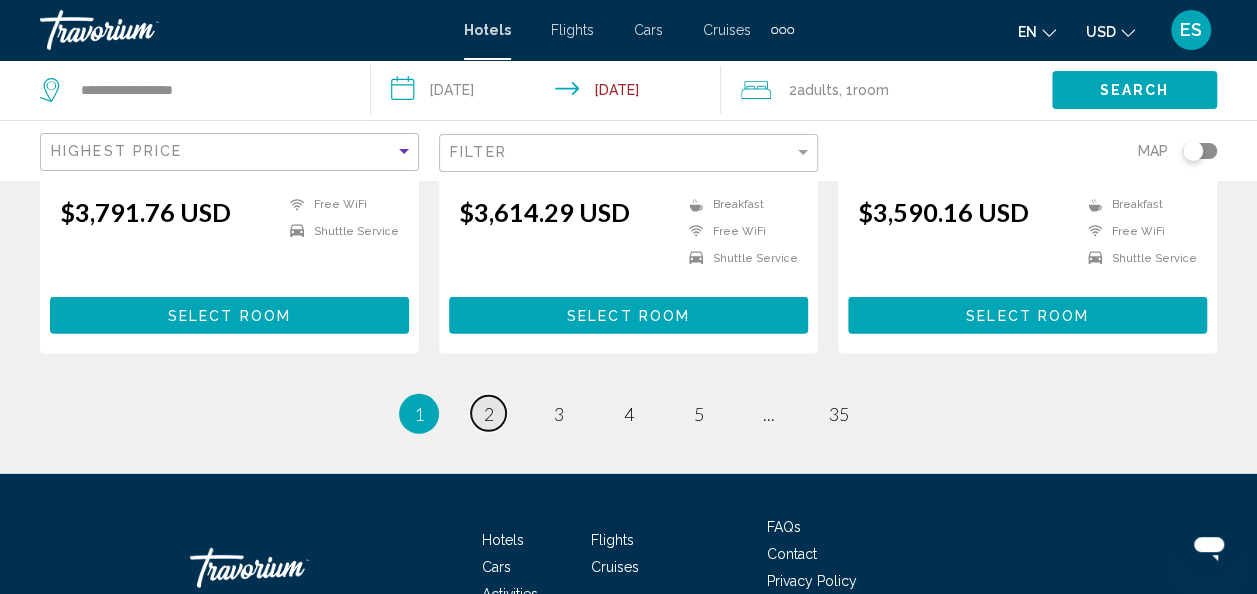click on "2" at bounding box center [489, 414] 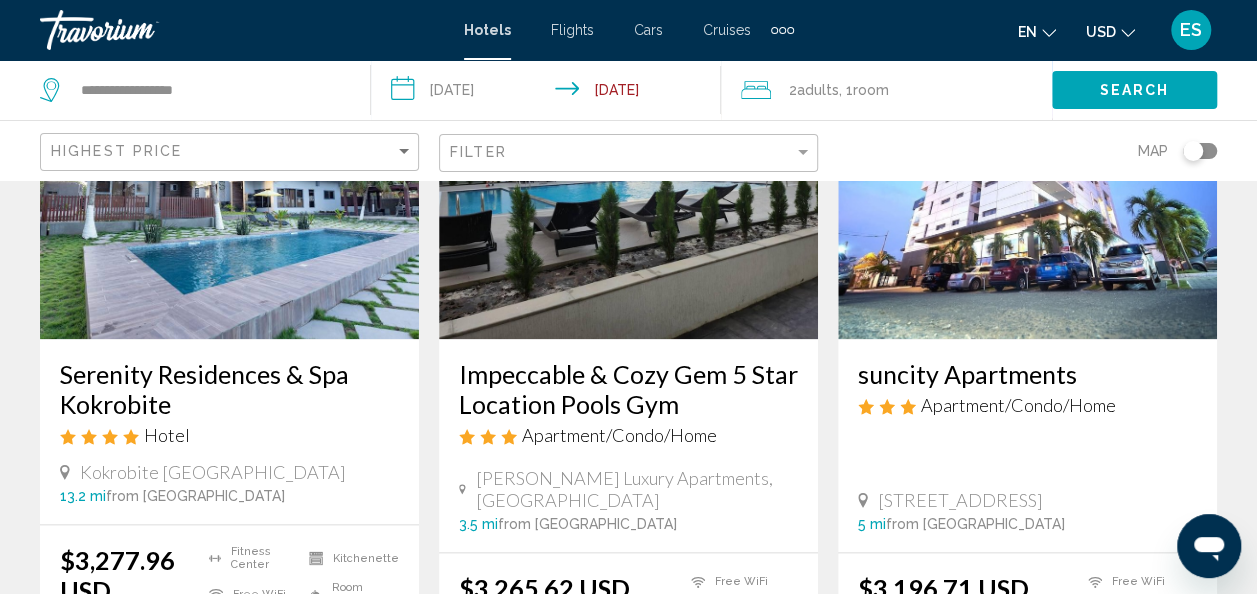 scroll, scrollTop: 1038, scrollLeft: 0, axis: vertical 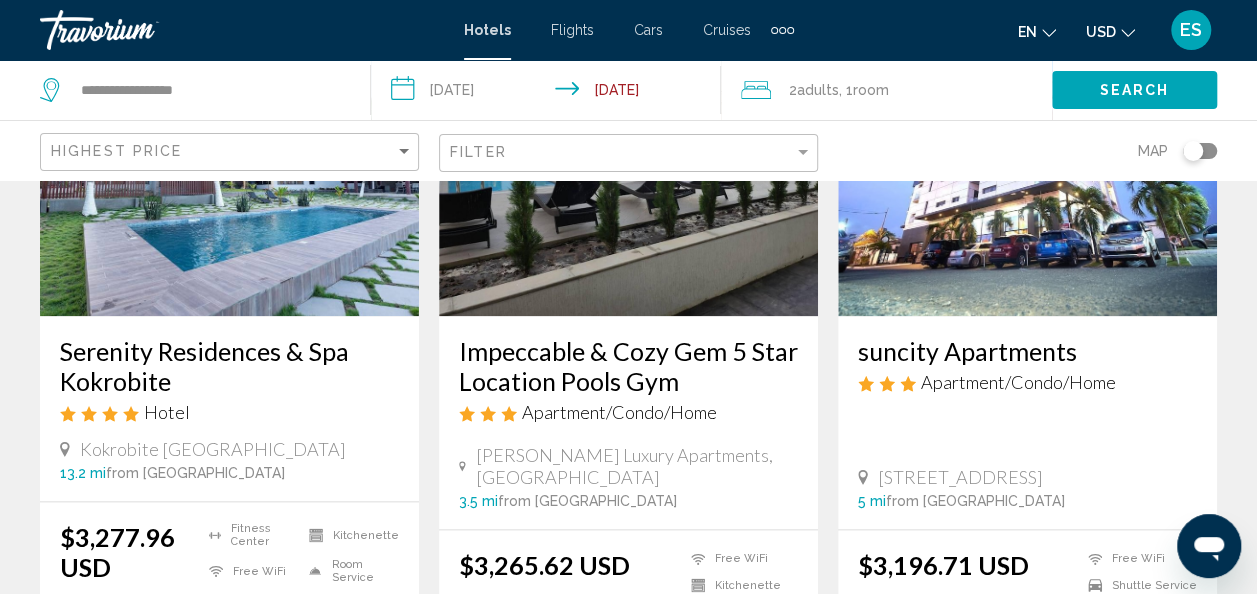 click on "**********" at bounding box center (550, 93) 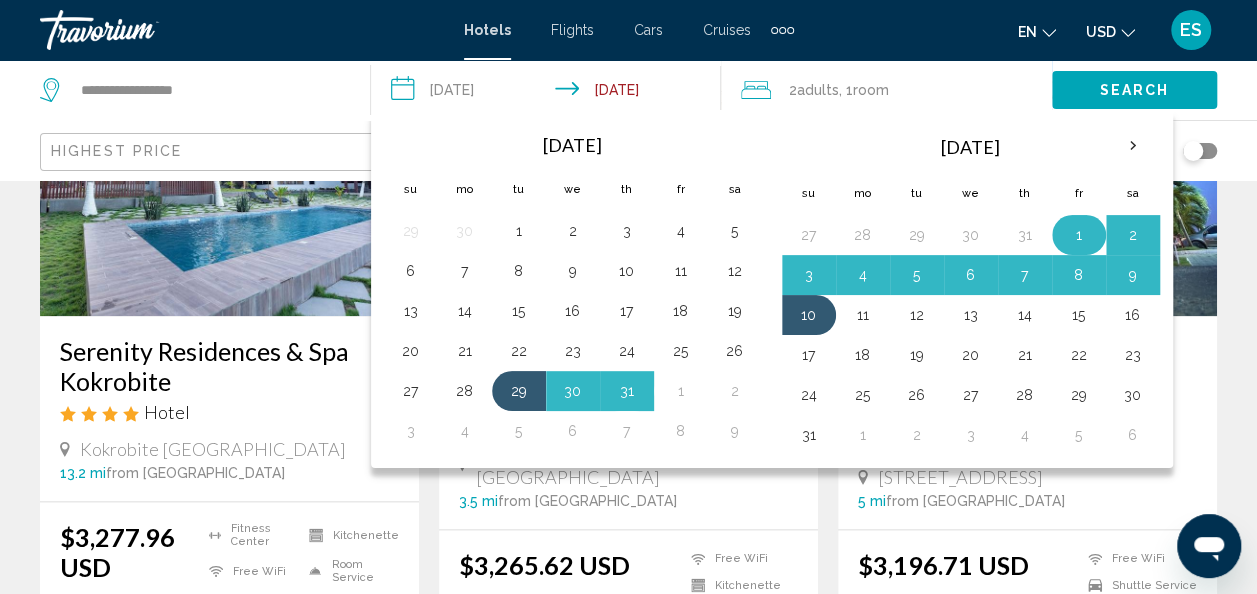 click on "1" at bounding box center (1079, 235) 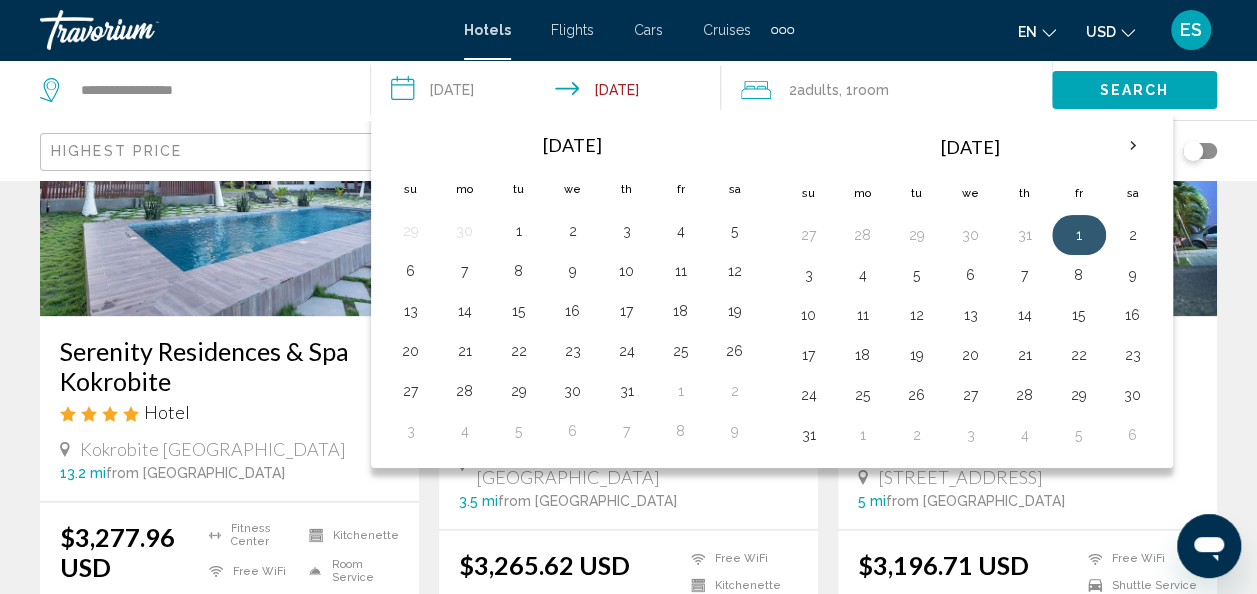 click on "1" at bounding box center (1079, 235) 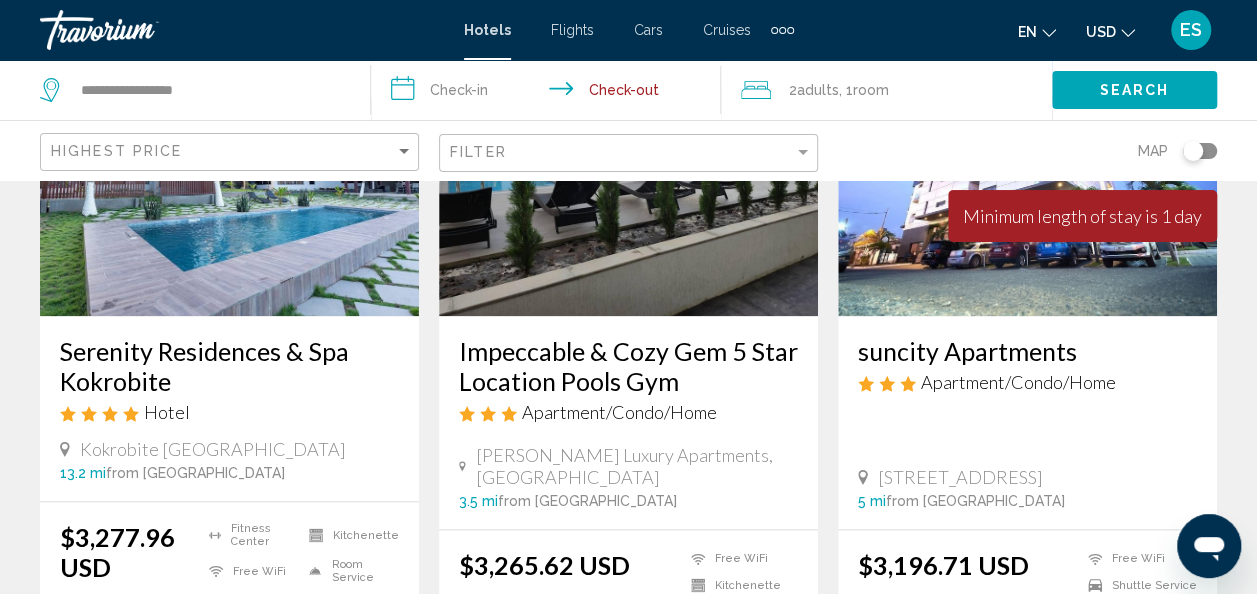 click on "Serenity Residences & Spa Kokrobite" at bounding box center (229, 366) 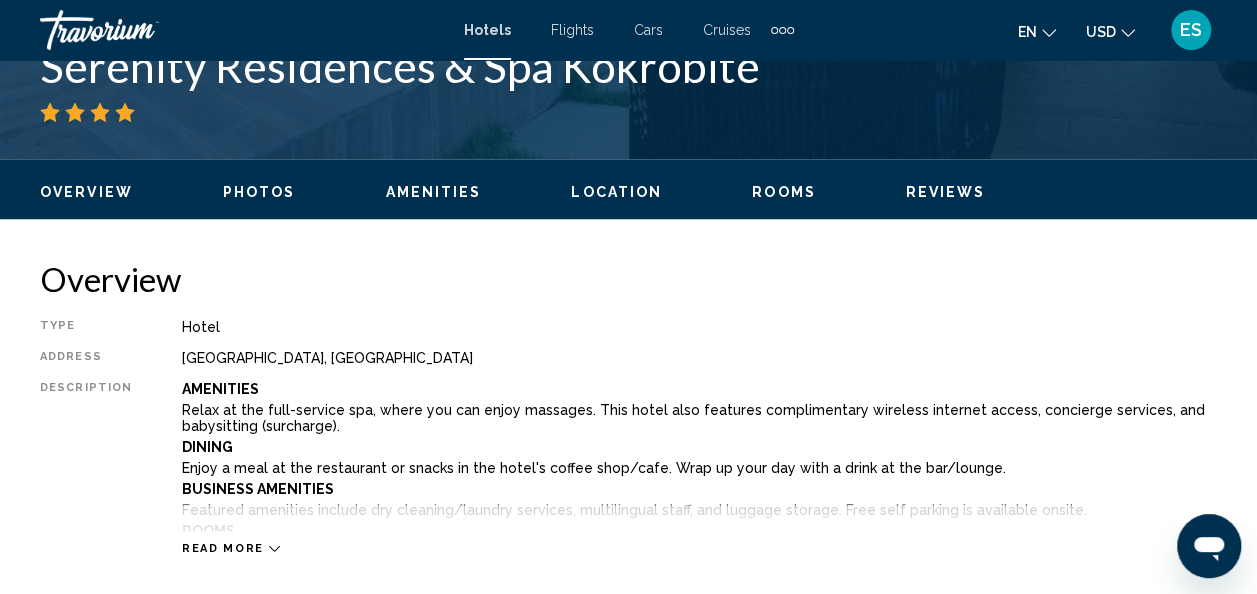 scroll, scrollTop: 855, scrollLeft: 0, axis: vertical 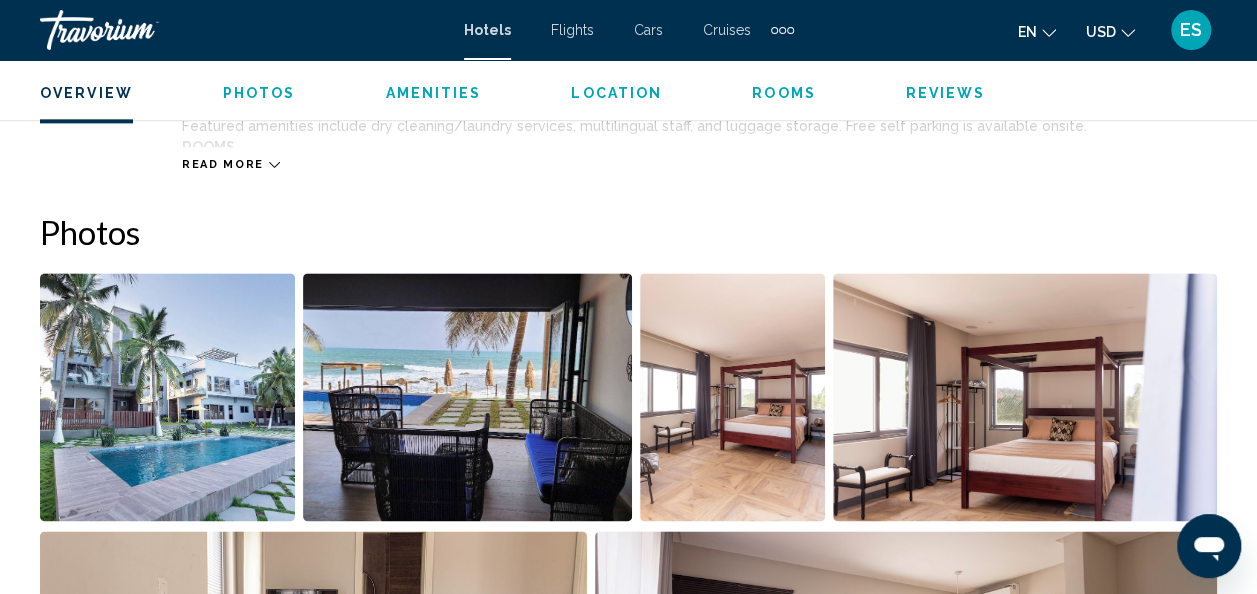click on "Location" at bounding box center (616, 93) 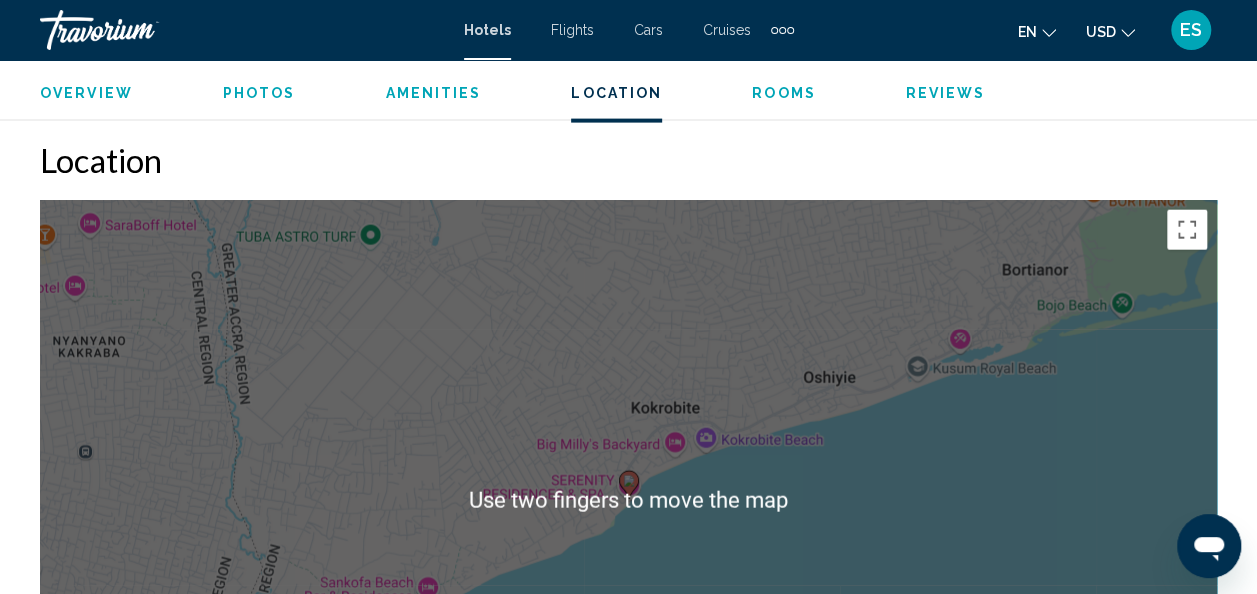 scroll, scrollTop: 2155, scrollLeft: 0, axis: vertical 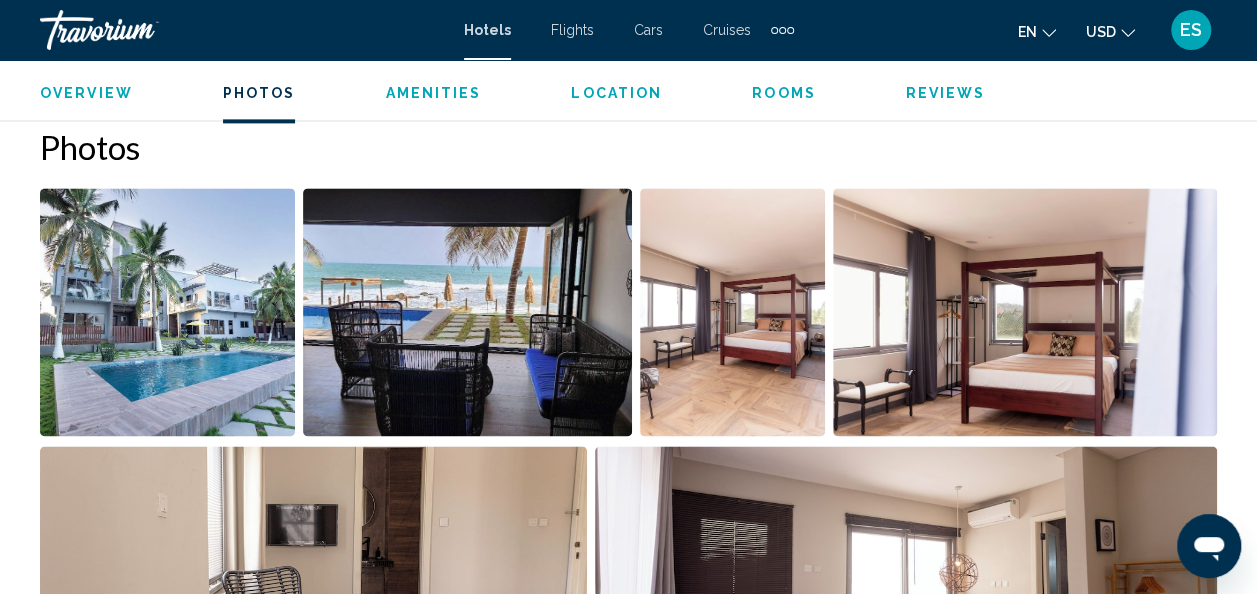 click on "Location" at bounding box center [616, 93] 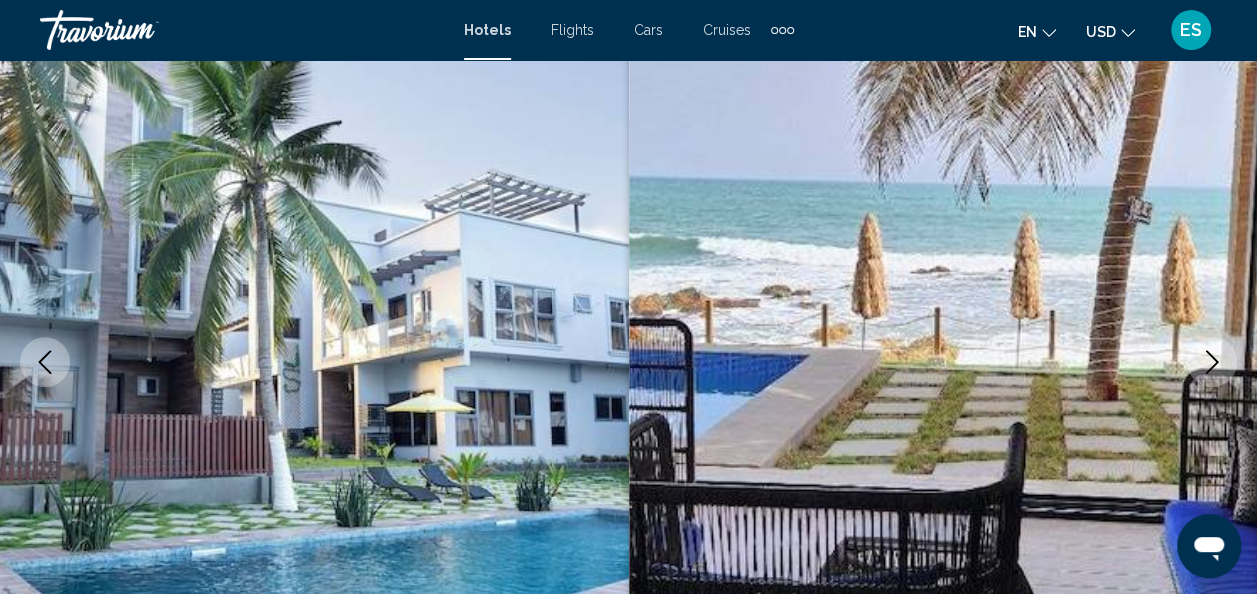 scroll, scrollTop: 0, scrollLeft: 0, axis: both 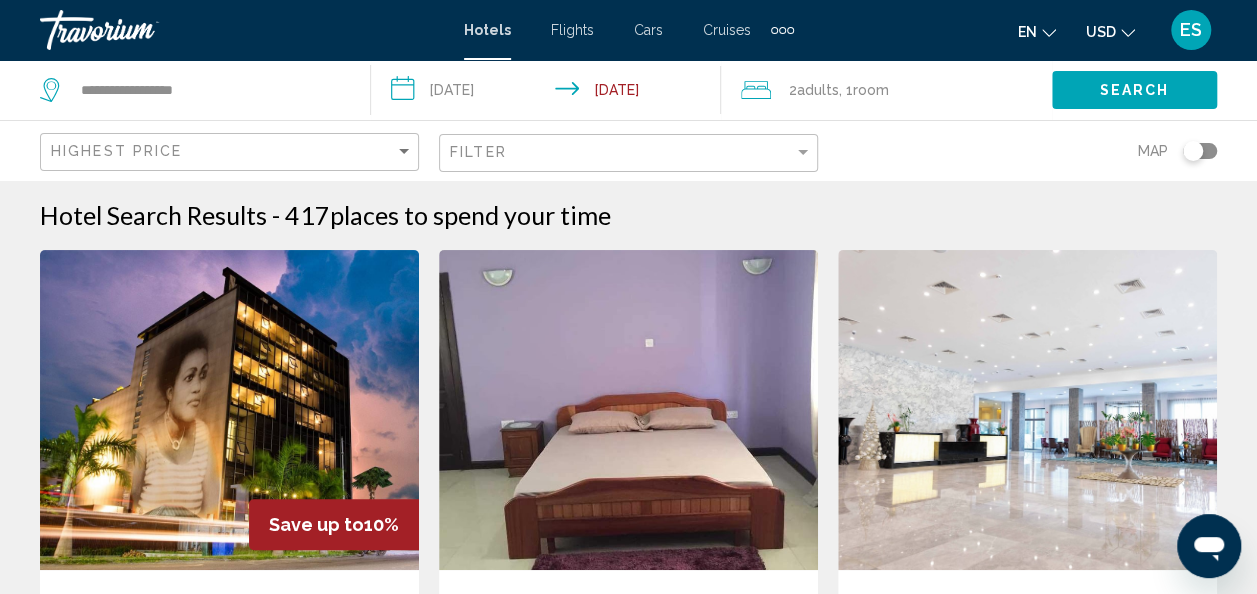 click on "**********" at bounding box center (550, 93) 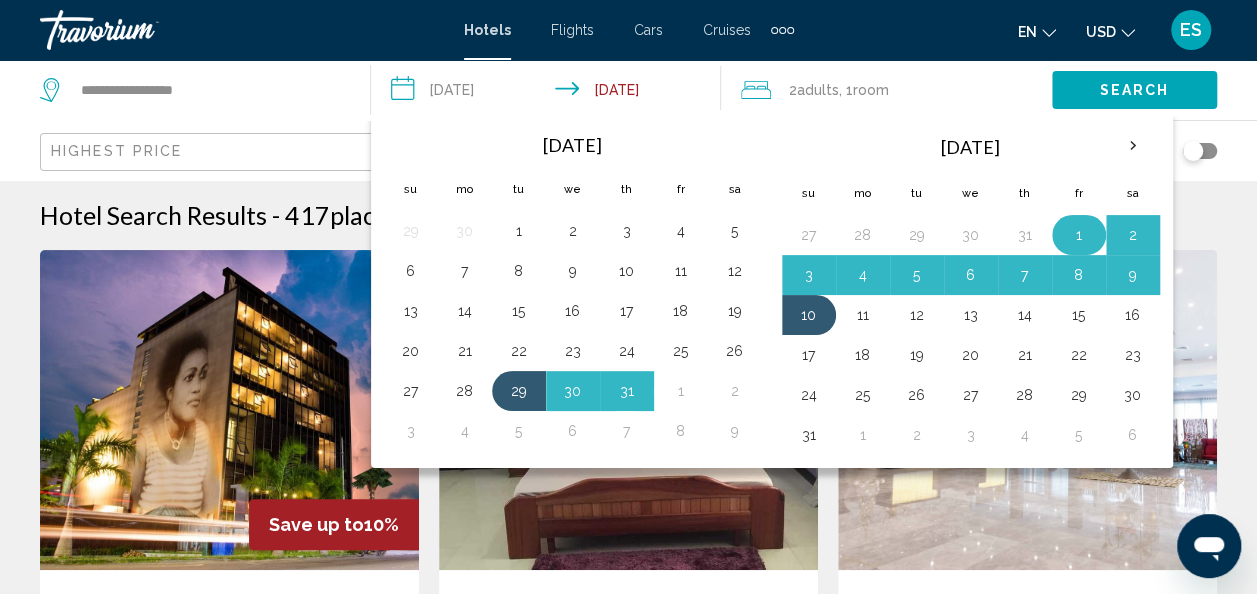 click on "1" at bounding box center (1079, 235) 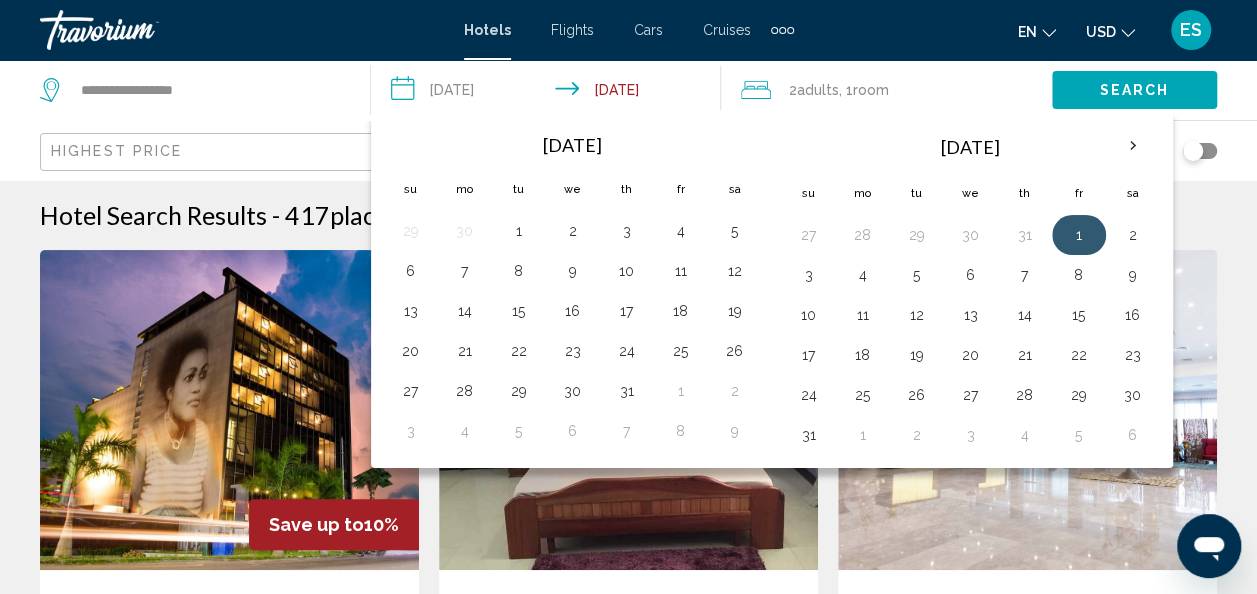 click on "2" at bounding box center [1133, 235] 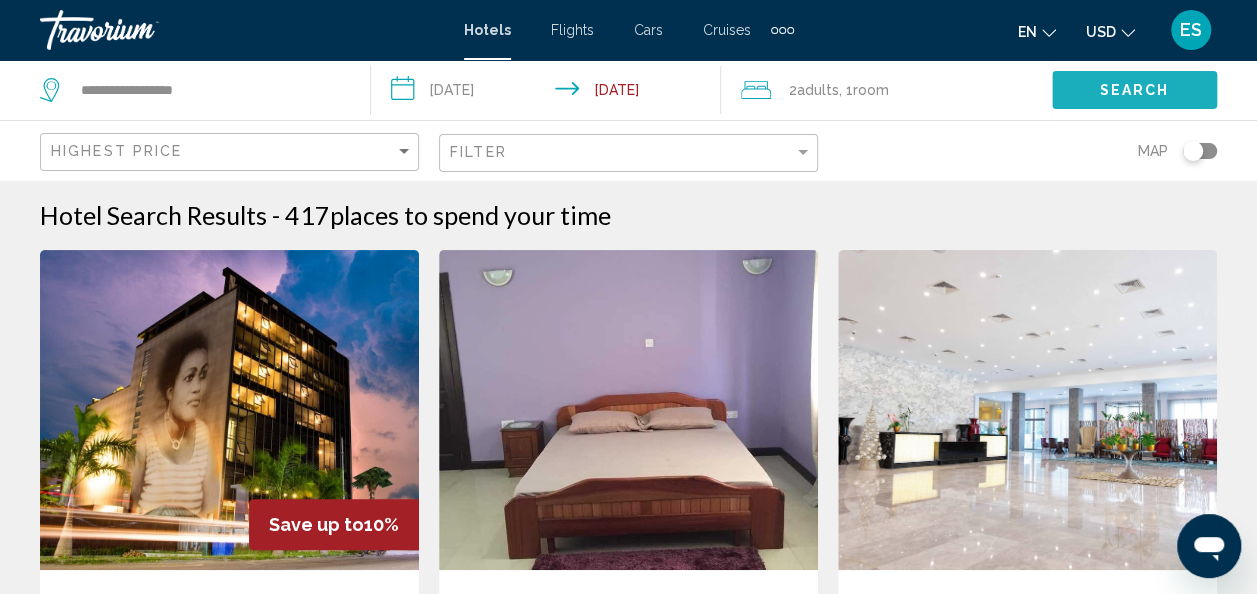 click on "Search" 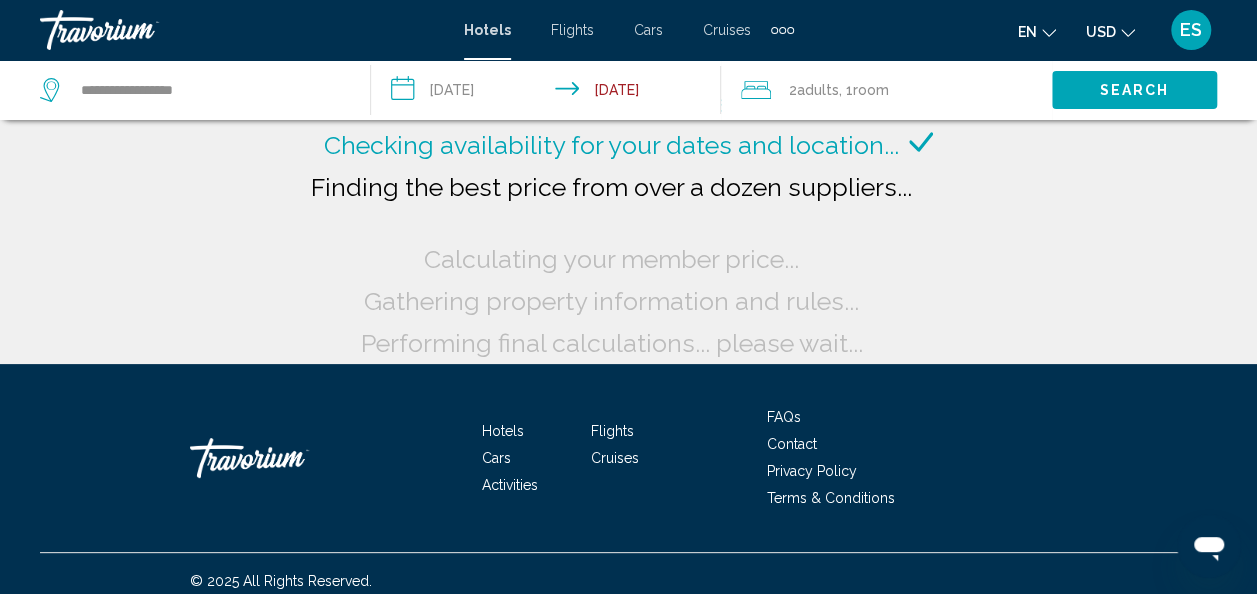 scroll, scrollTop: 0, scrollLeft: 0, axis: both 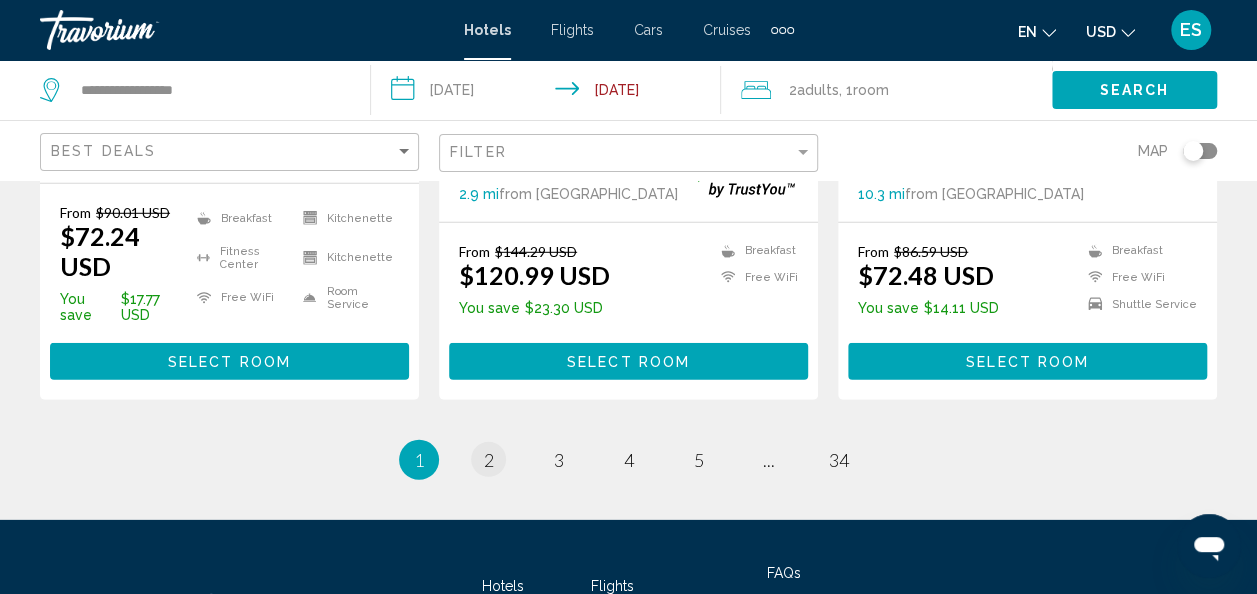 click on "page  2" at bounding box center [488, 459] 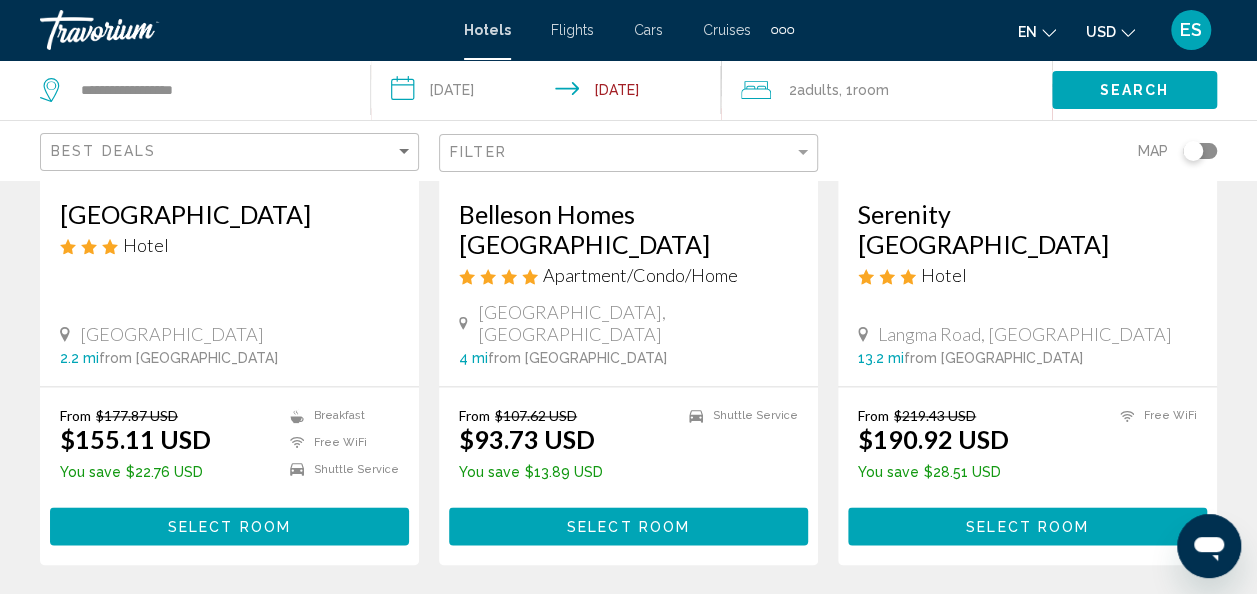 scroll, scrollTop: 1156, scrollLeft: 0, axis: vertical 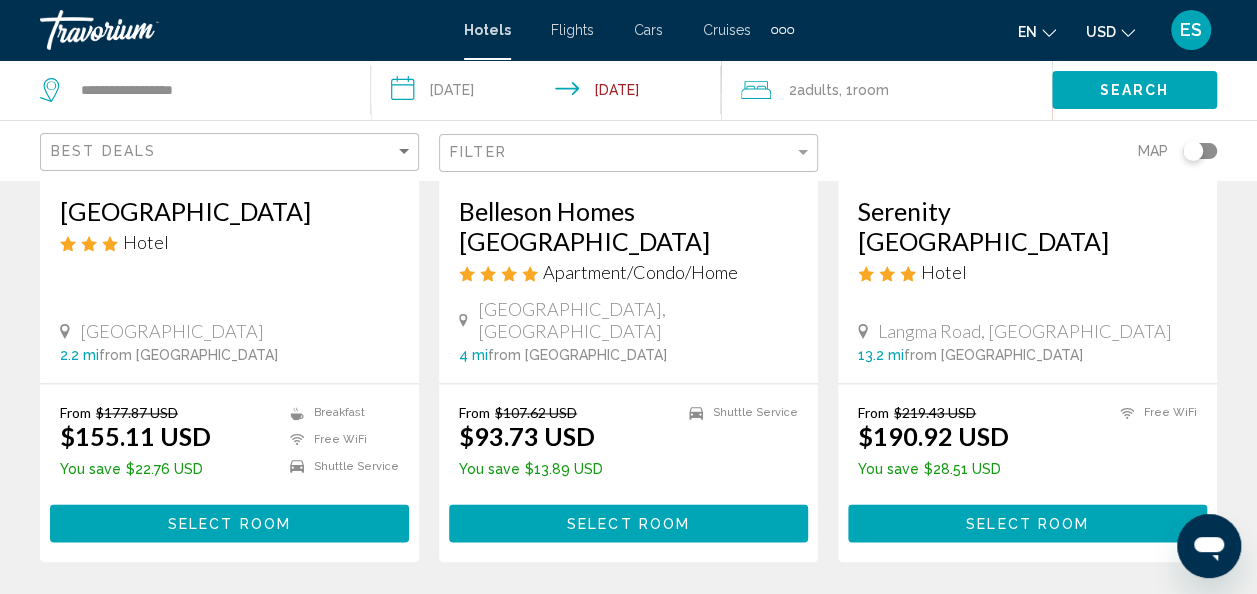 click on "**********" at bounding box center [550, 93] 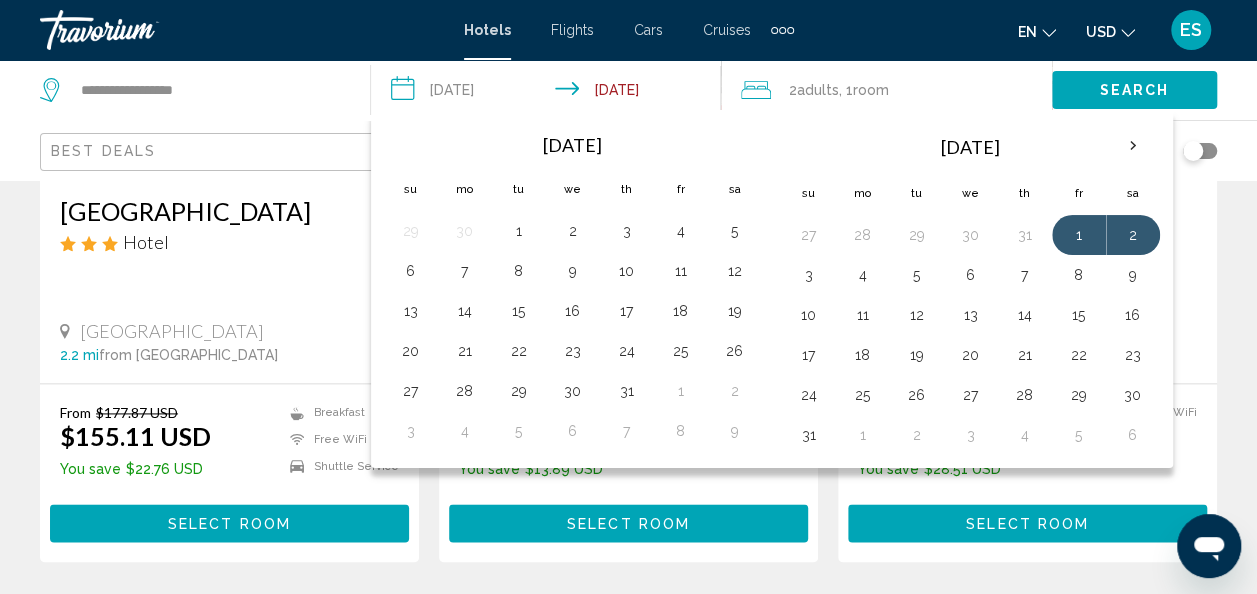click on "**********" at bounding box center [550, 93] 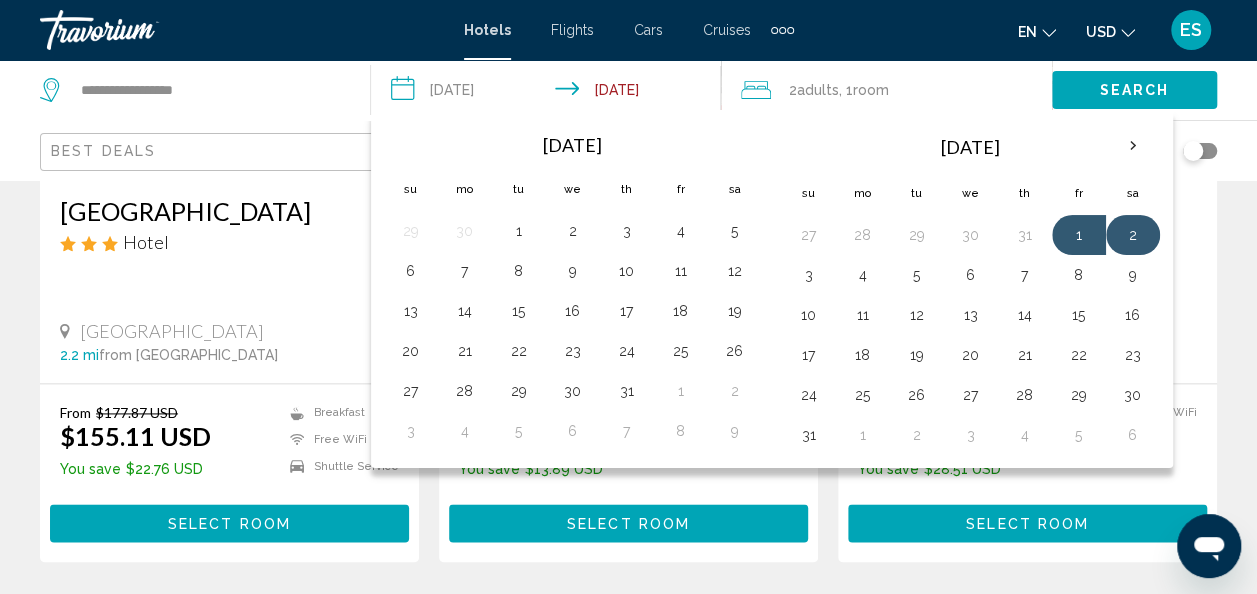 click on "2" at bounding box center [1133, 235] 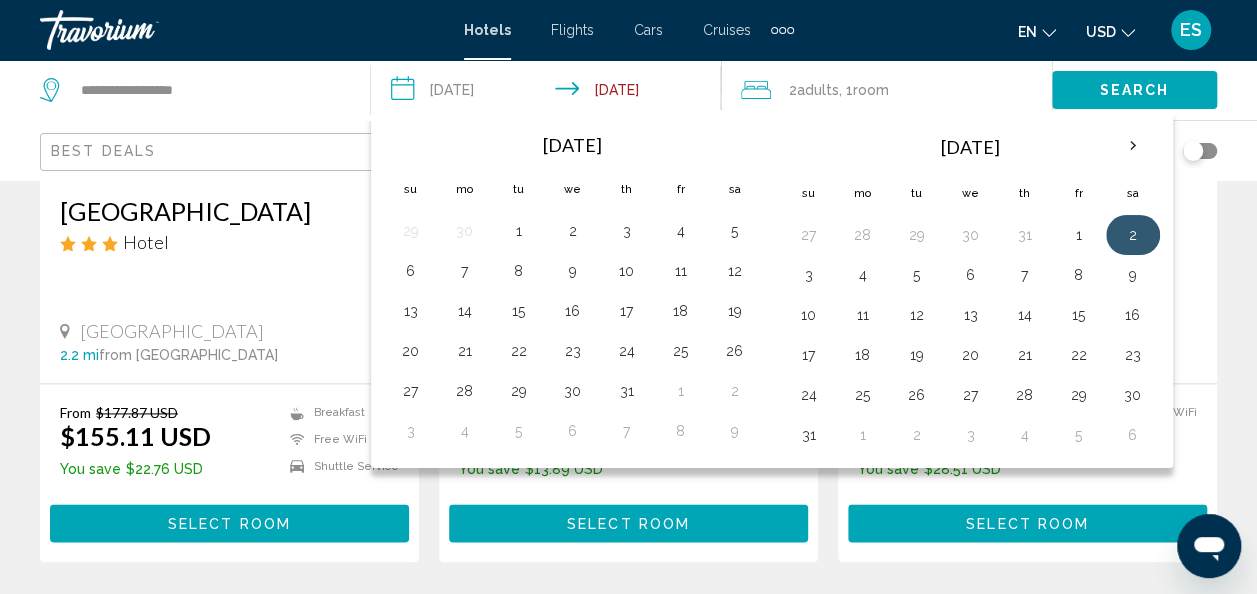 click on "2" at bounding box center (1133, 235) 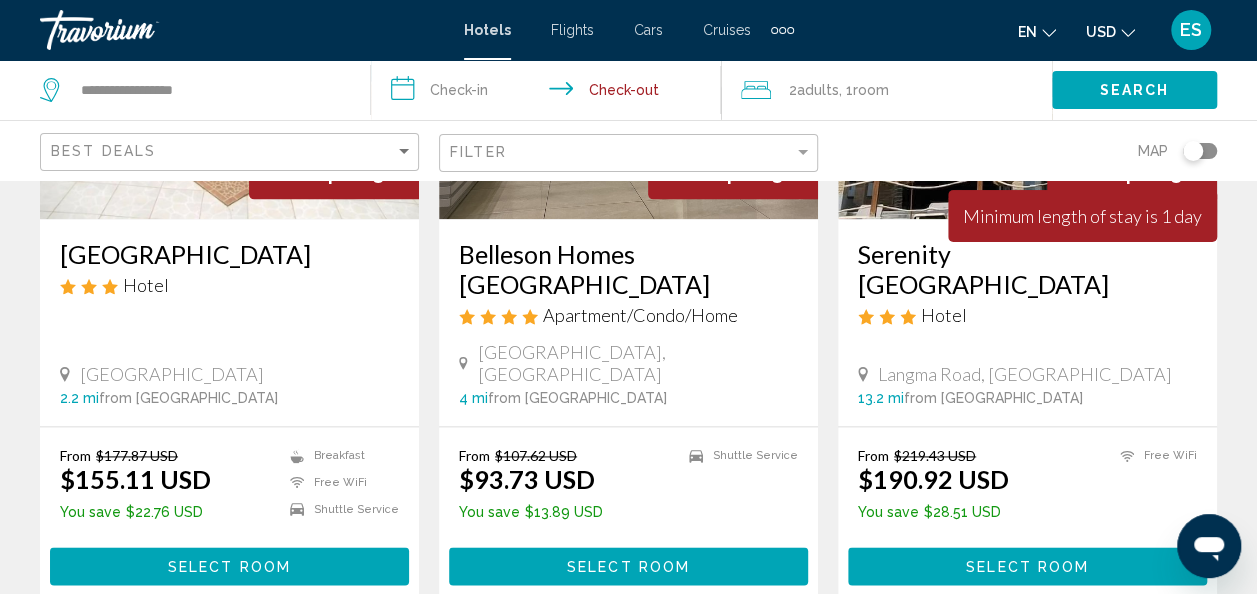 scroll, scrollTop: 1059, scrollLeft: 0, axis: vertical 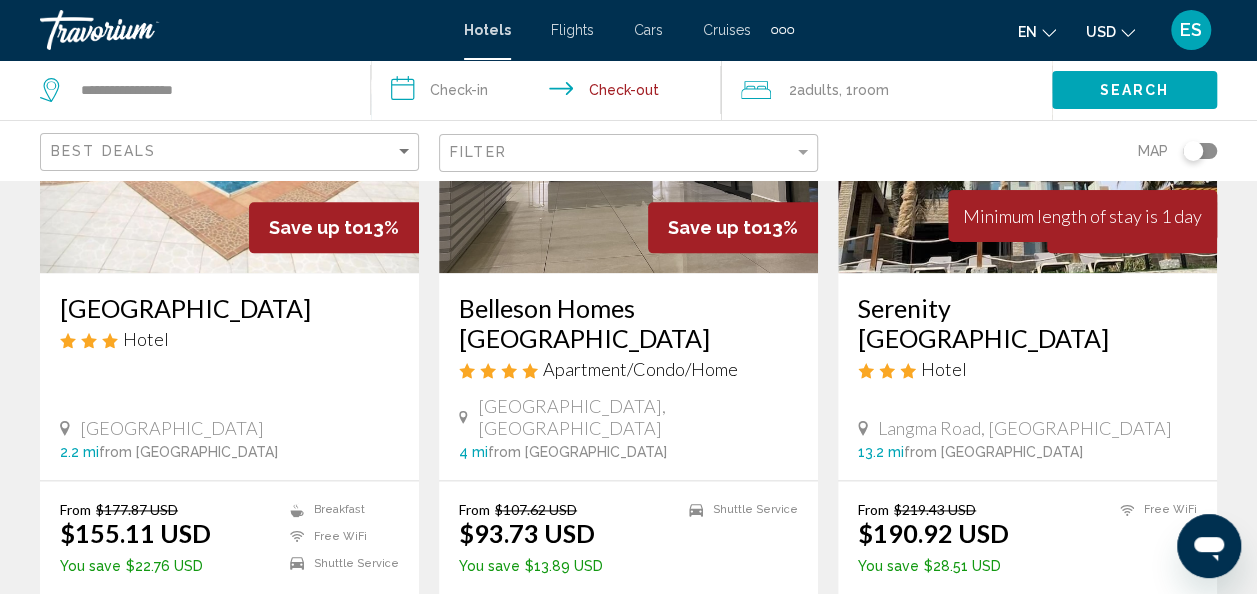 click on "**********" at bounding box center (550, 93) 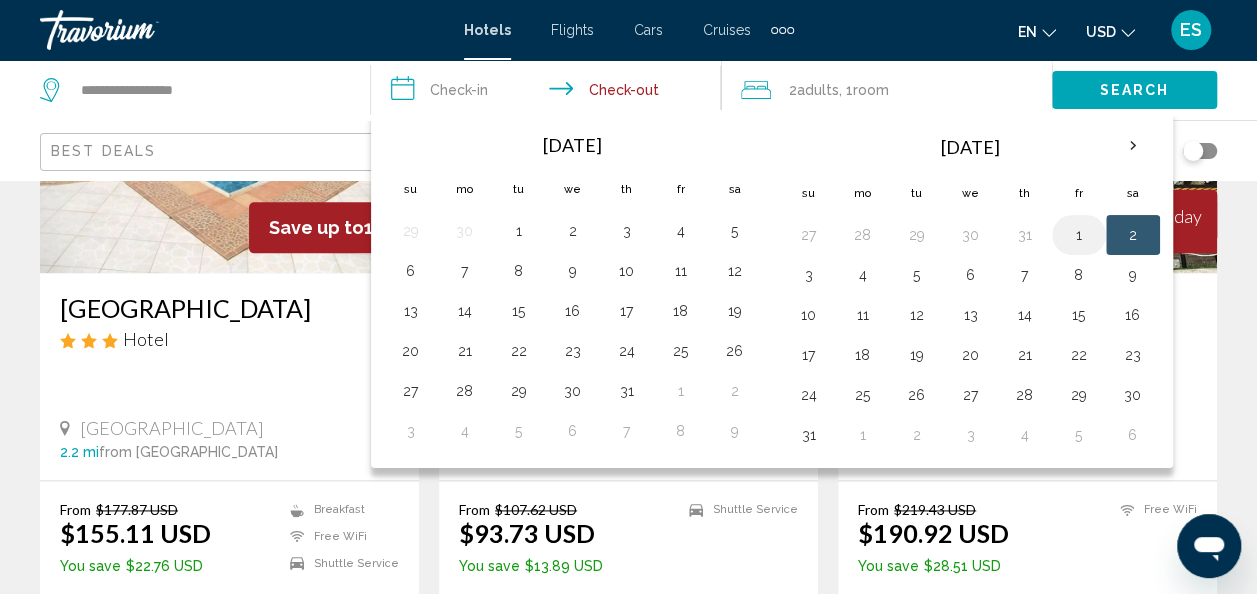 click on "1" at bounding box center (1079, 235) 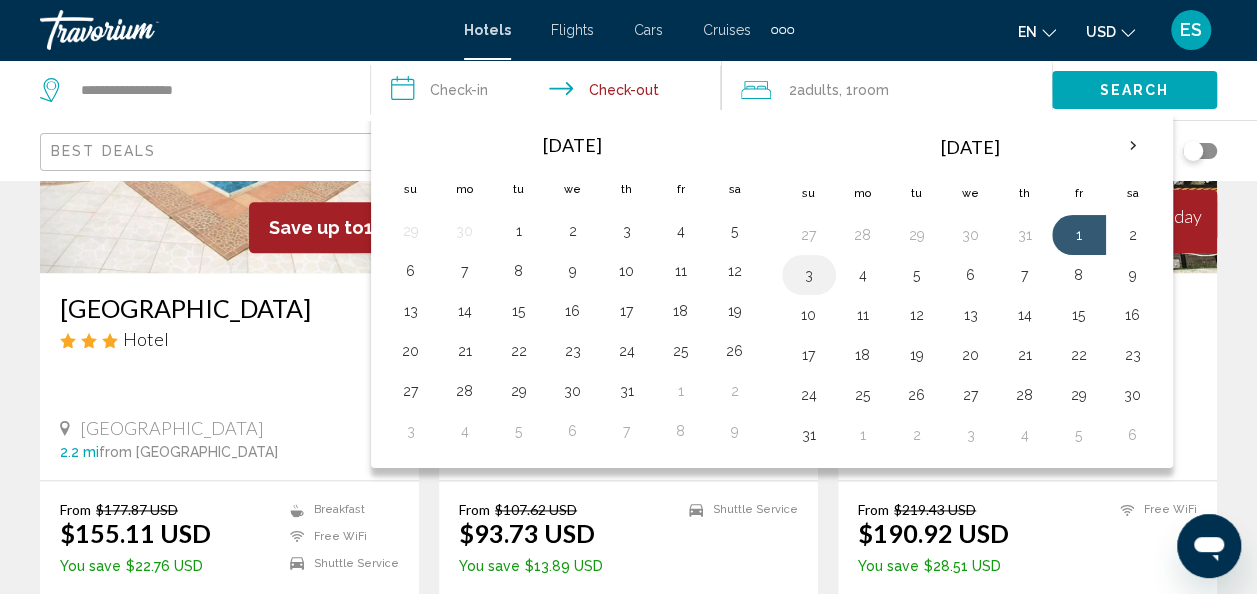 click on "3" at bounding box center [809, 275] 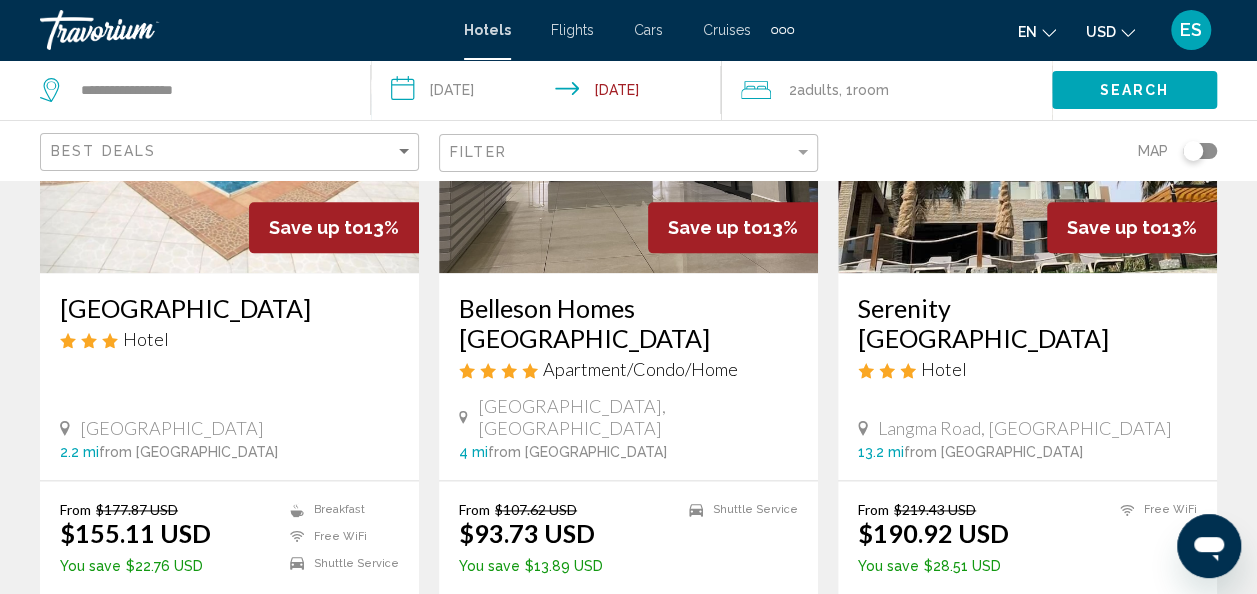 click on "**********" at bounding box center [550, 93] 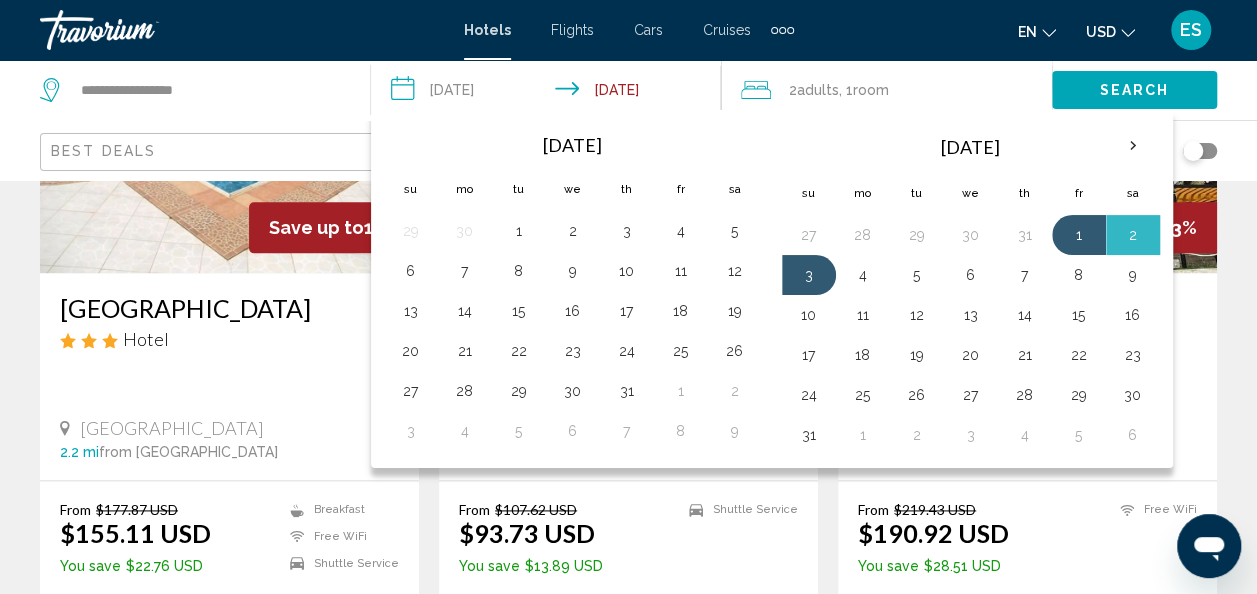 click on "Search" 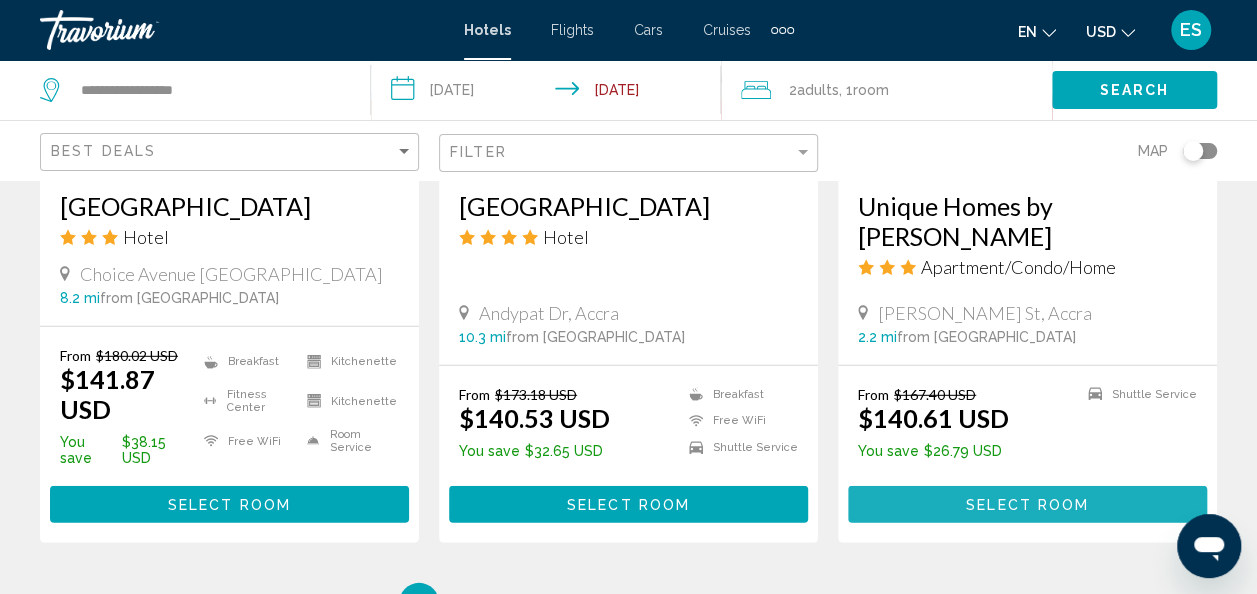 scroll, scrollTop: 2656, scrollLeft: 0, axis: vertical 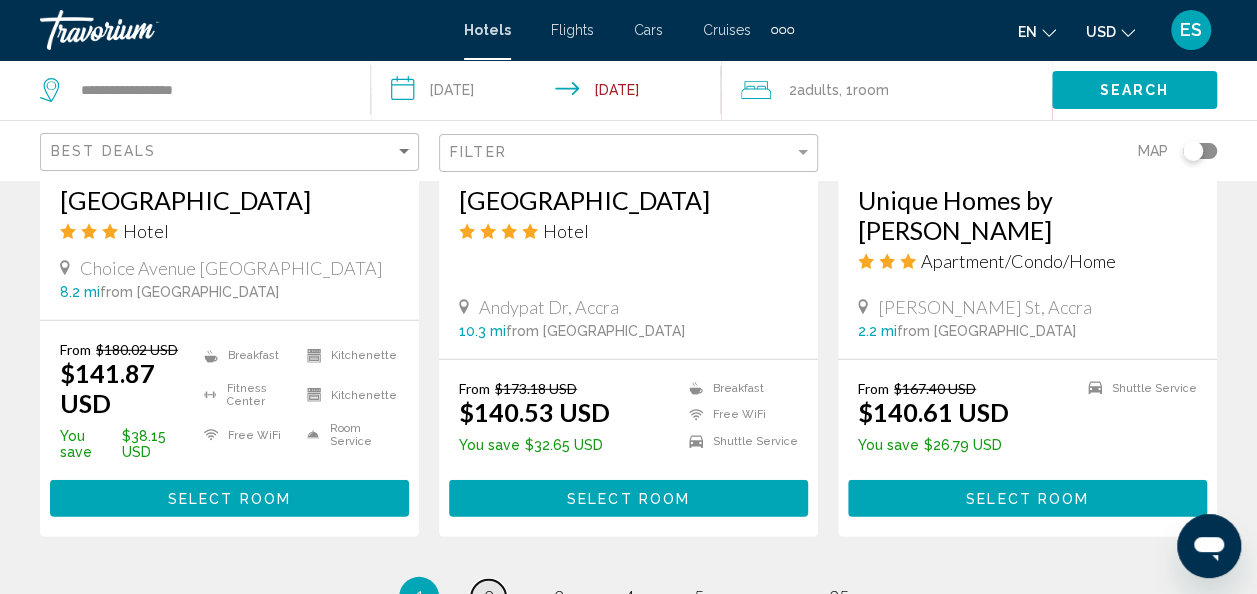 click on "page  2" at bounding box center [488, 597] 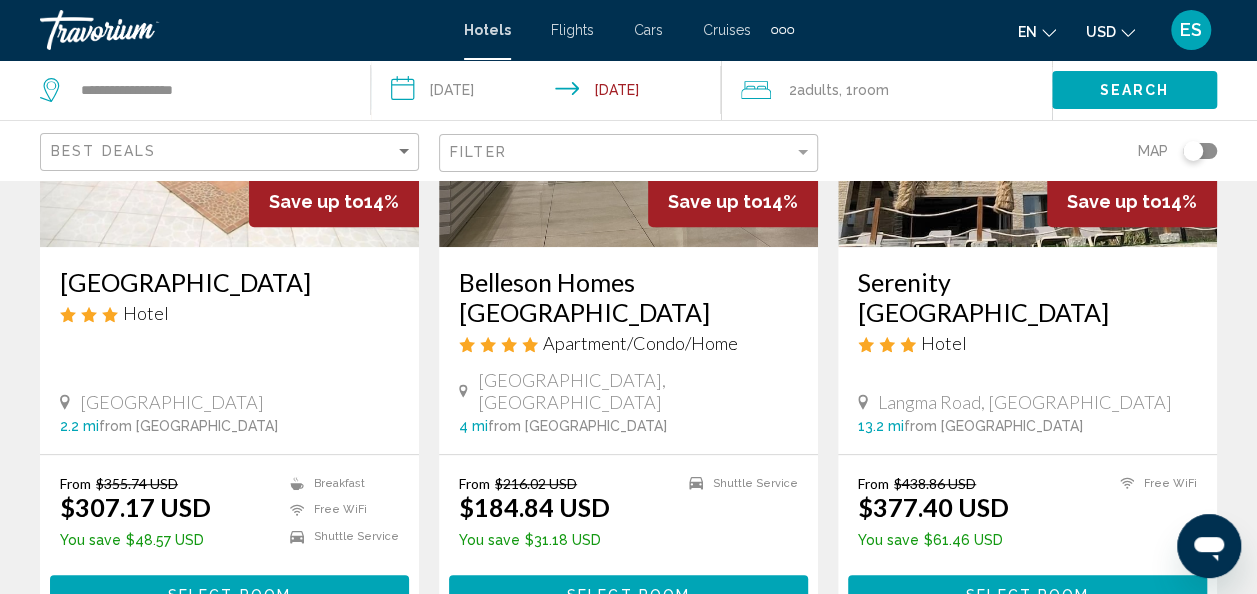 scroll, scrollTop: 320, scrollLeft: 0, axis: vertical 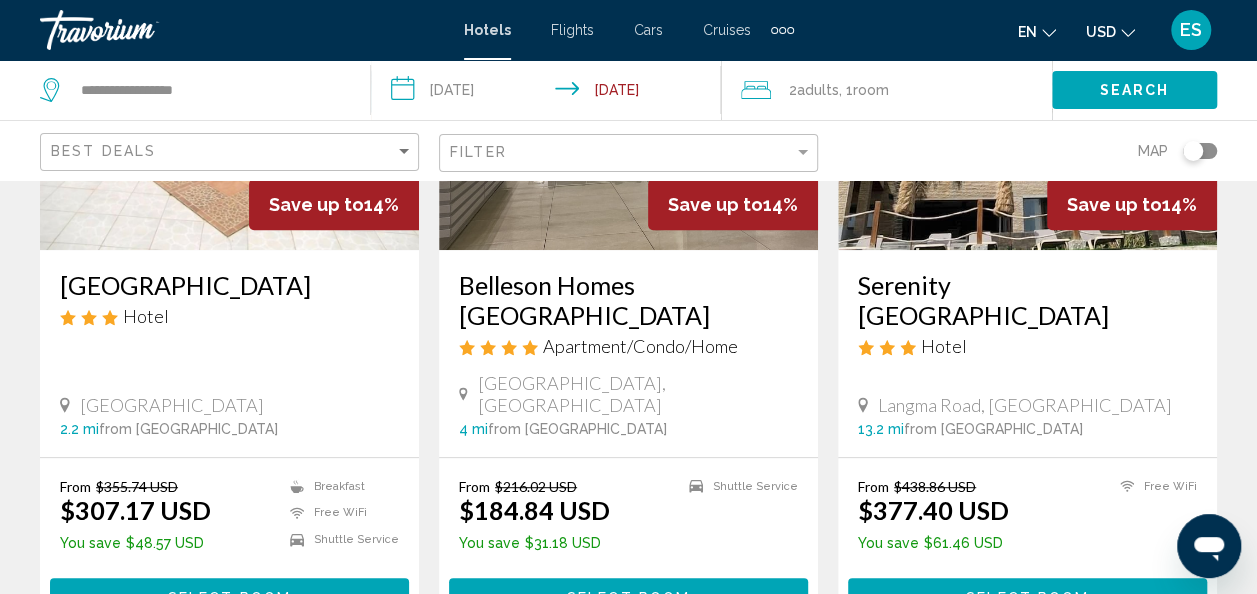 click on "Serenity [GEOGRAPHIC_DATA]" at bounding box center (1027, 300) 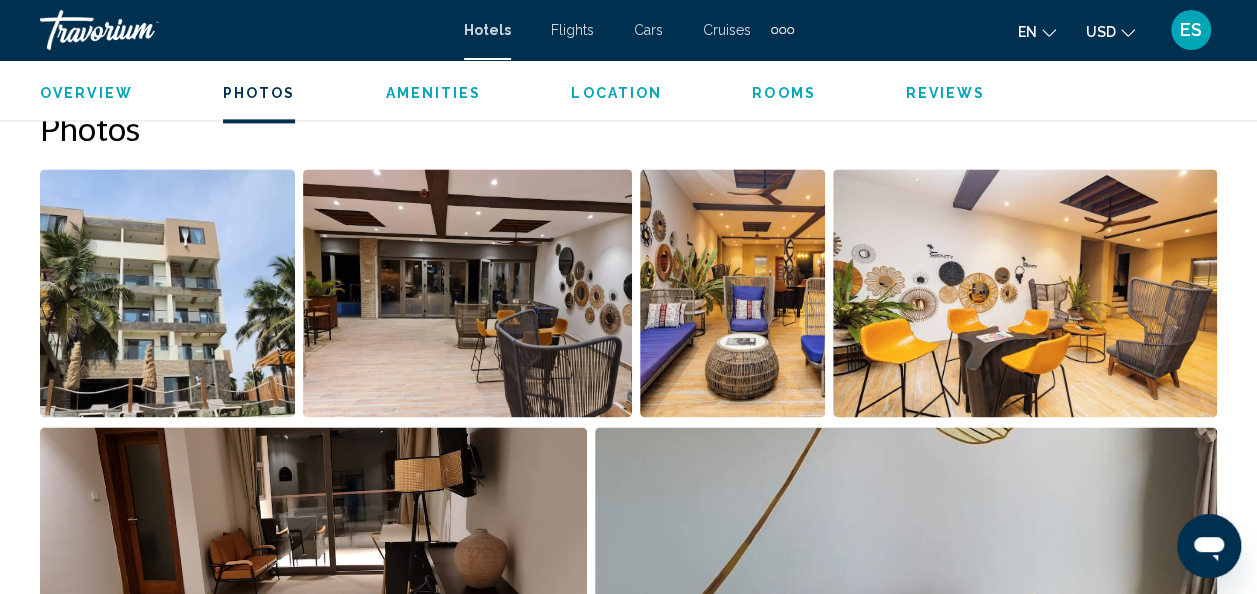 scroll, scrollTop: 1344, scrollLeft: 0, axis: vertical 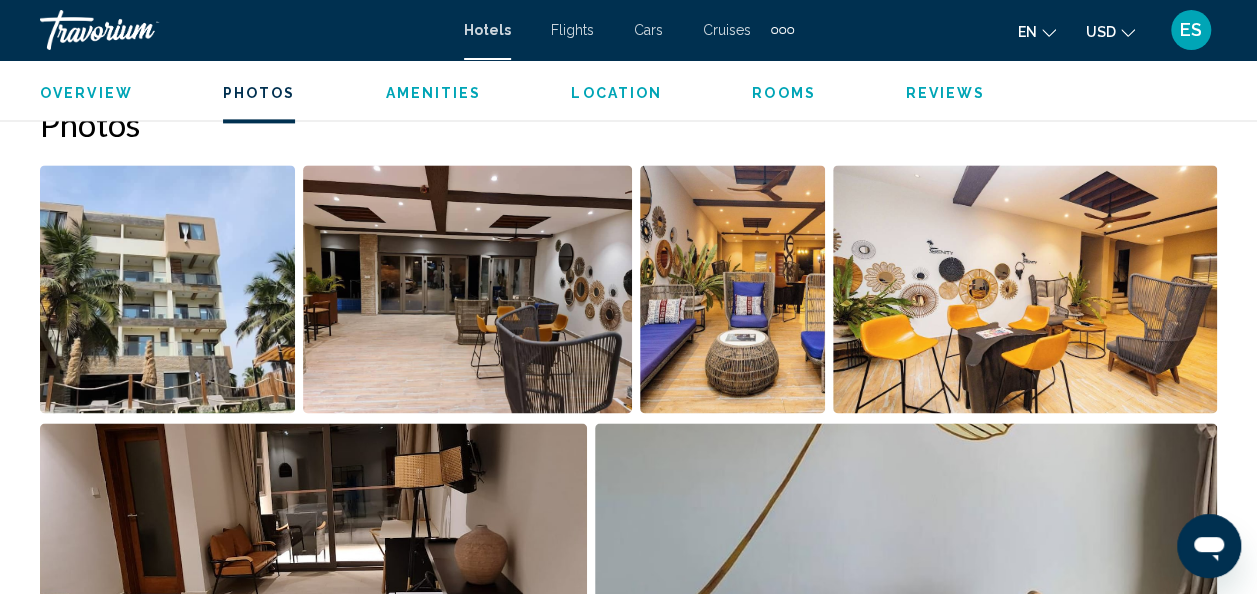 click on "Location" at bounding box center [616, 93] 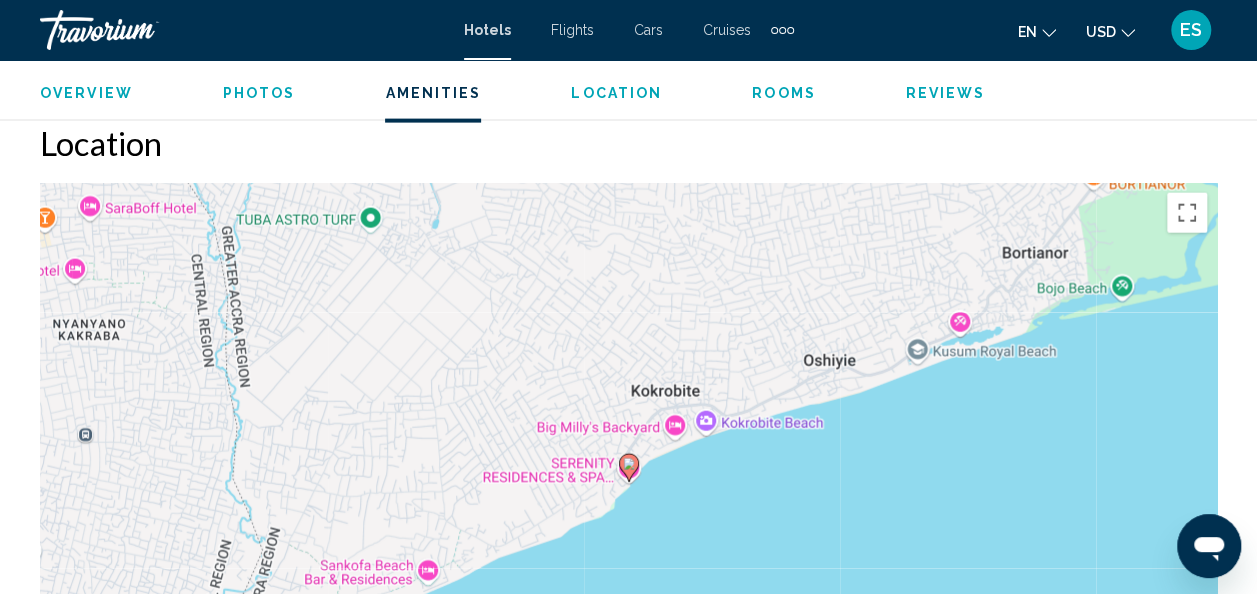 scroll, scrollTop: 2182, scrollLeft: 0, axis: vertical 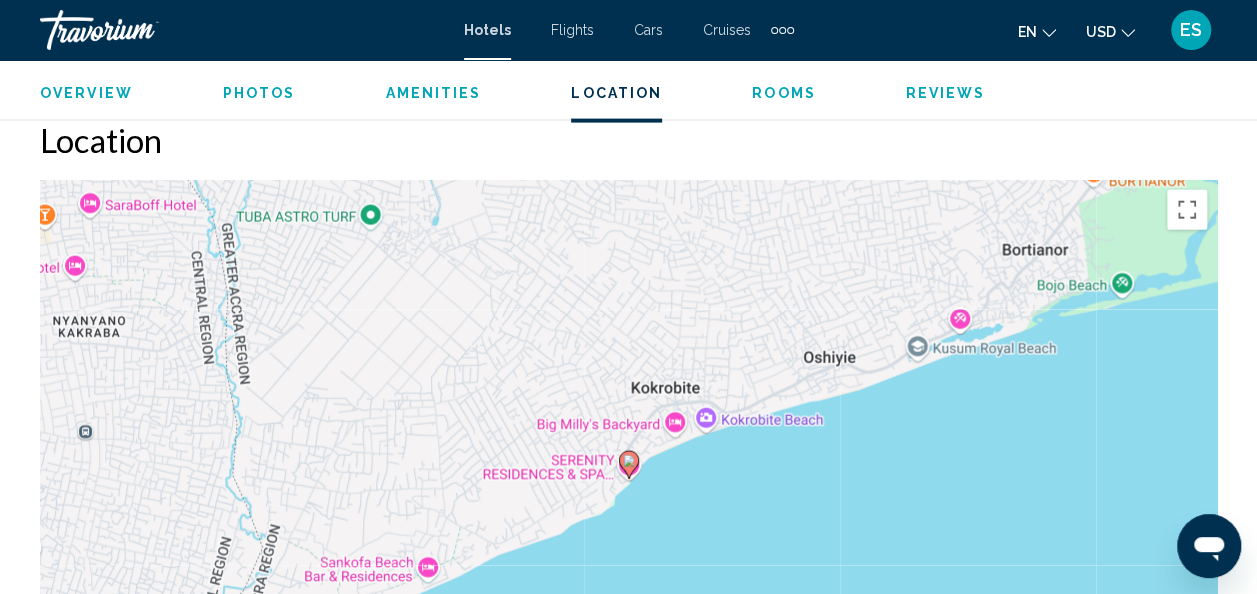 click on "Rooms" at bounding box center [784, 93] 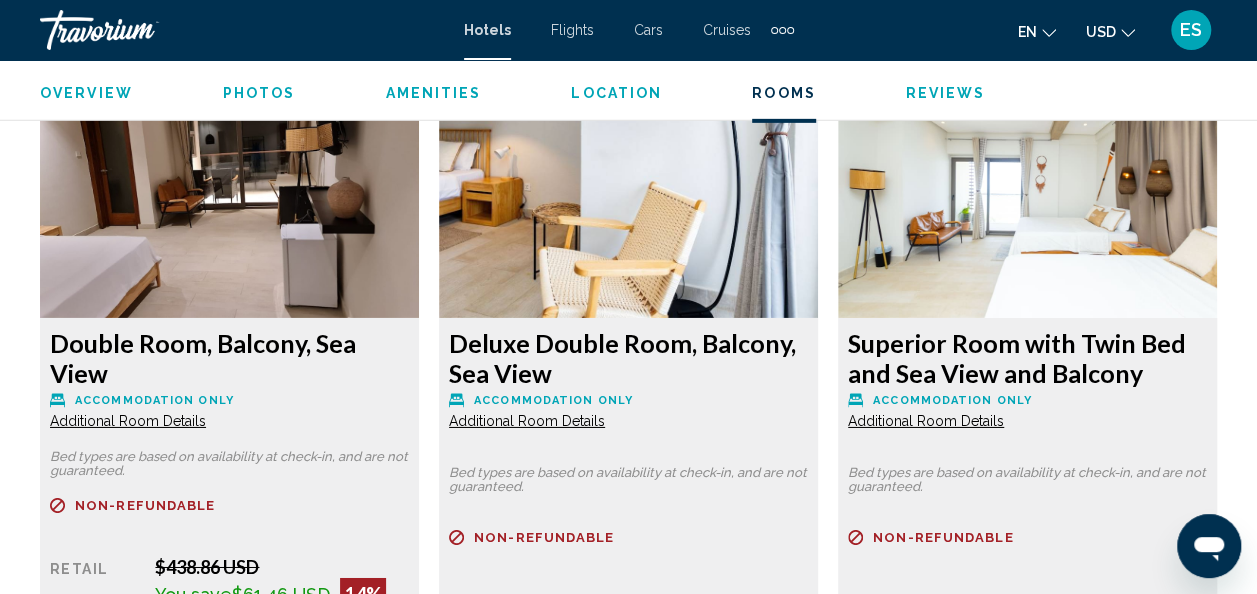 scroll, scrollTop: 3115, scrollLeft: 0, axis: vertical 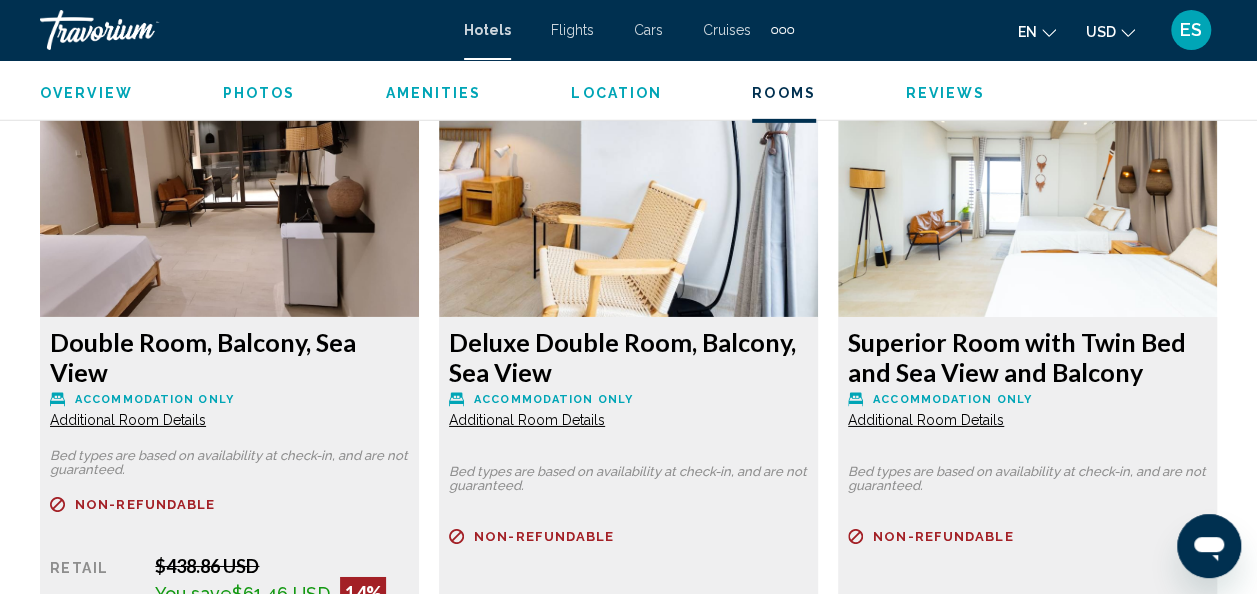 click on "Additional Room Details" at bounding box center [128, 420] 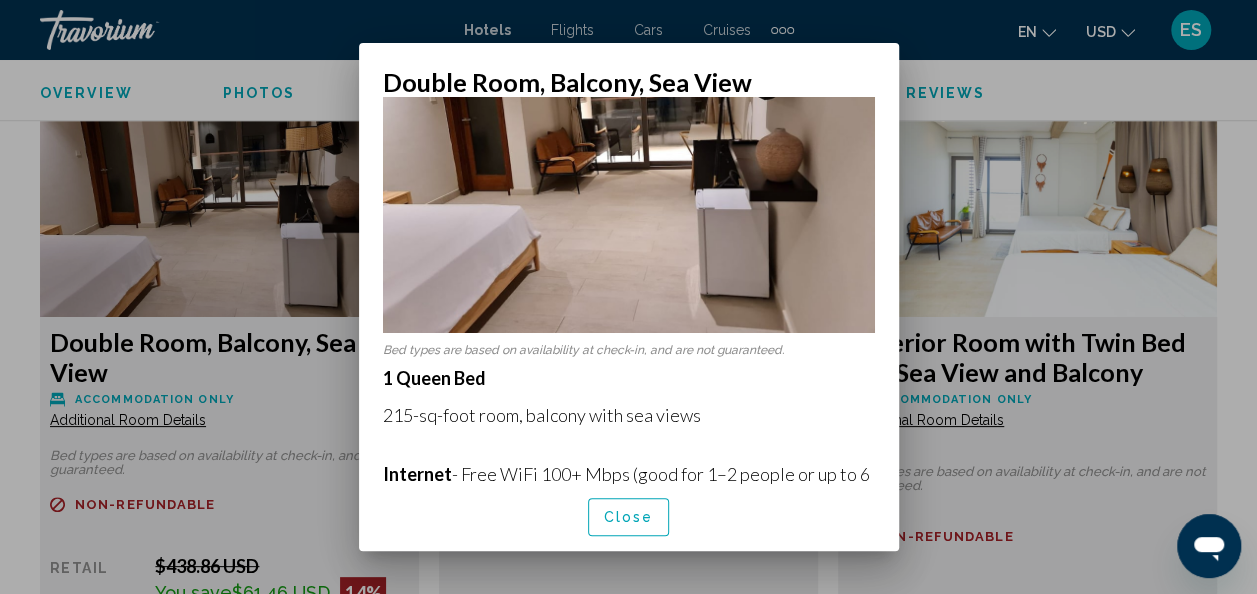 scroll, scrollTop: 0, scrollLeft: 0, axis: both 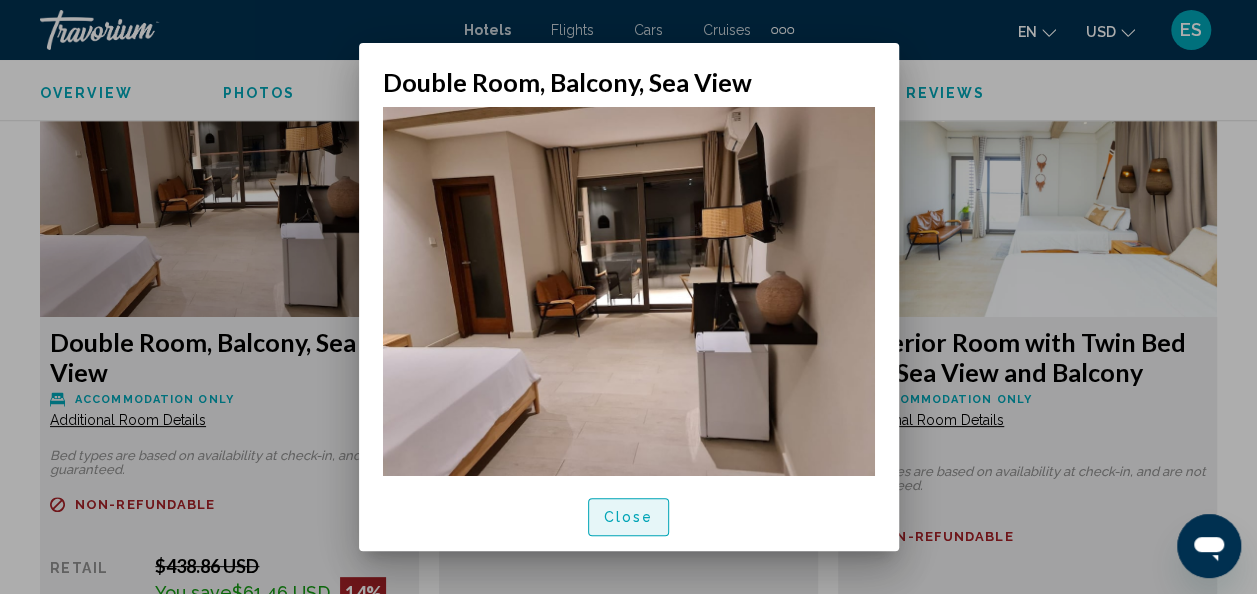 click on "Close" at bounding box center (629, 518) 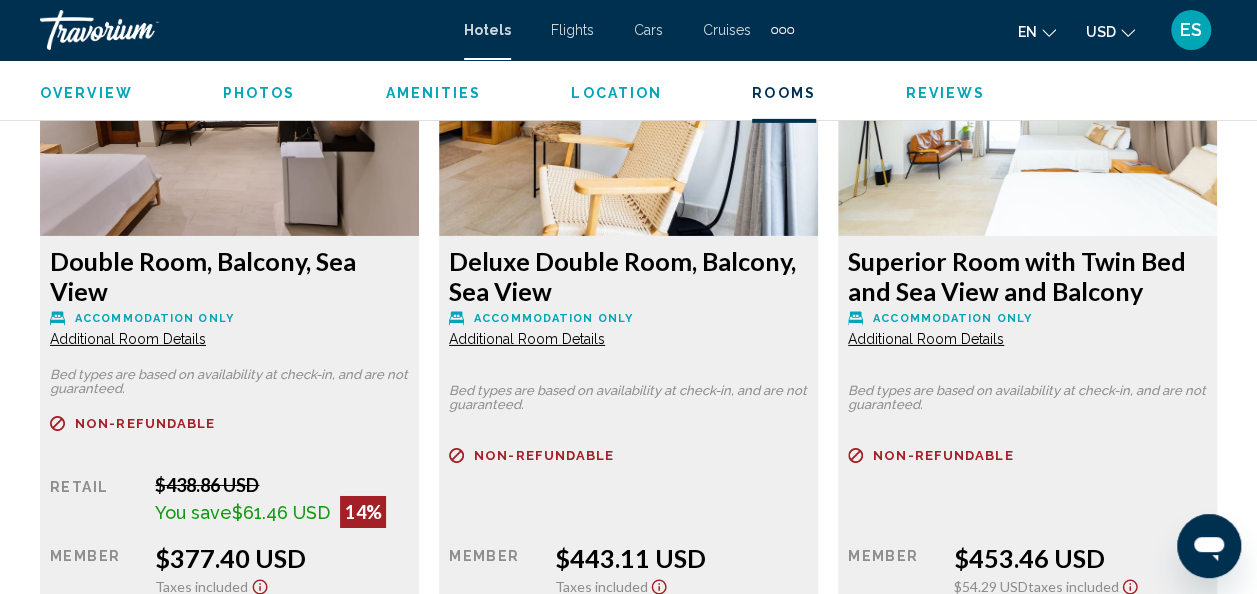 scroll, scrollTop: 3205, scrollLeft: 0, axis: vertical 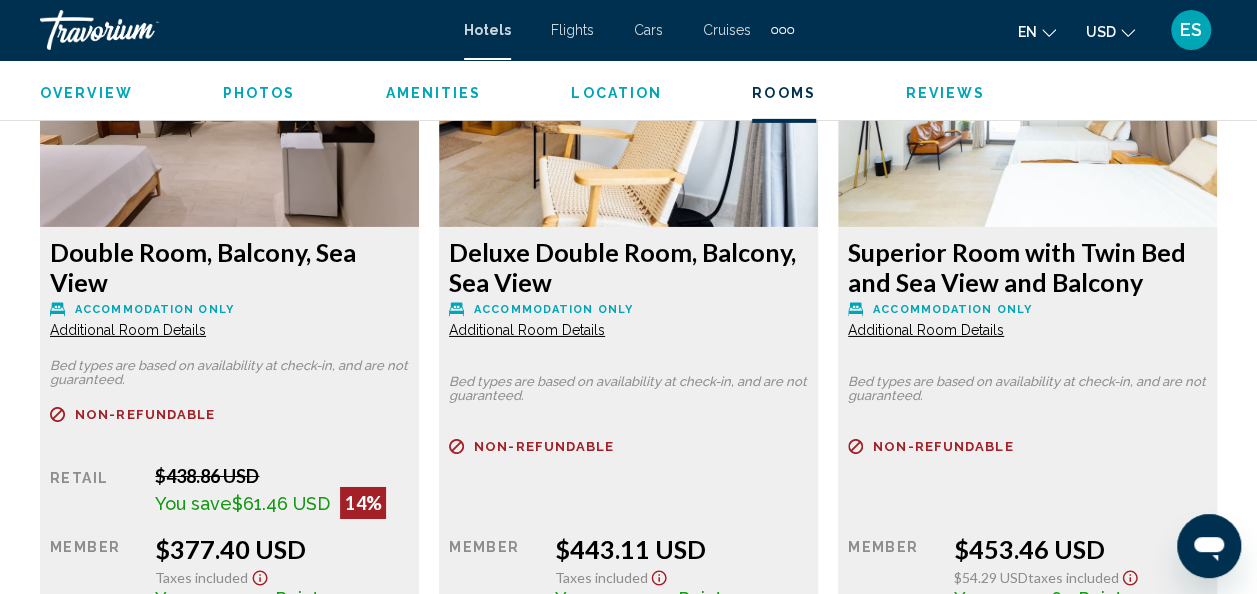 click on "Additional Room Details" at bounding box center [128, 330] 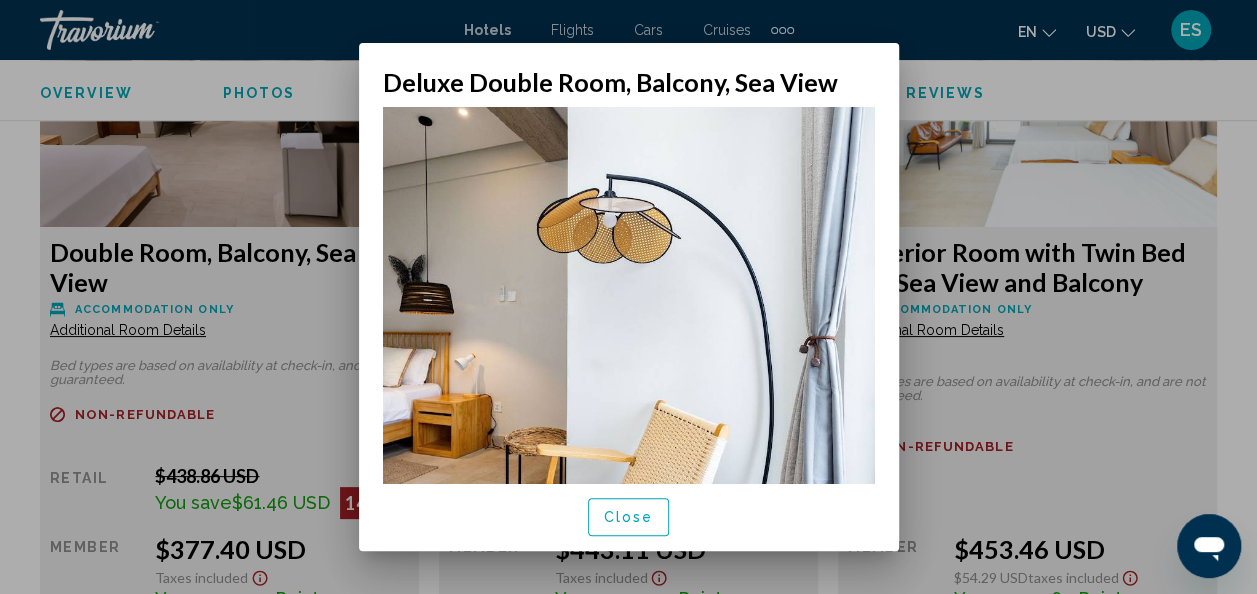 scroll, scrollTop: 0, scrollLeft: 0, axis: both 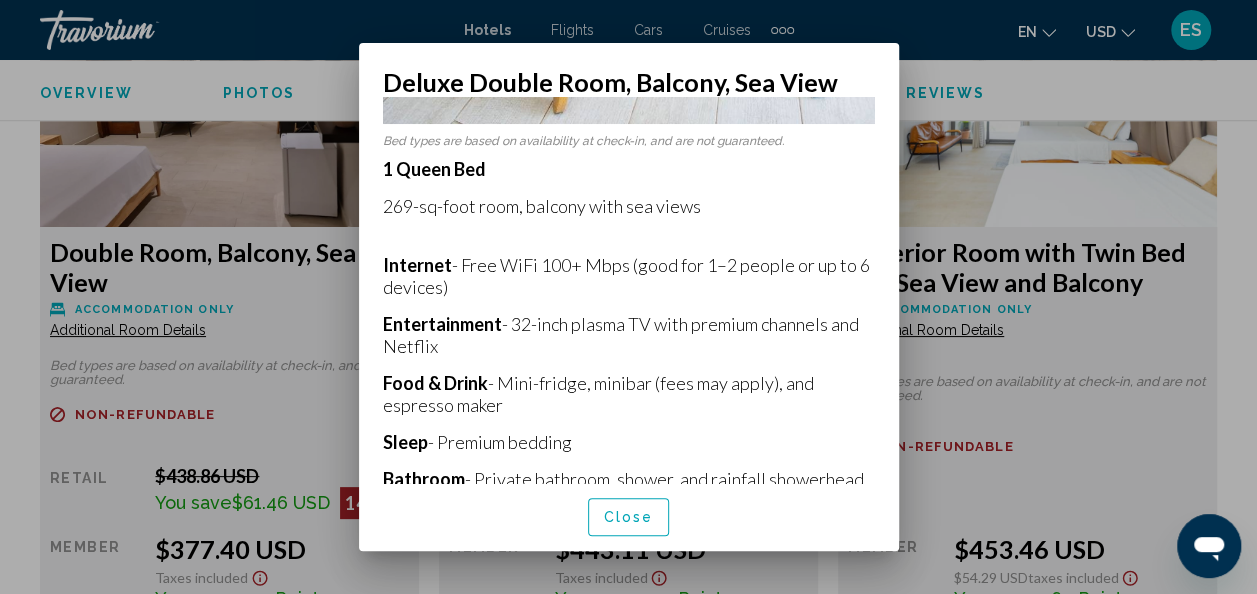 click on "Close" at bounding box center [629, 516] 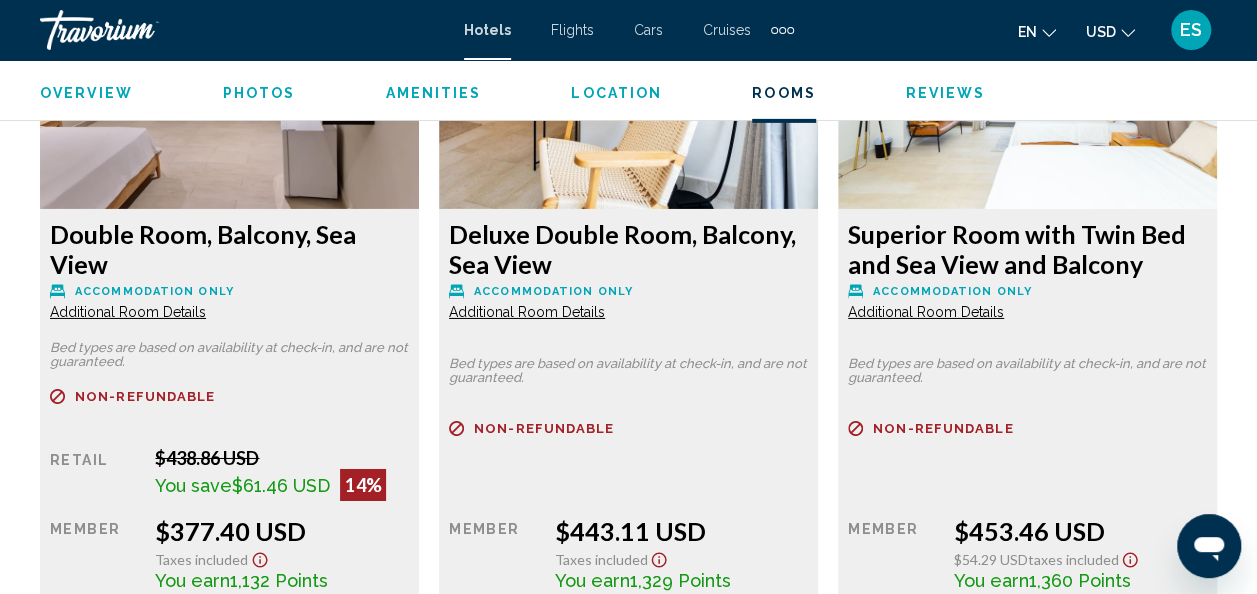 scroll, scrollTop: 3232, scrollLeft: 0, axis: vertical 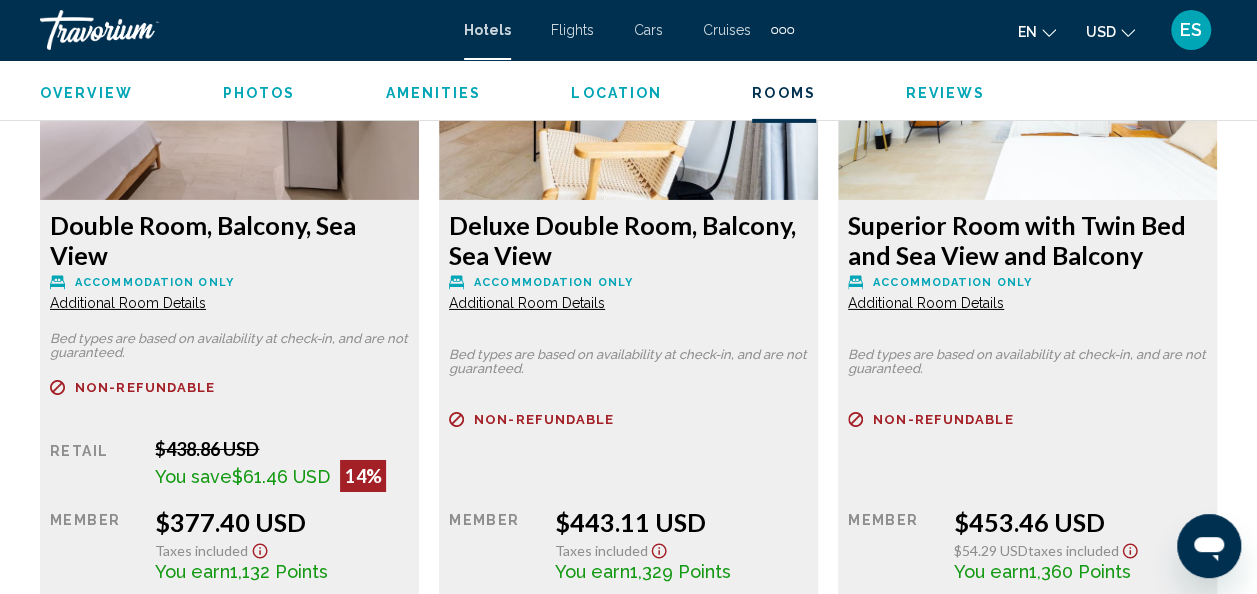 click on "Additional Room Details" at bounding box center [128, 303] 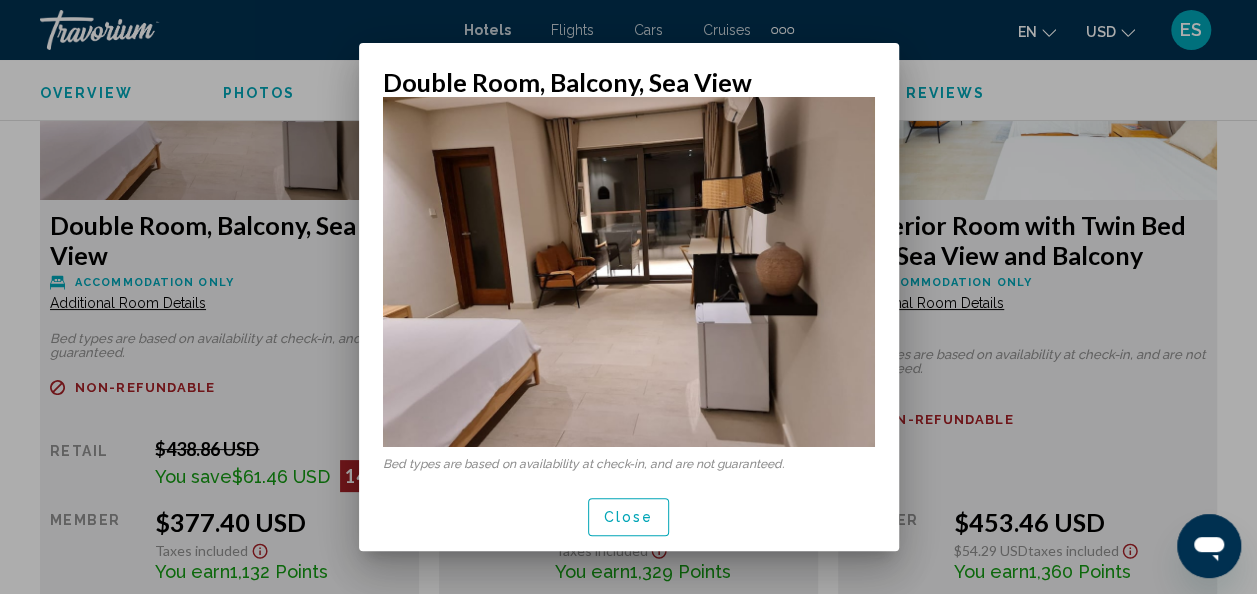 scroll, scrollTop: 0, scrollLeft: 0, axis: both 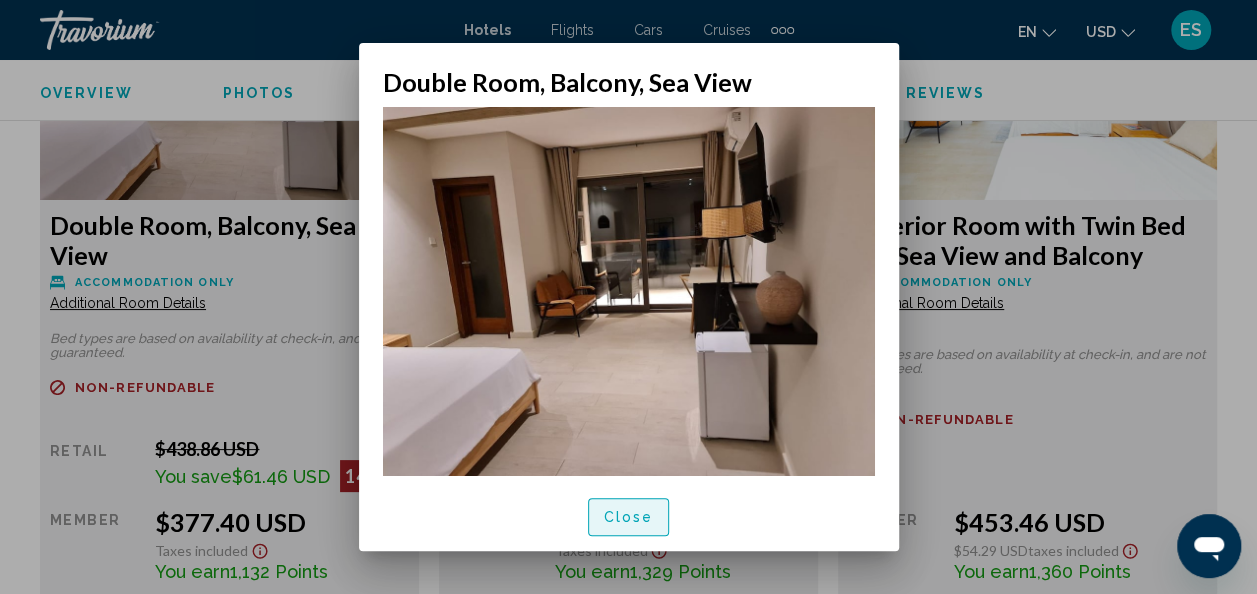 click on "Close" at bounding box center [629, 518] 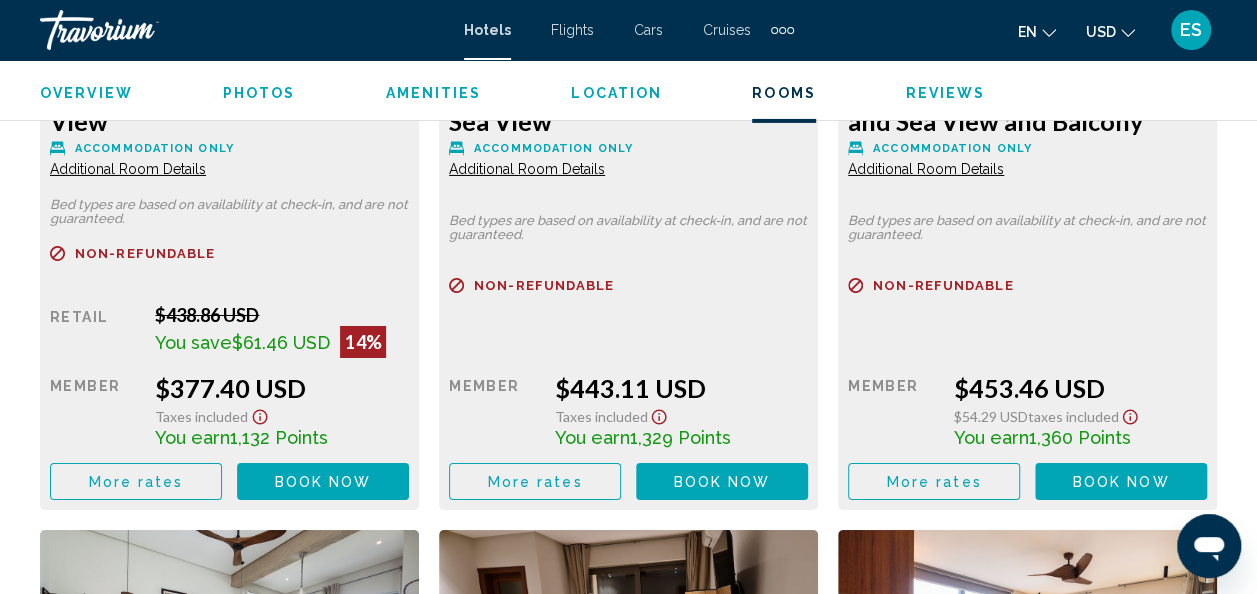 scroll, scrollTop: 3374, scrollLeft: 0, axis: vertical 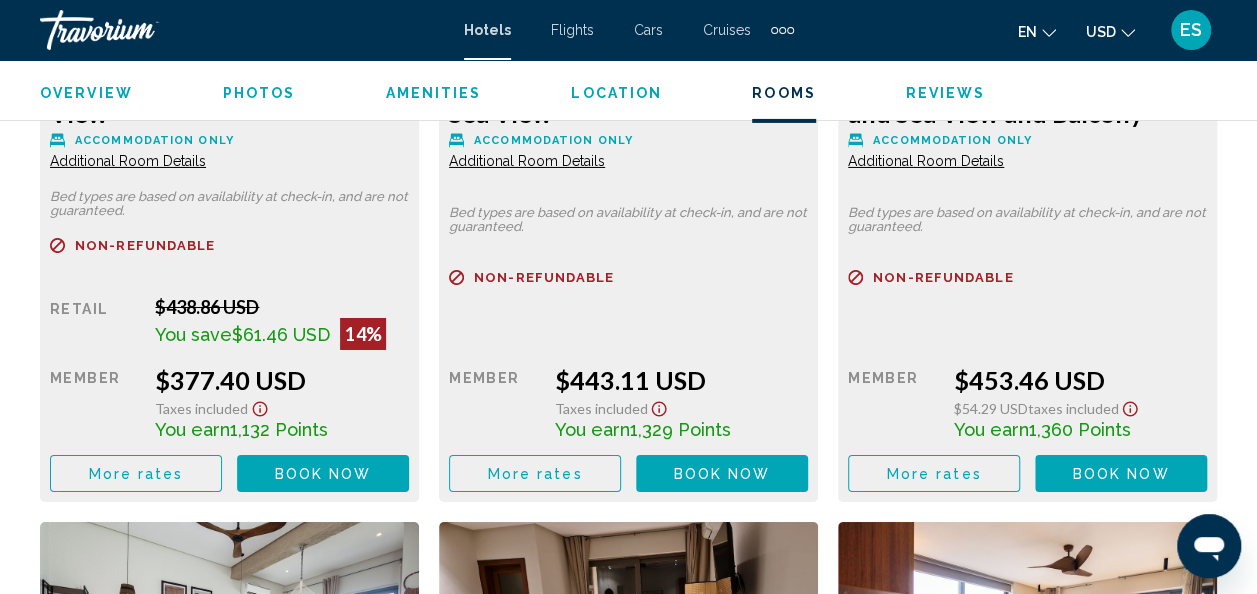 click on "More rates" at bounding box center (136, 474) 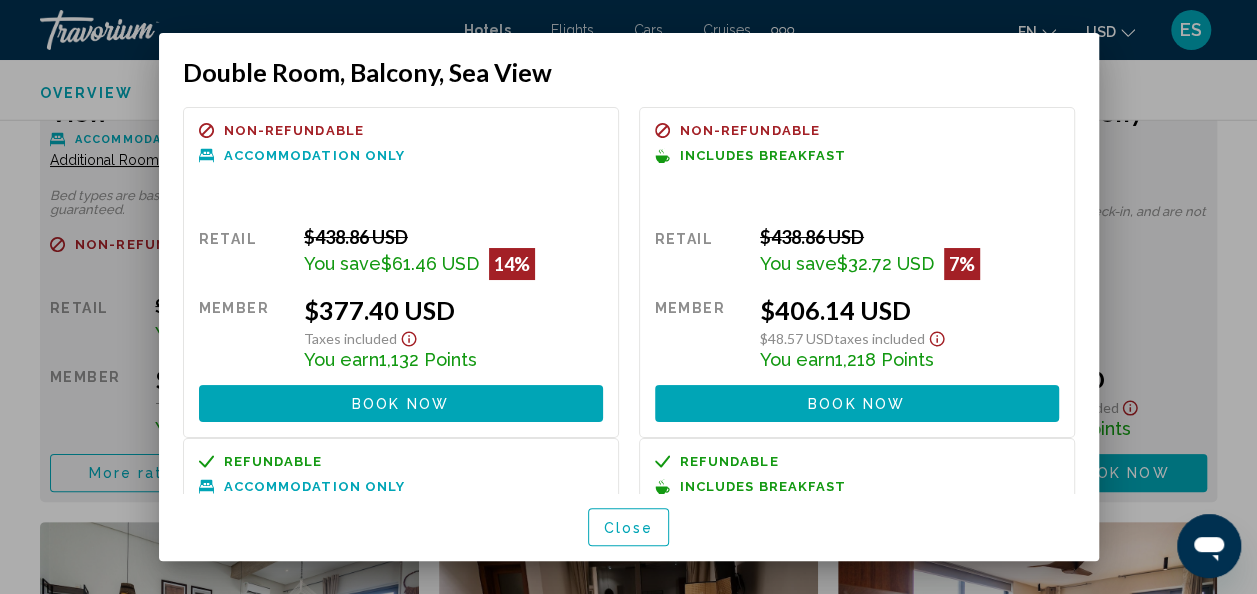 click on "Includes Breakfast" at bounding box center [763, 155] 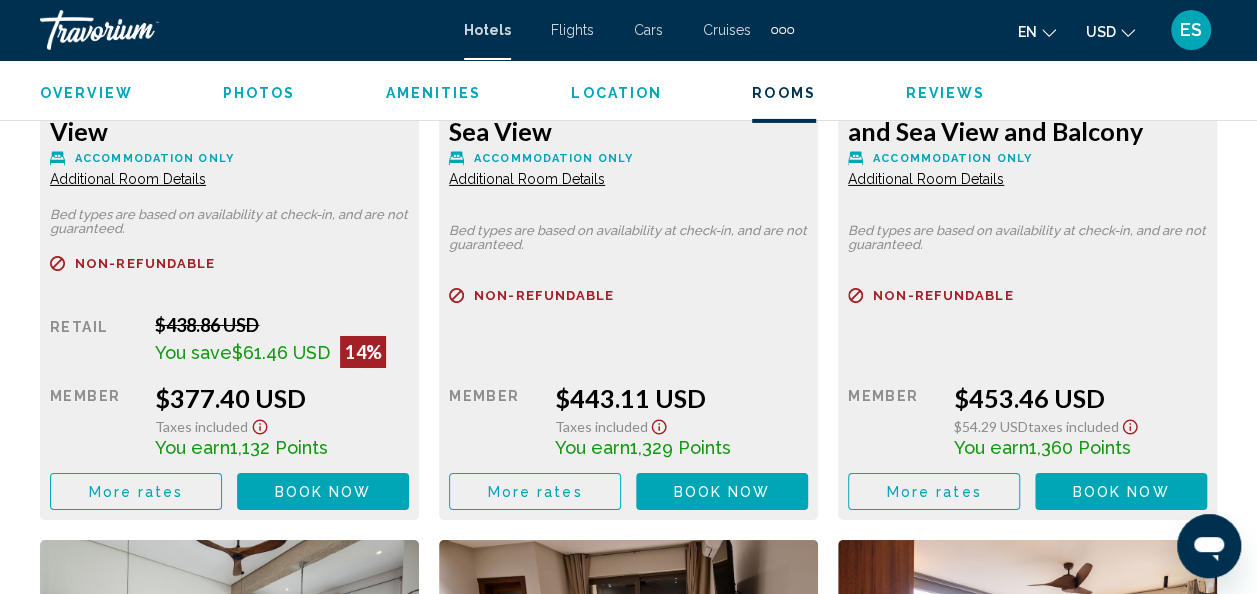 scroll, scrollTop: 3358, scrollLeft: 0, axis: vertical 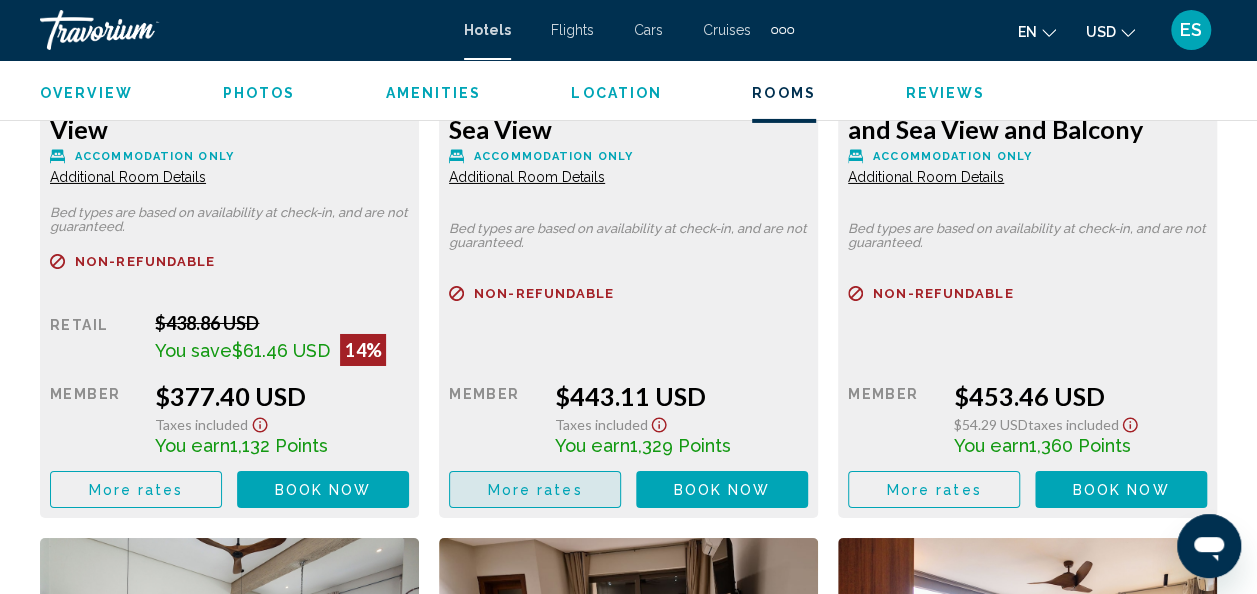 click on "More rates" at bounding box center [136, 489] 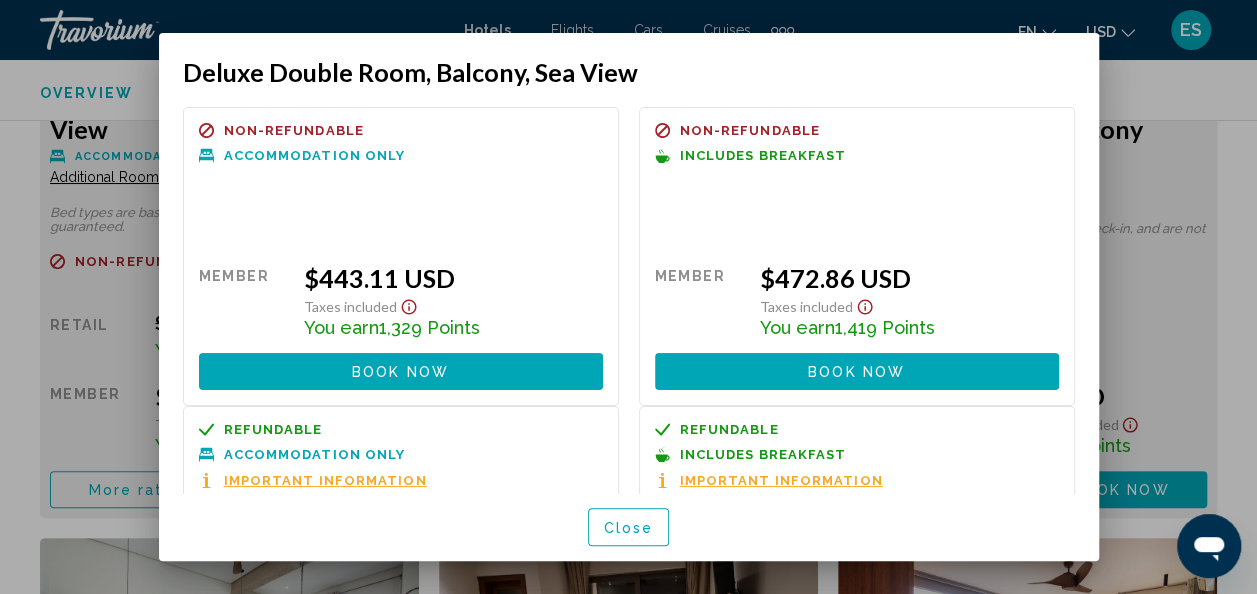 click on "Close" at bounding box center (629, 528) 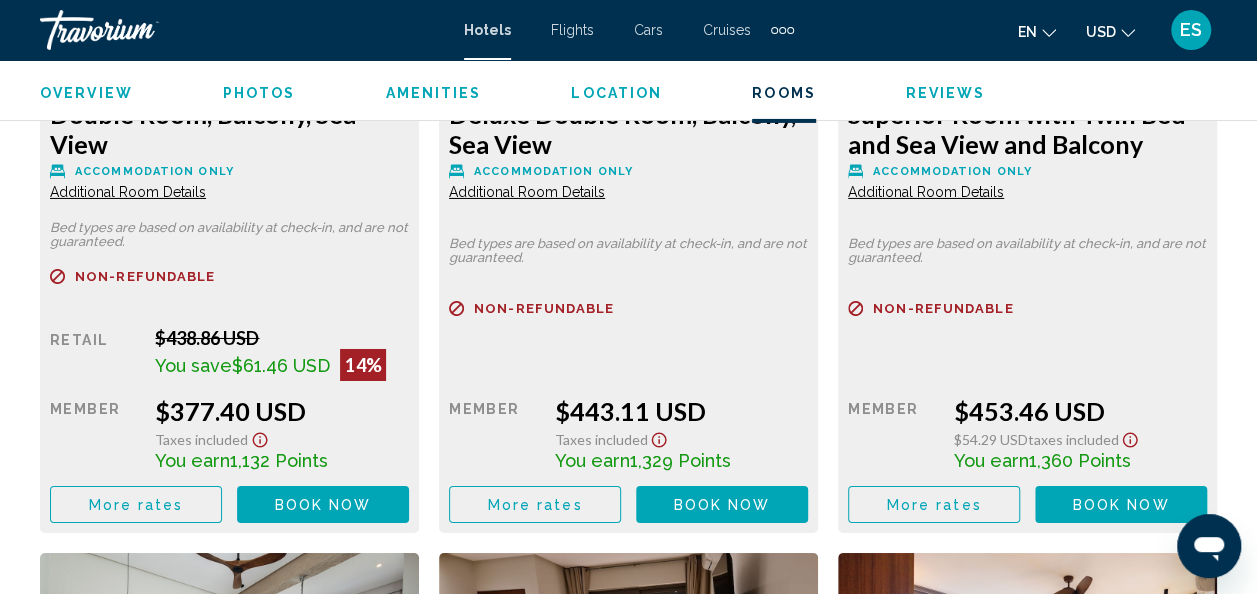 scroll, scrollTop: 3354, scrollLeft: 0, axis: vertical 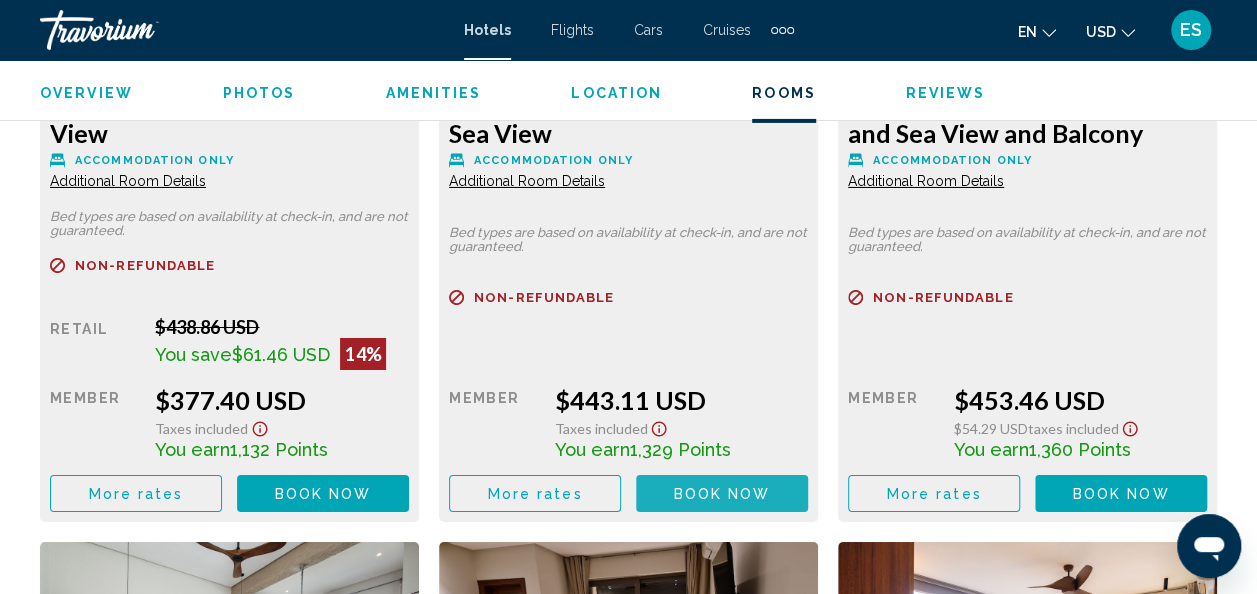 click on "Book now No longer available" at bounding box center (323, 493) 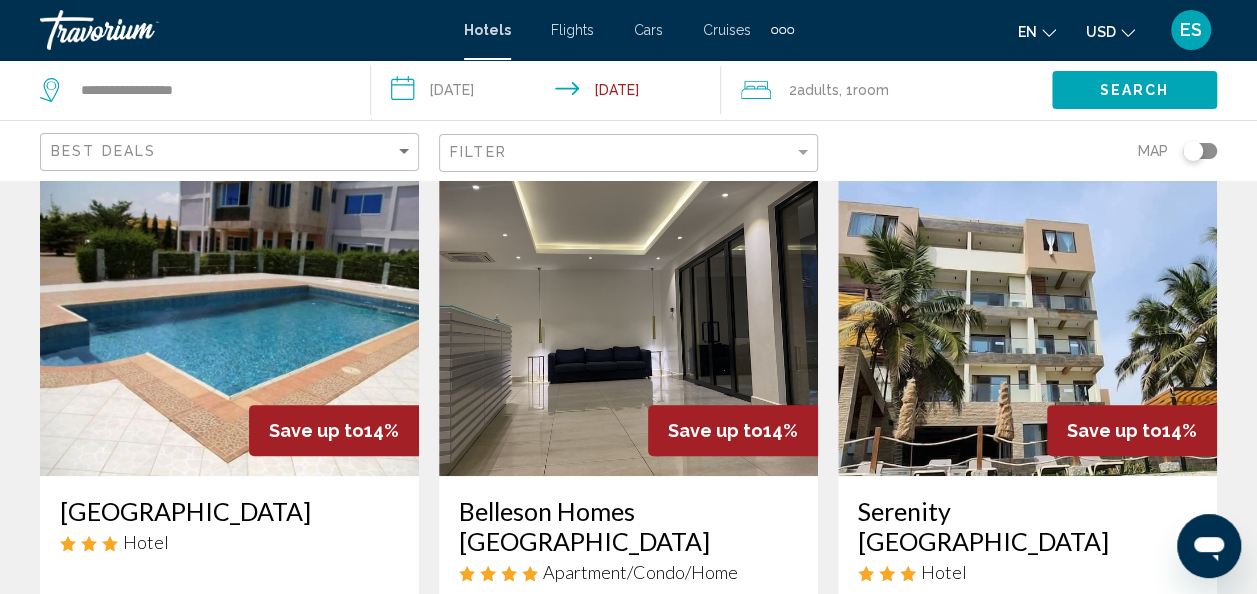 scroll, scrollTop: 95, scrollLeft: 0, axis: vertical 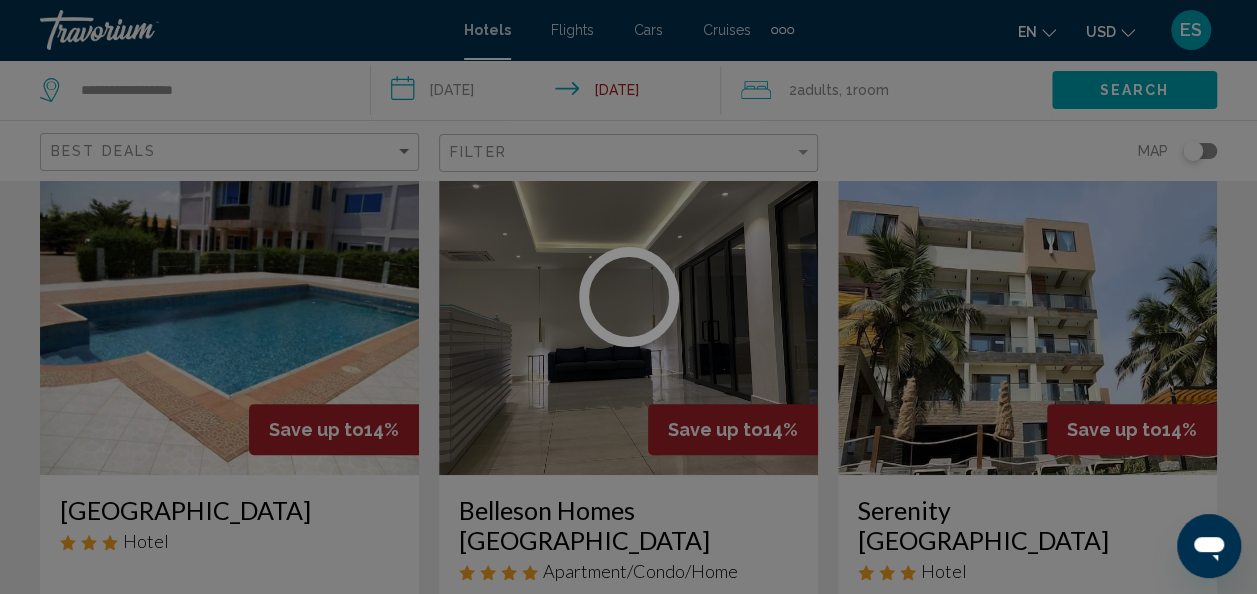 click at bounding box center (628, 297) 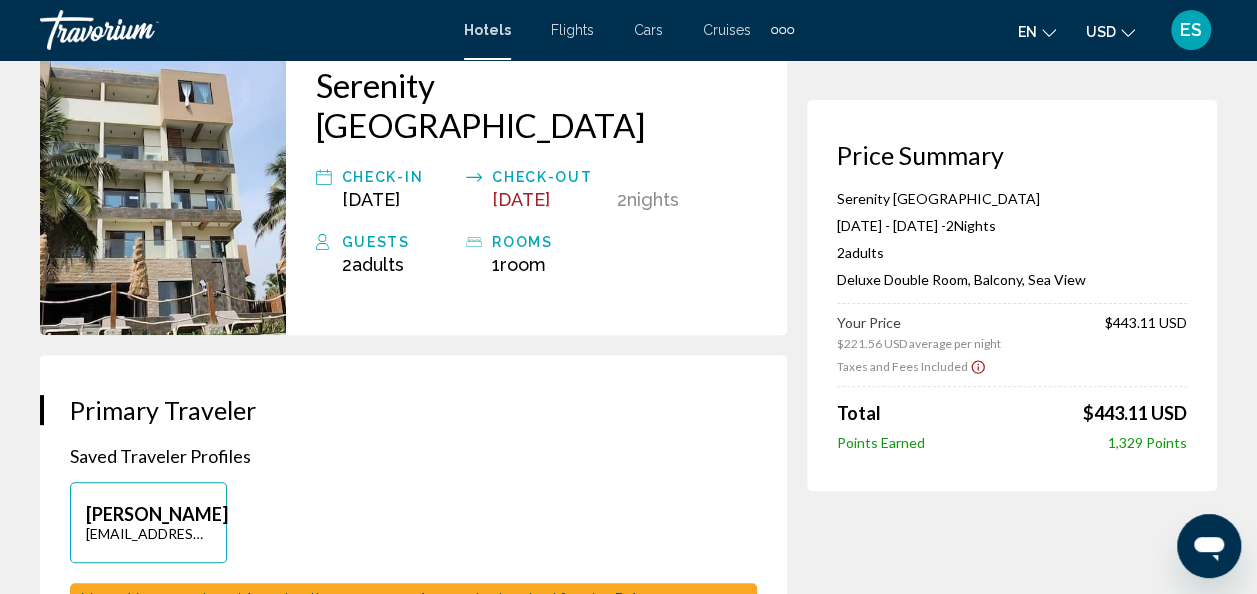 scroll, scrollTop: 0, scrollLeft: 0, axis: both 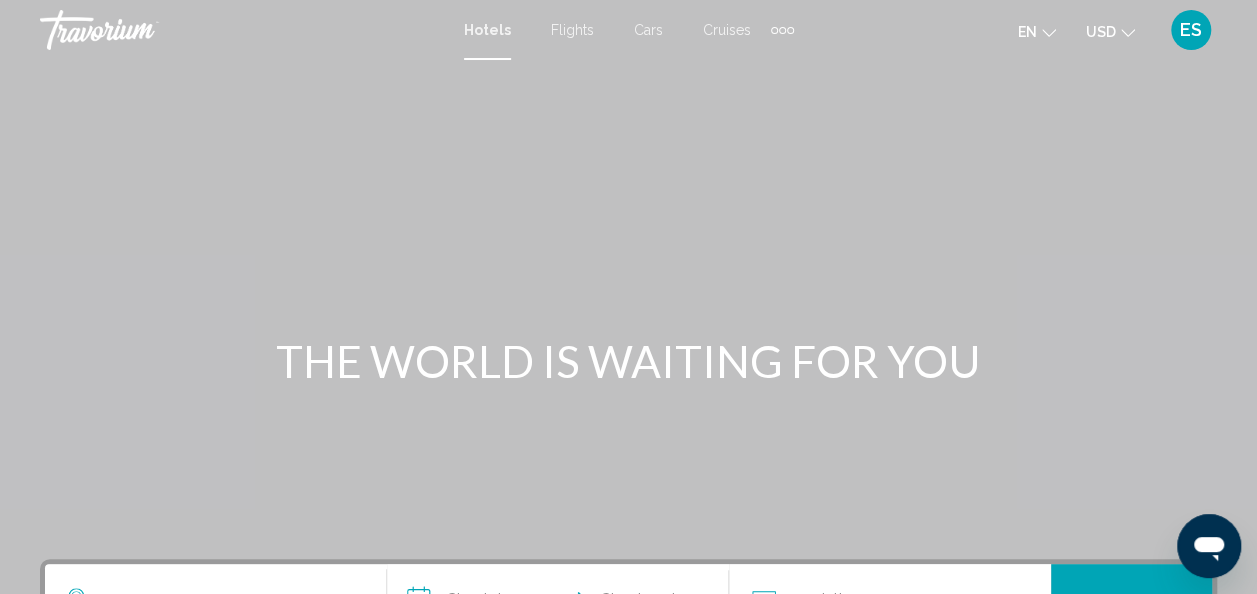 click on "Hotels" at bounding box center [487, 30] 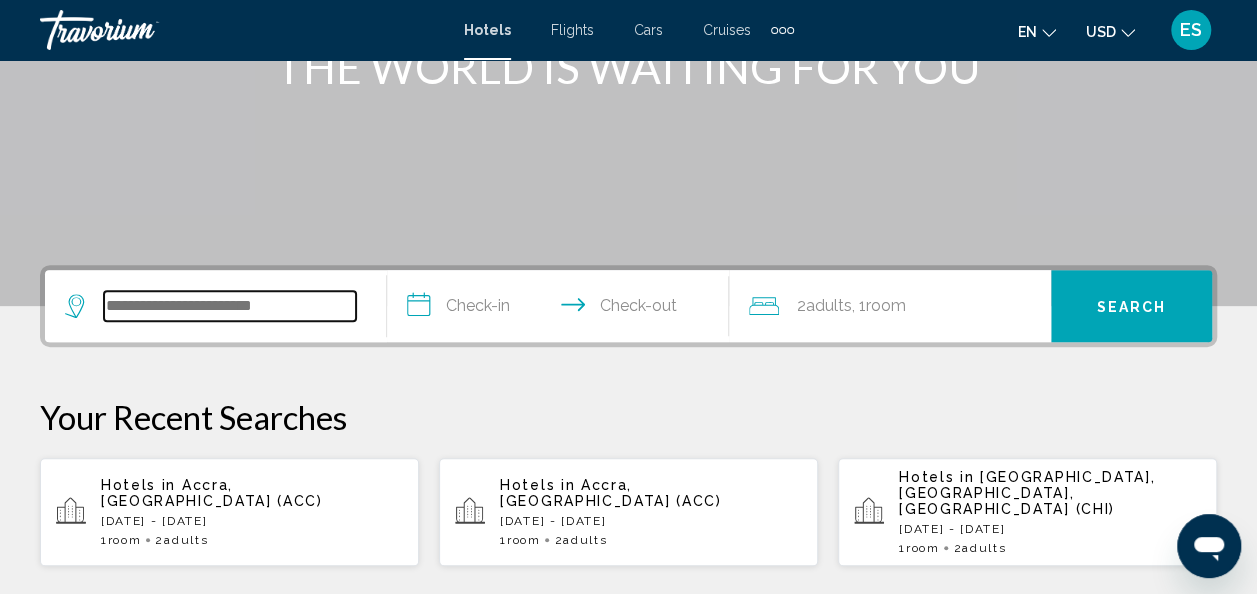 click at bounding box center [230, 306] 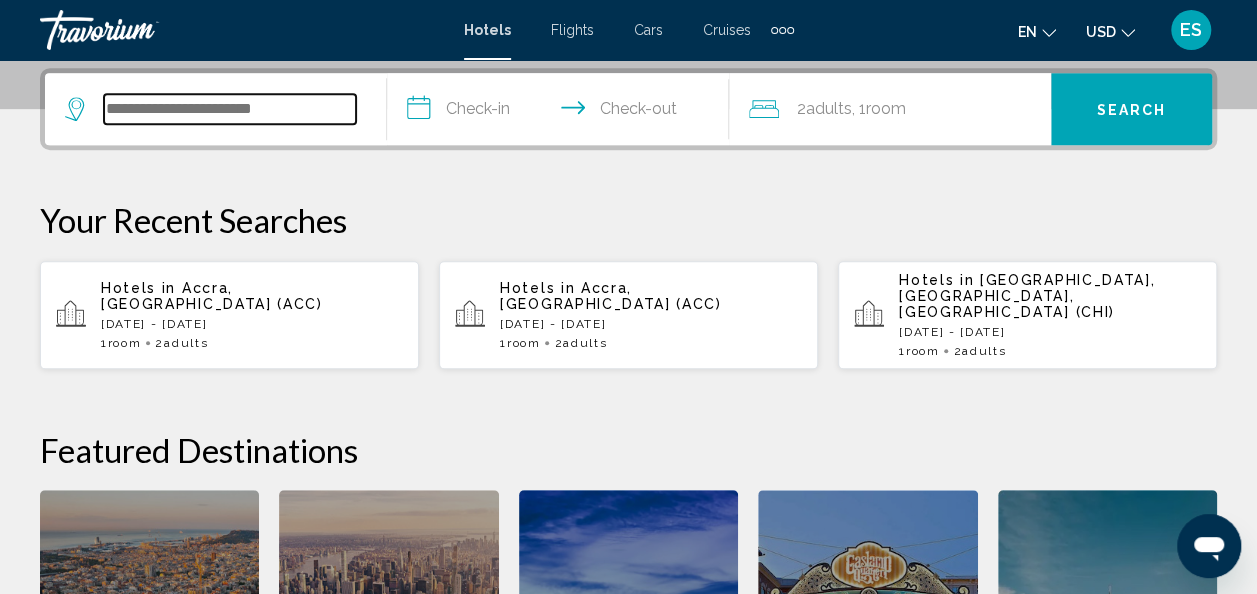 scroll, scrollTop: 494, scrollLeft: 0, axis: vertical 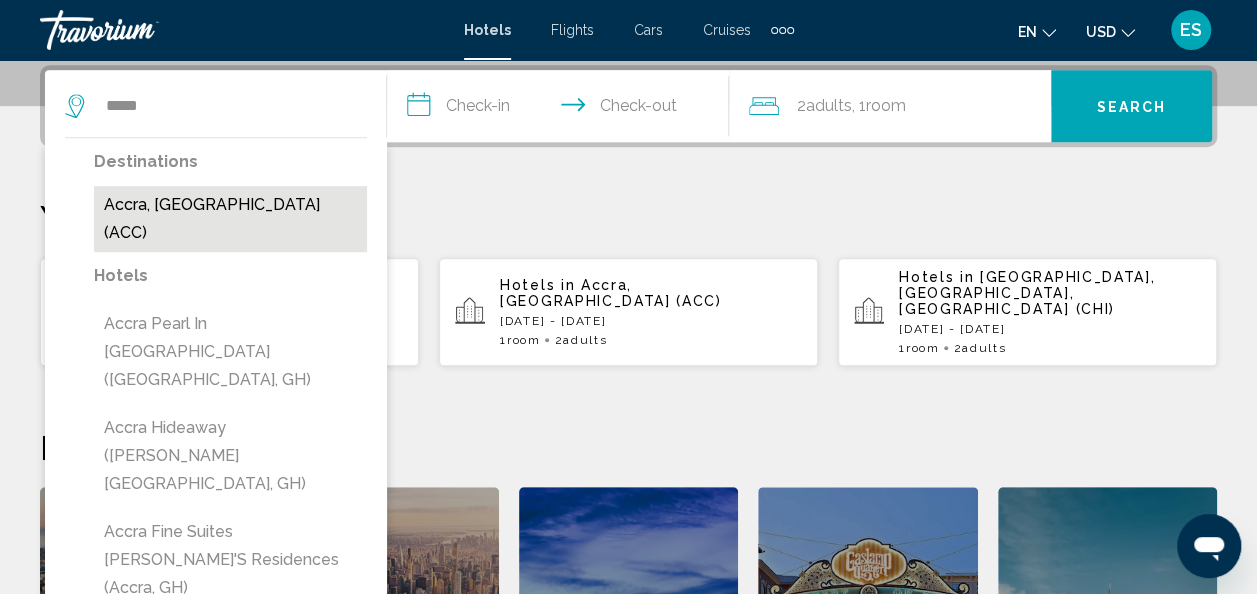 click on "Accra, [GEOGRAPHIC_DATA] (ACC)" at bounding box center (230, 219) 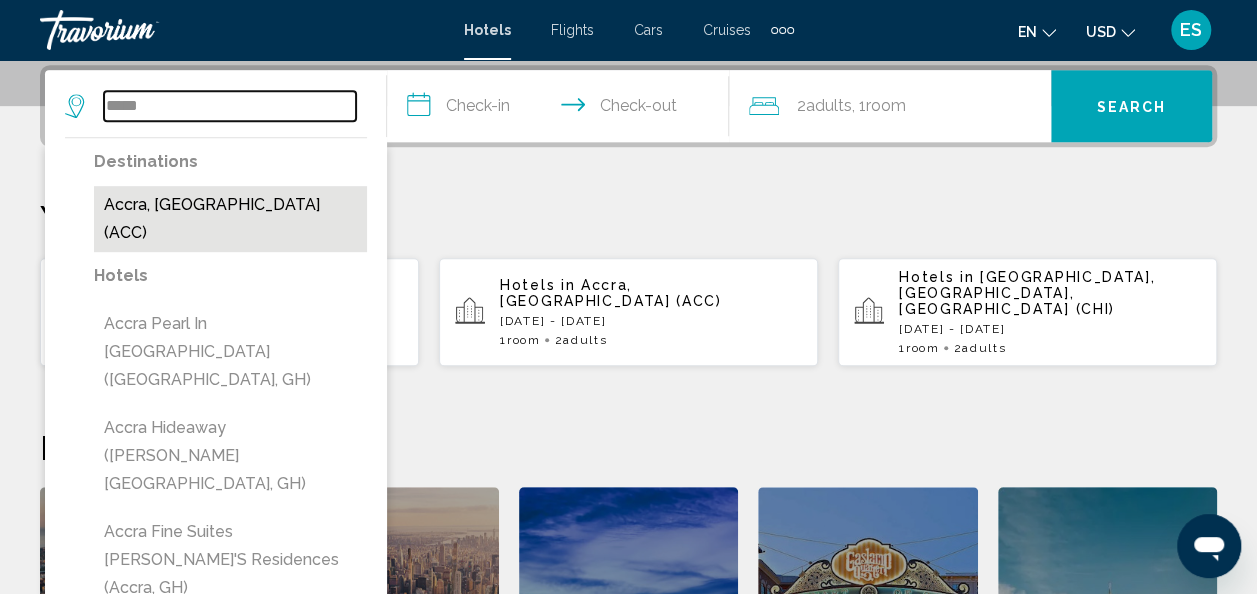 type on "**********" 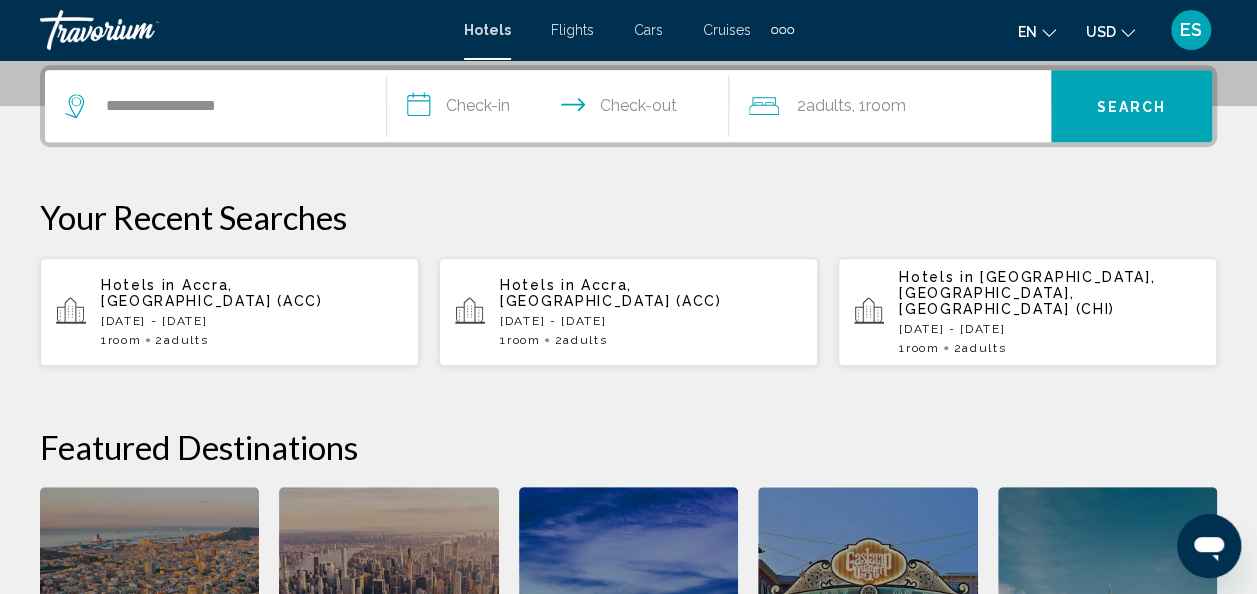 click on "**********" at bounding box center (562, 109) 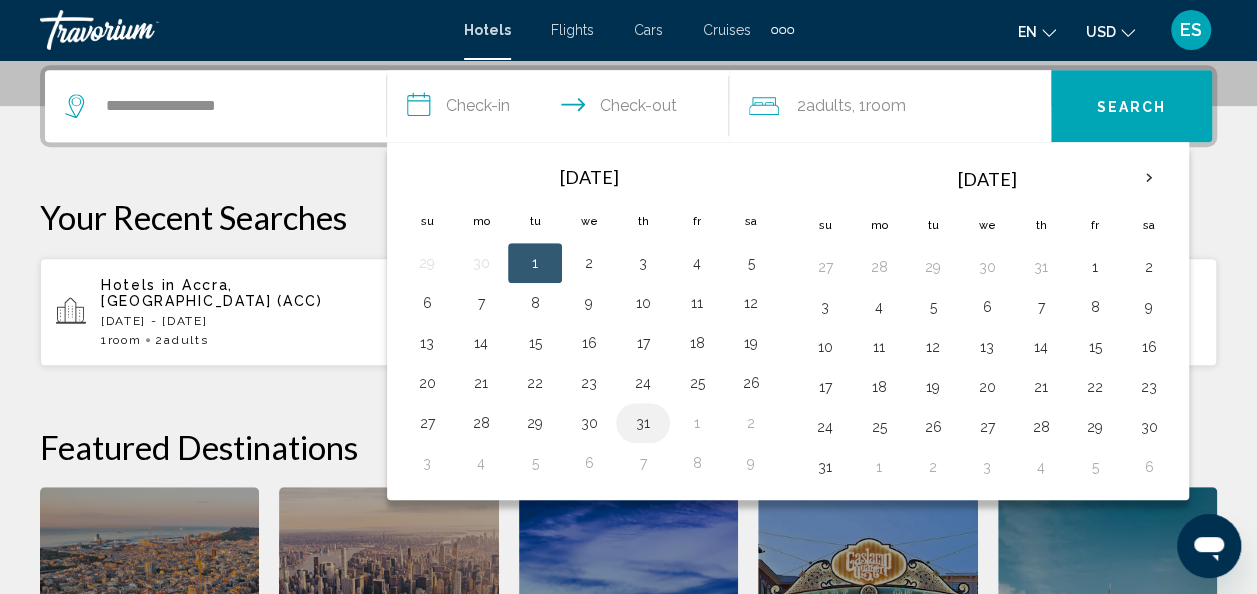click on "31" at bounding box center (643, 423) 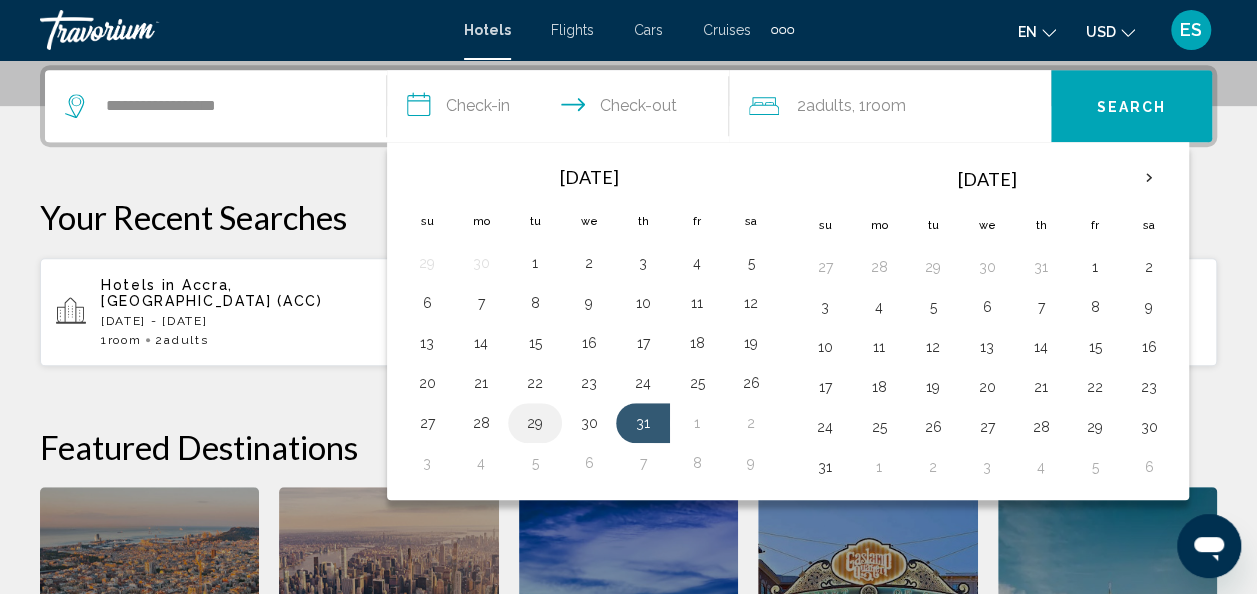 click on "29" at bounding box center (535, 423) 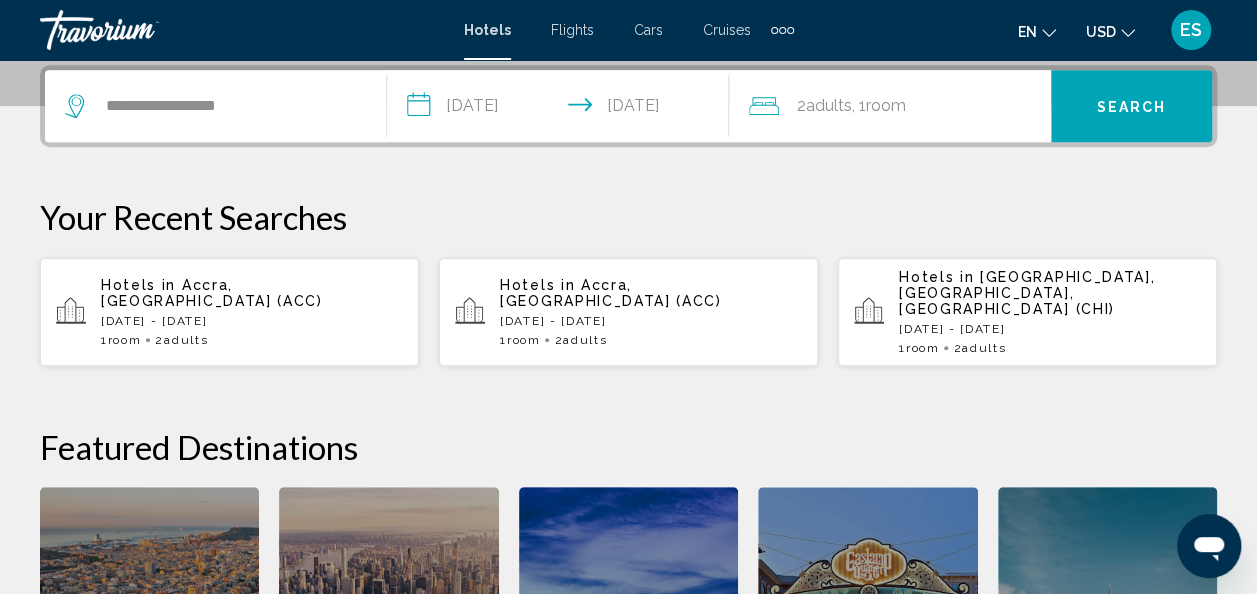 click on "**********" at bounding box center (562, 109) 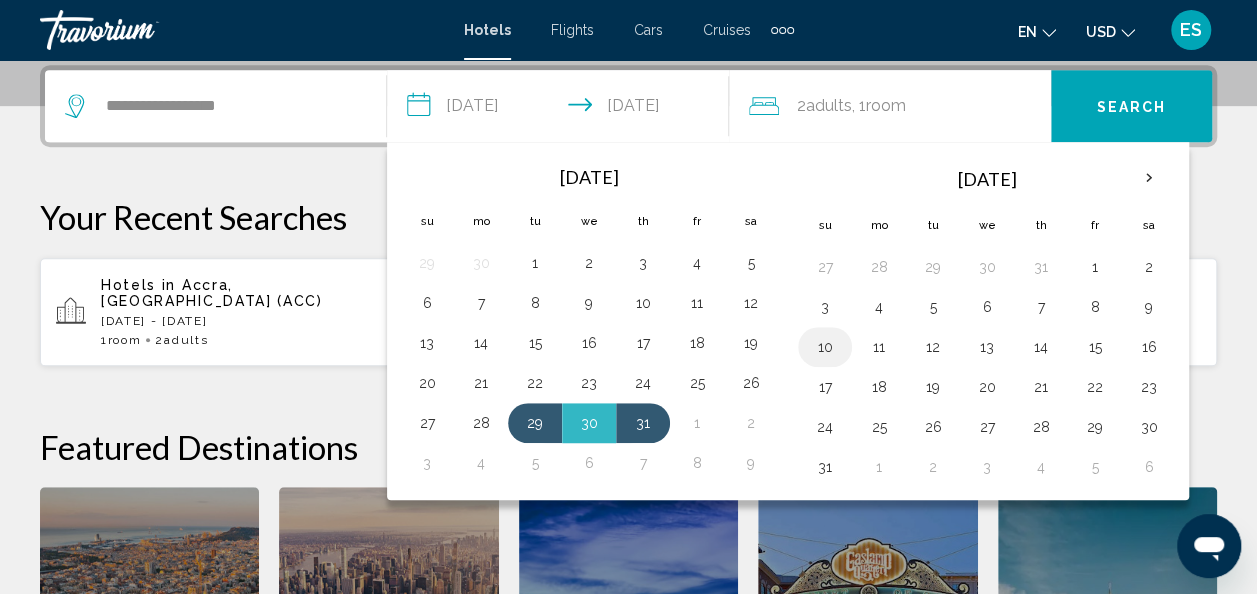 click on "10" at bounding box center (825, 347) 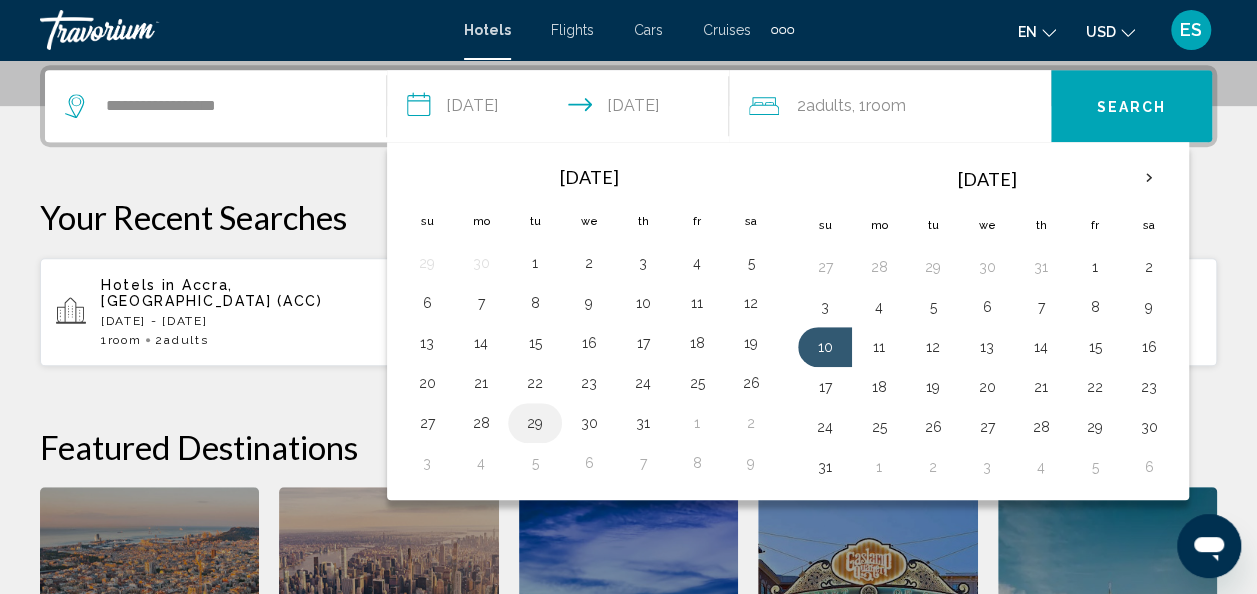 click on "29" at bounding box center [535, 423] 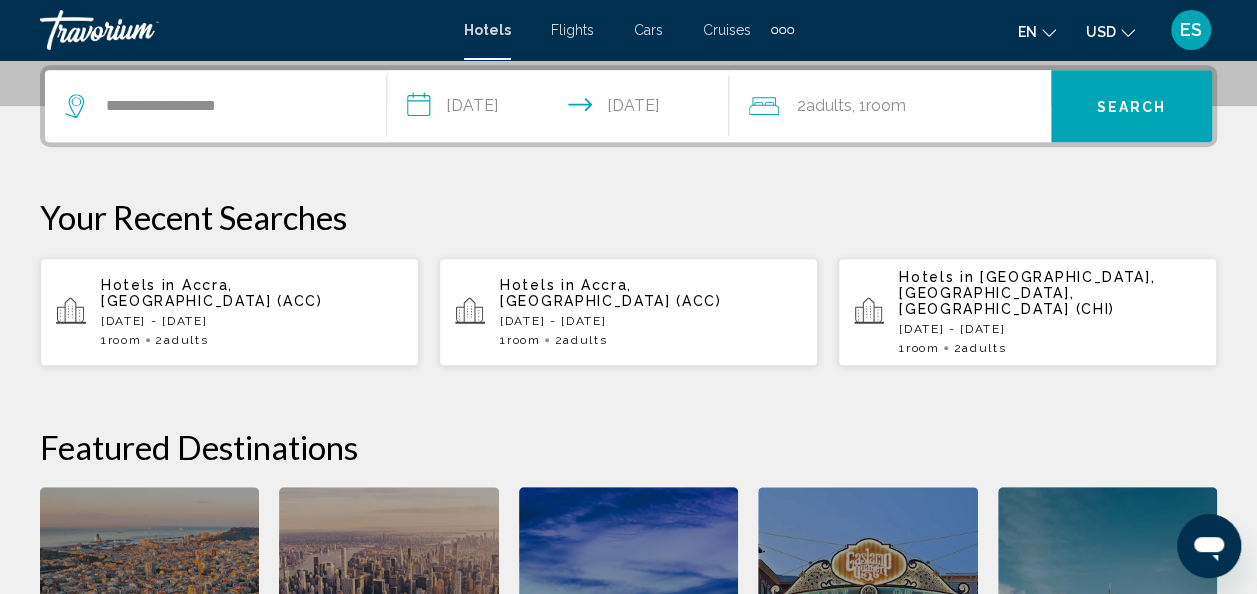 click on "**********" at bounding box center (562, 109) 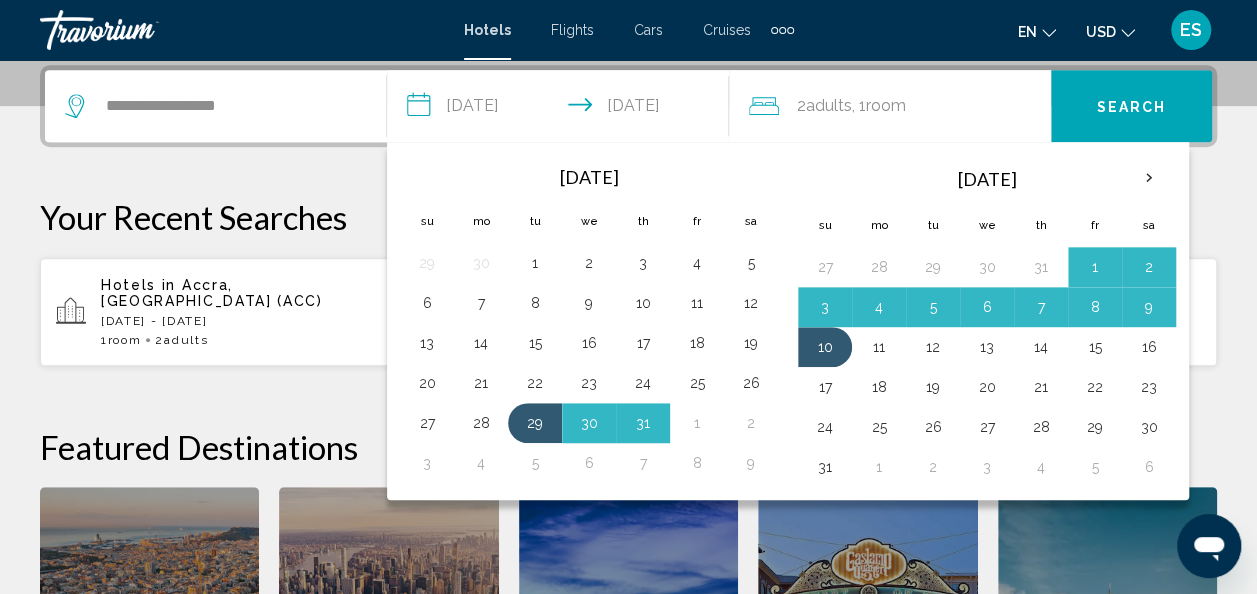 click on "**********" at bounding box center [562, 109] 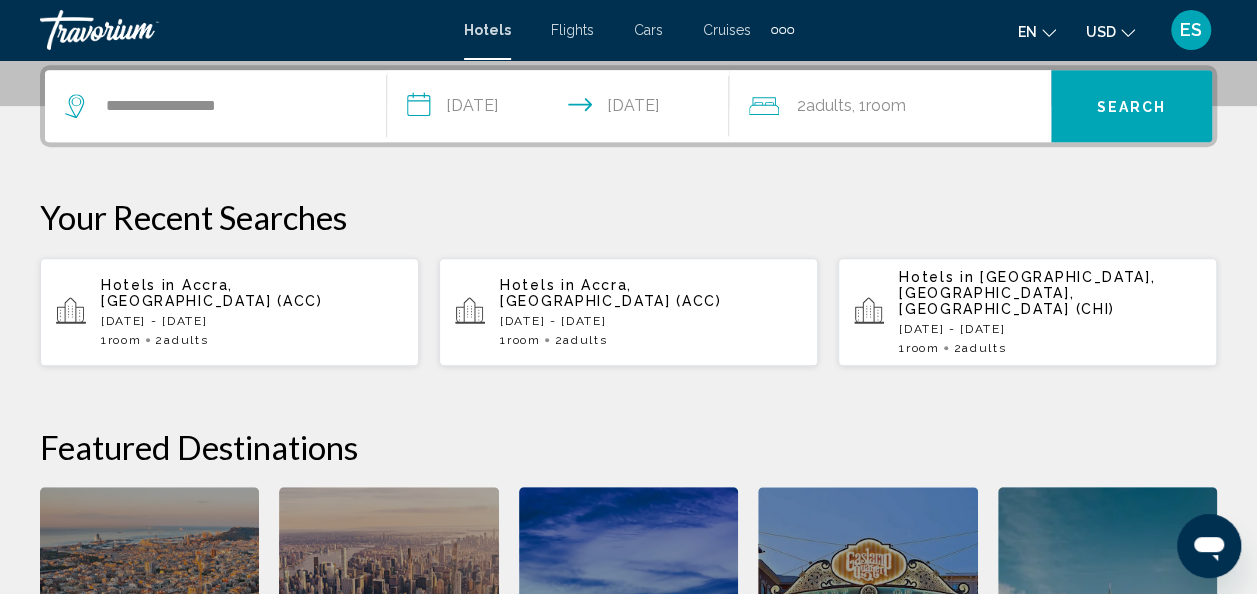 click on "**********" at bounding box center (562, 109) 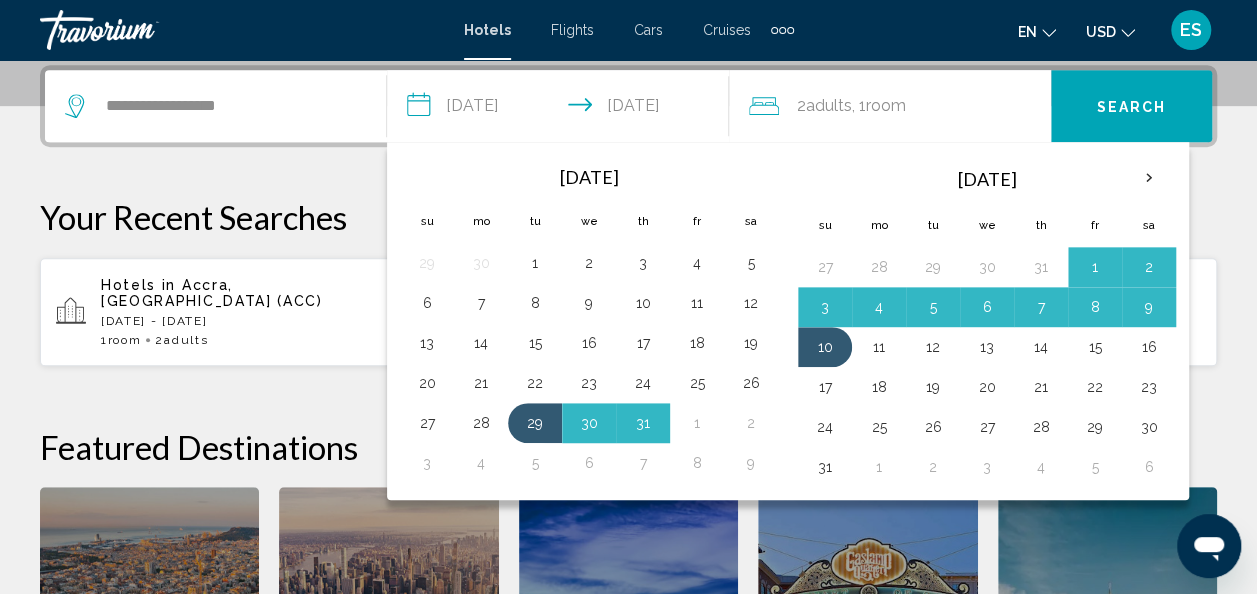 click on "1" at bounding box center [1095, 267] 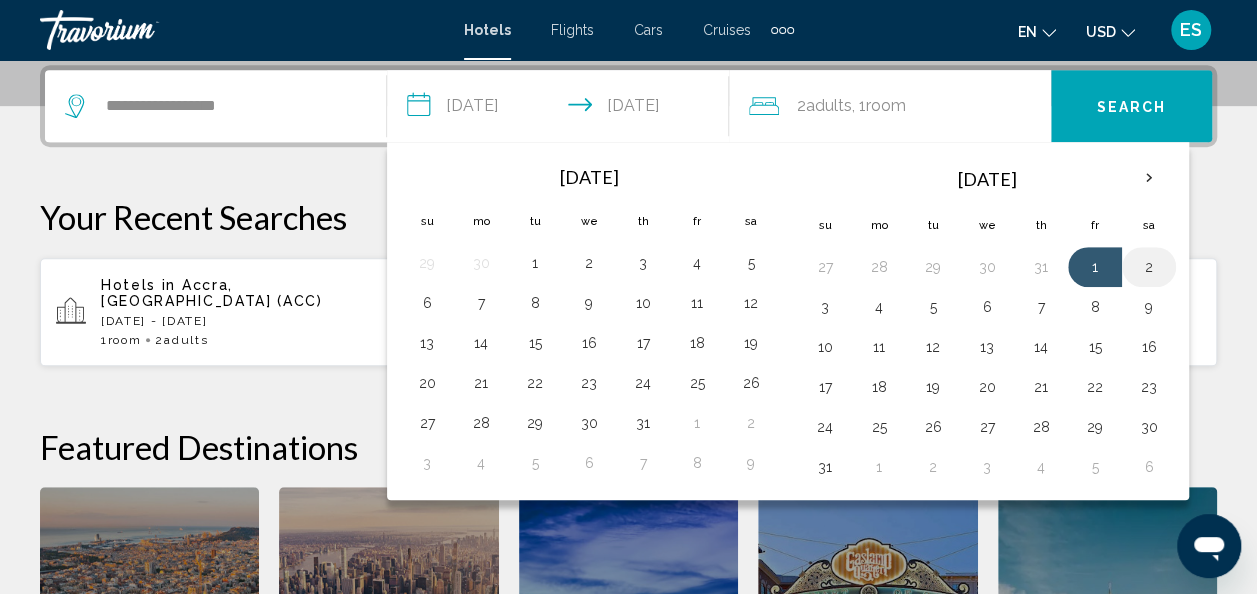 click on "2" at bounding box center (1149, 267) 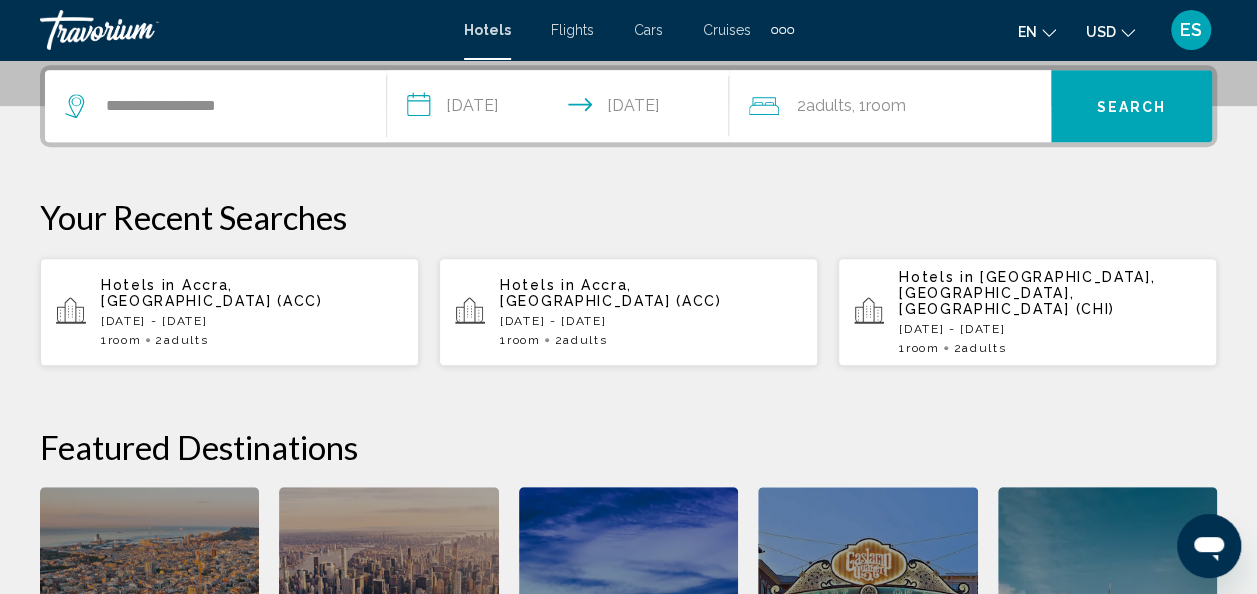 click on "**********" at bounding box center (562, 109) 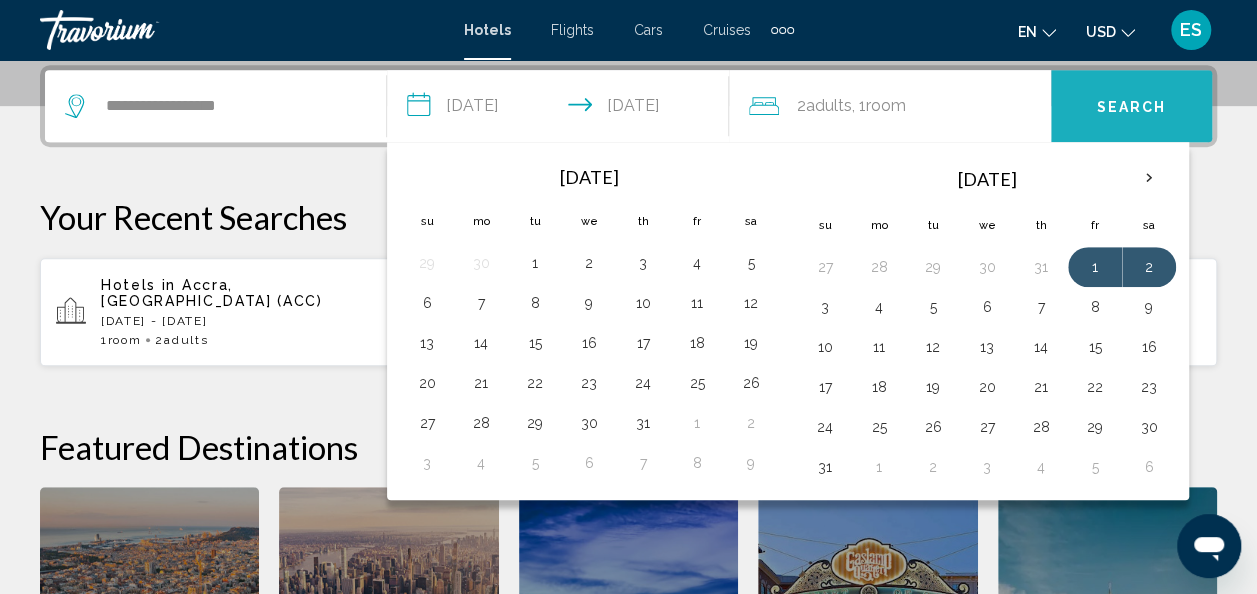 click on "Search" at bounding box center (1132, 107) 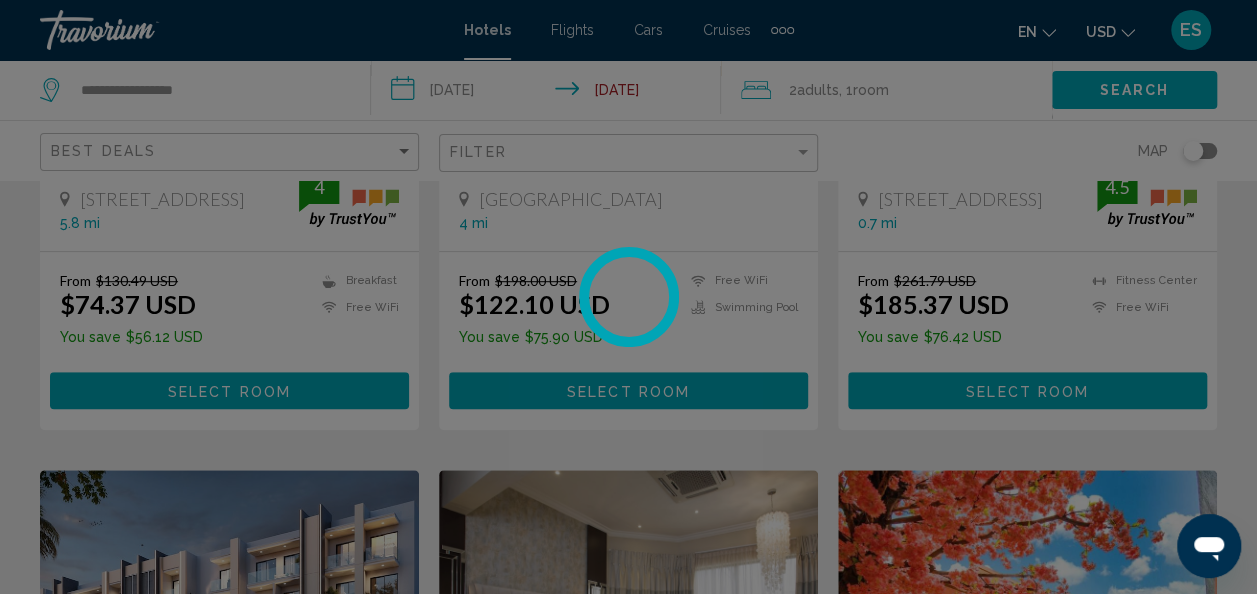 scroll, scrollTop: 0, scrollLeft: 0, axis: both 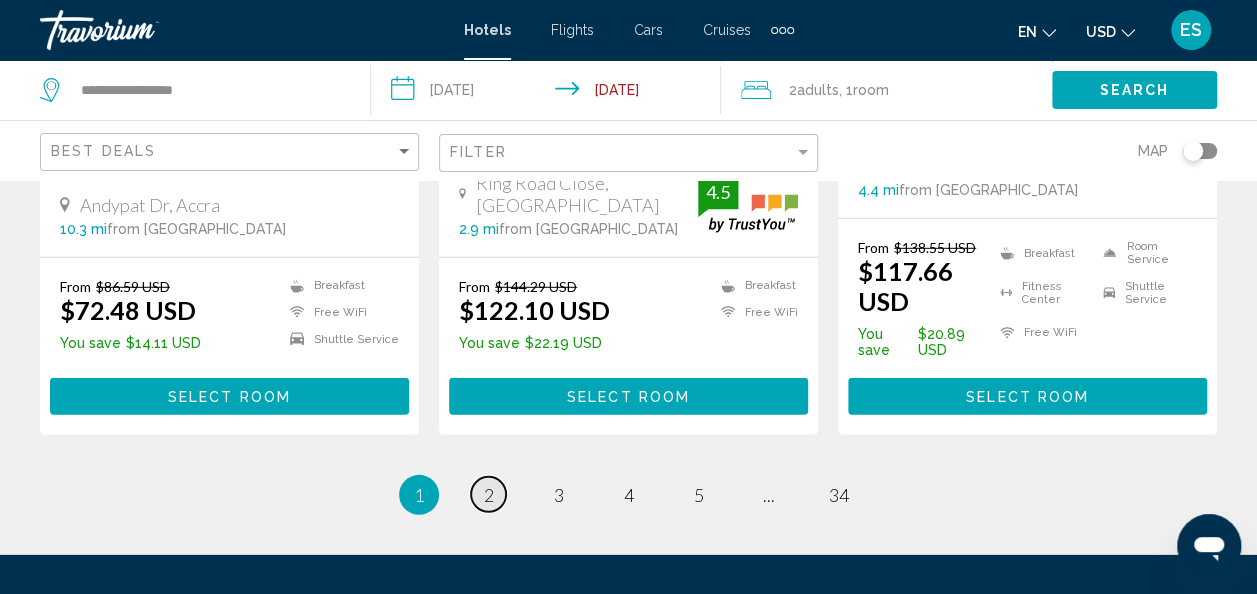 click on "2" at bounding box center (489, 495) 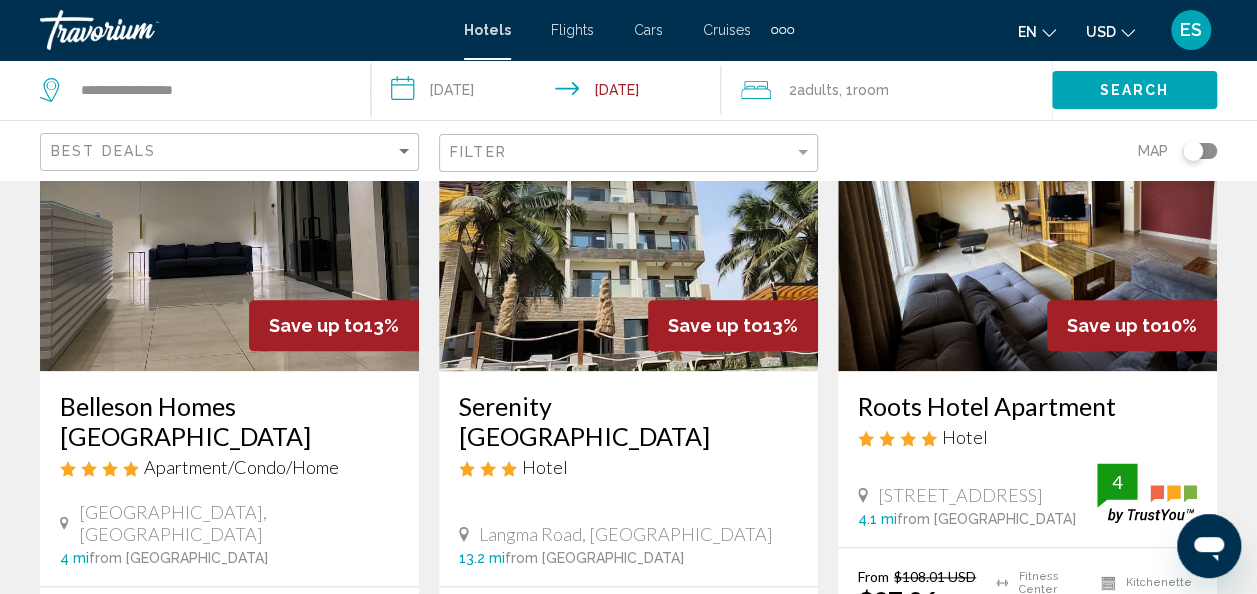 scroll, scrollTop: 958, scrollLeft: 0, axis: vertical 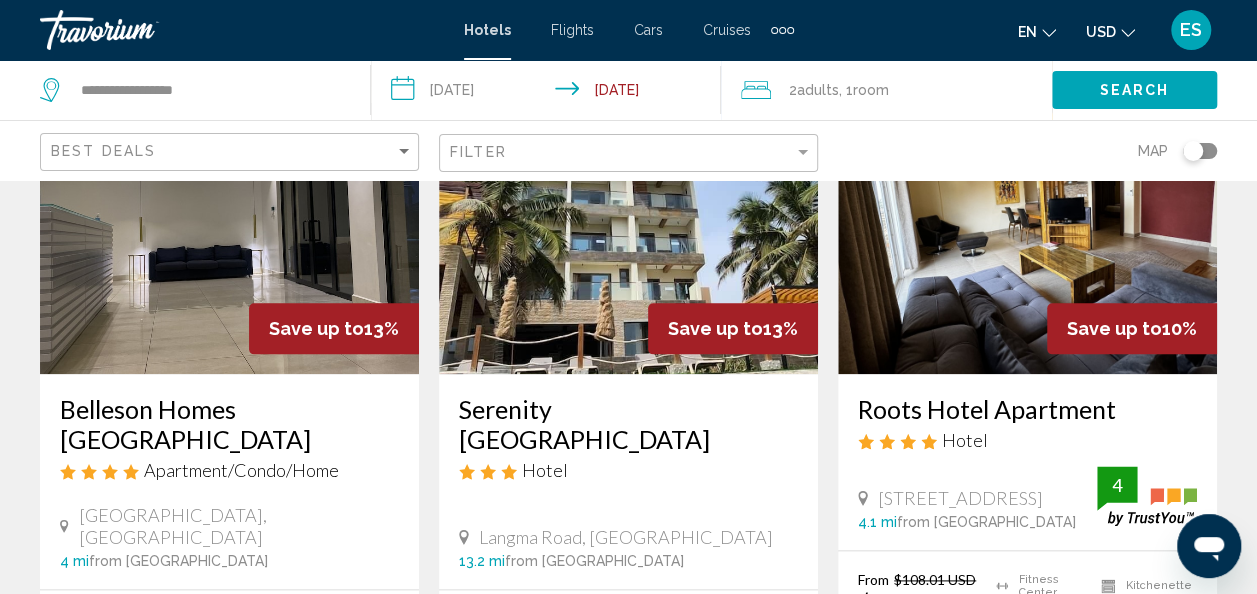click on "Save up to  13%" at bounding box center (733, 328) 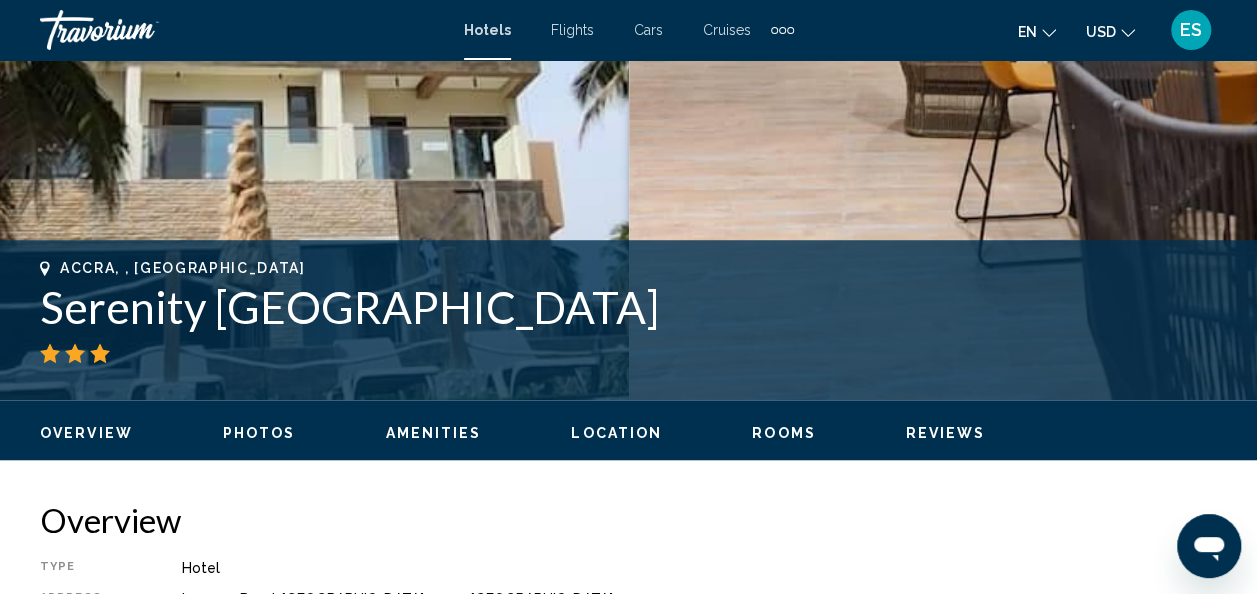 scroll, scrollTop: 612, scrollLeft: 0, axis: vertical 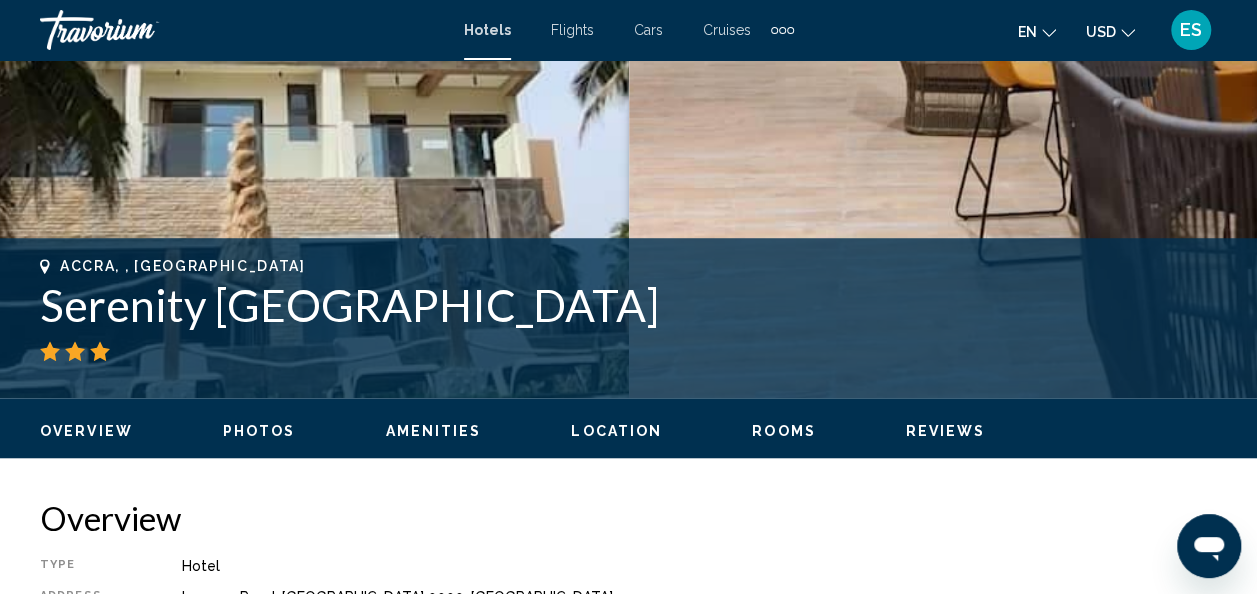 click on "Photos" at bounding box center (259, 431) 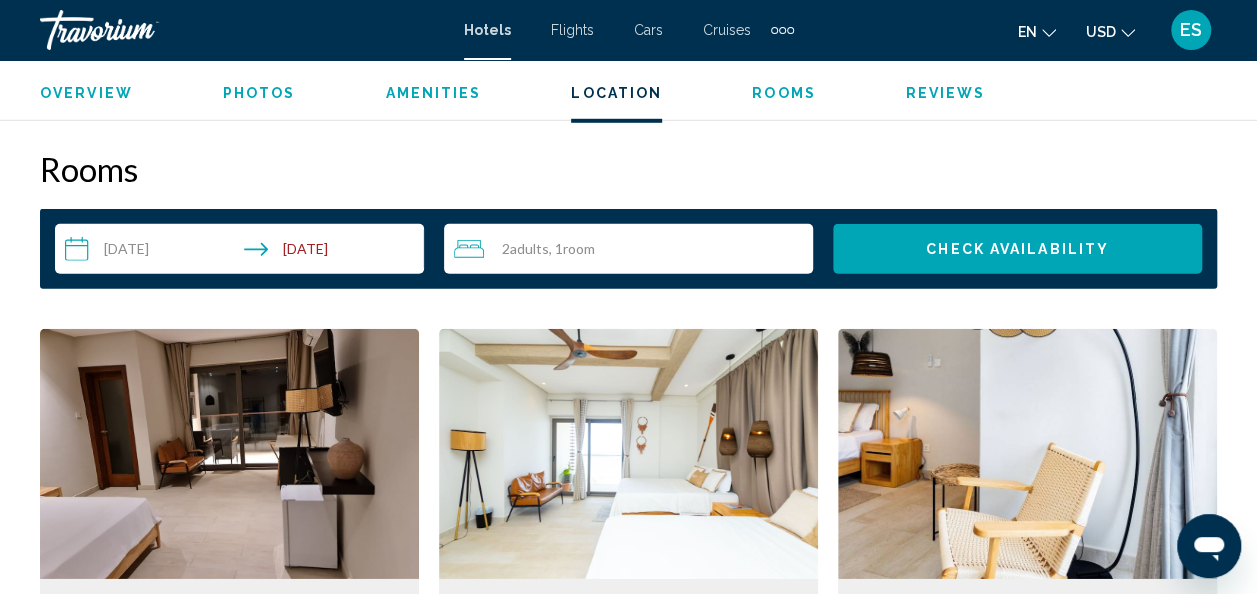 scroll, scrollTop: 2856, scrollLeft: 0, axis: vertical 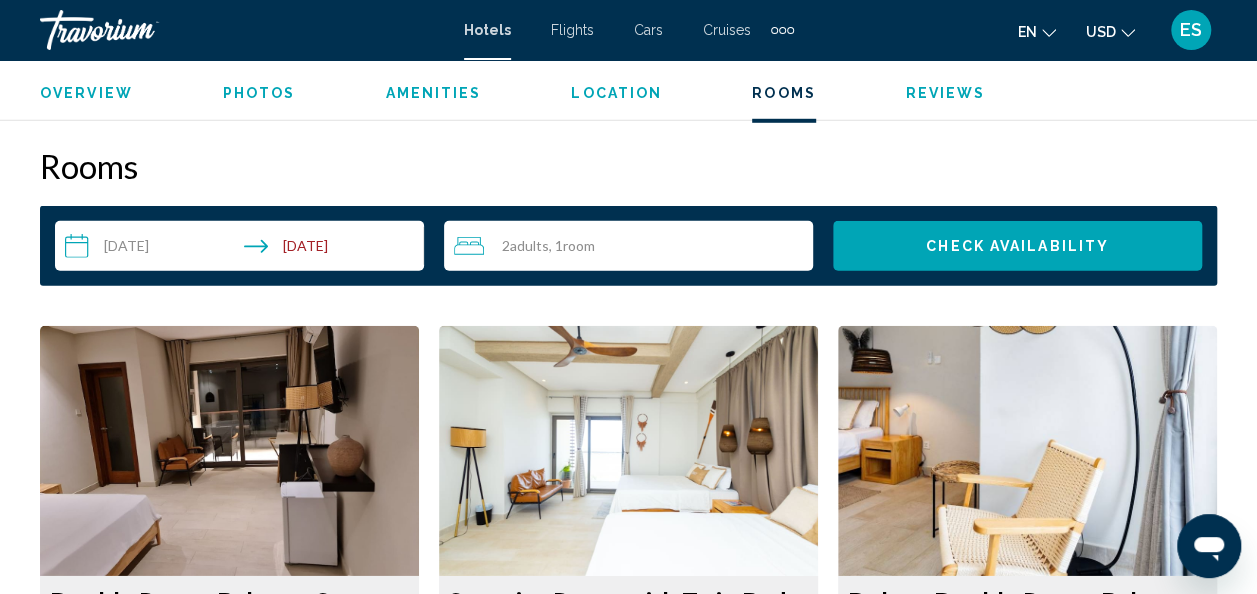 click on "**********" at bounding box center [243, 249] 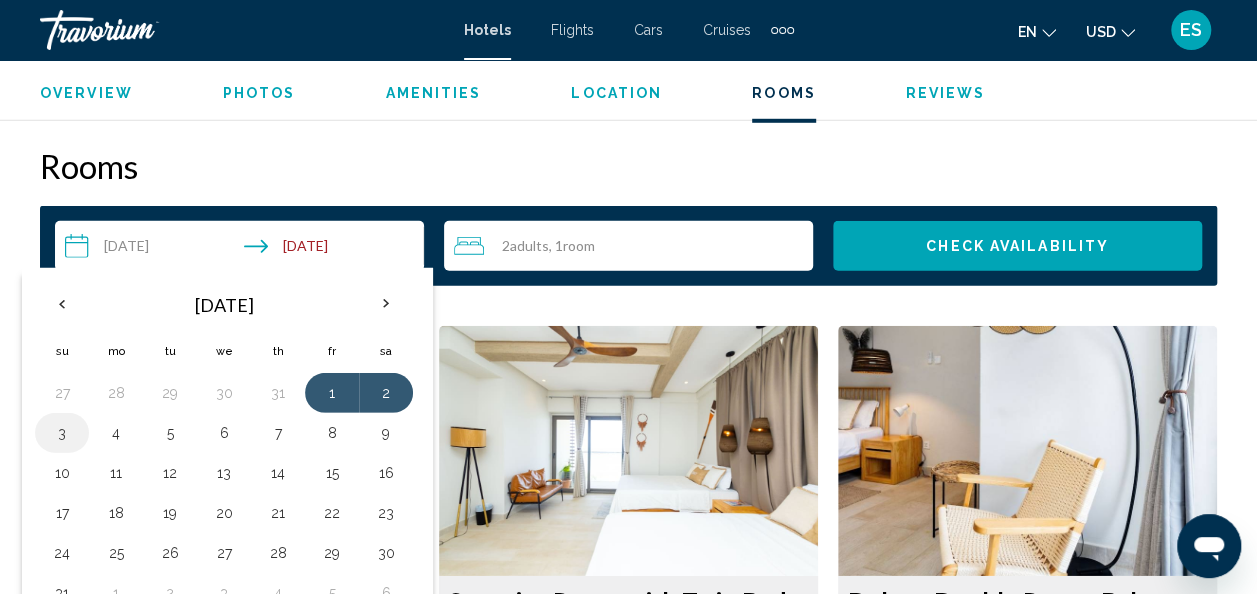 click on "3" at bounding box center (62, 433) 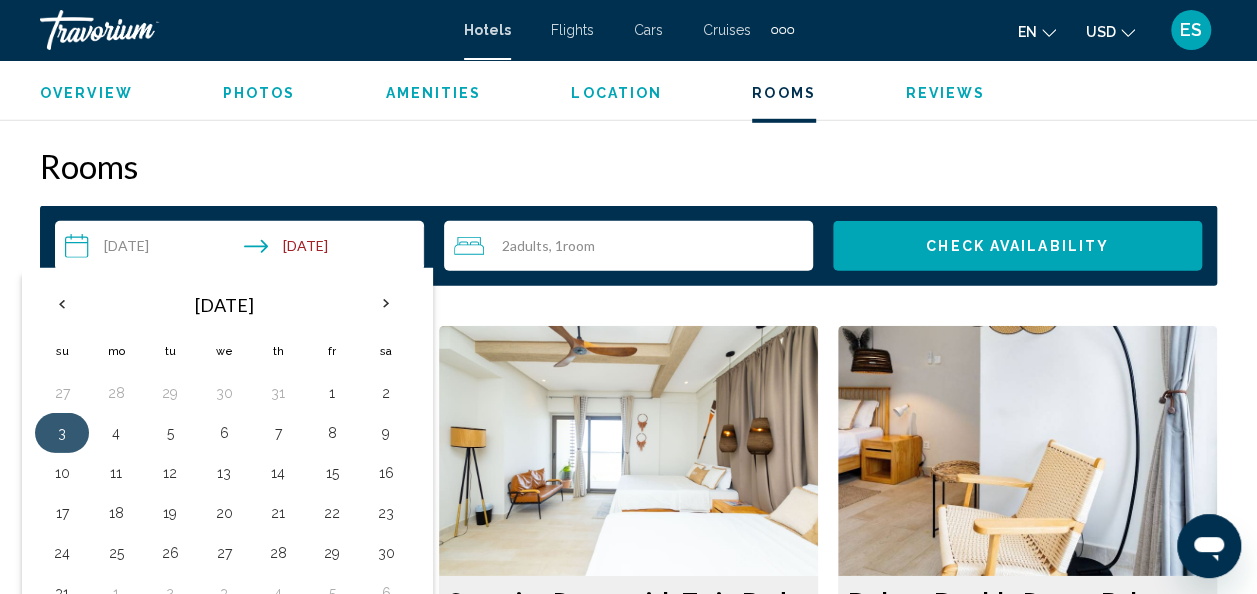 click on "1" at bounding box center [332, 393] 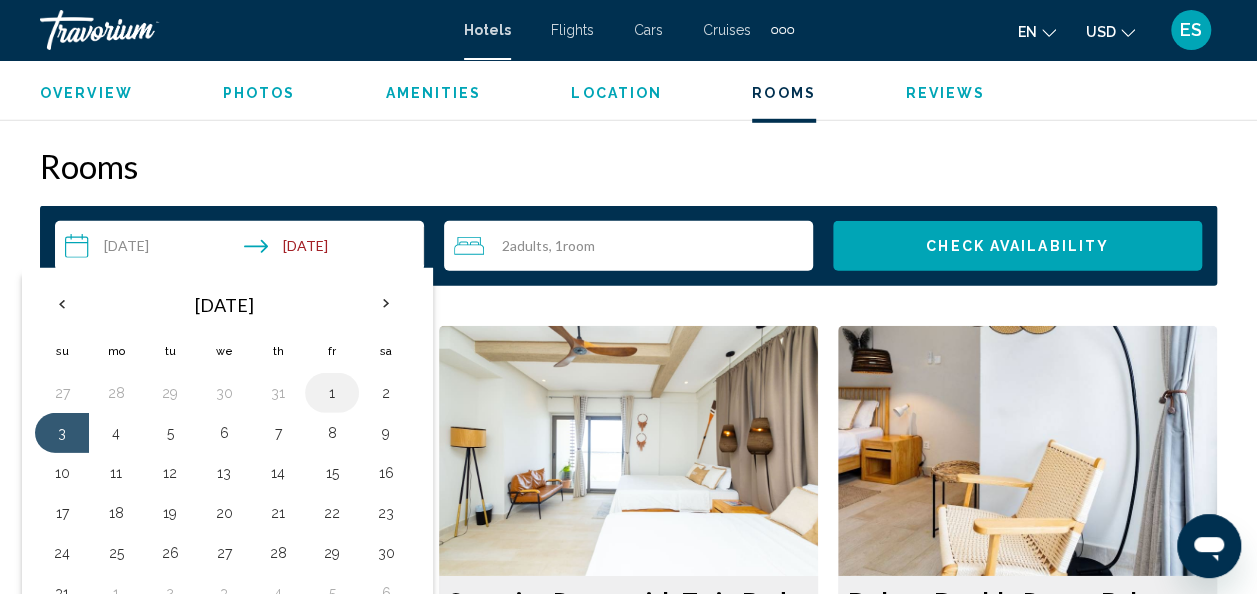 type on "**********" 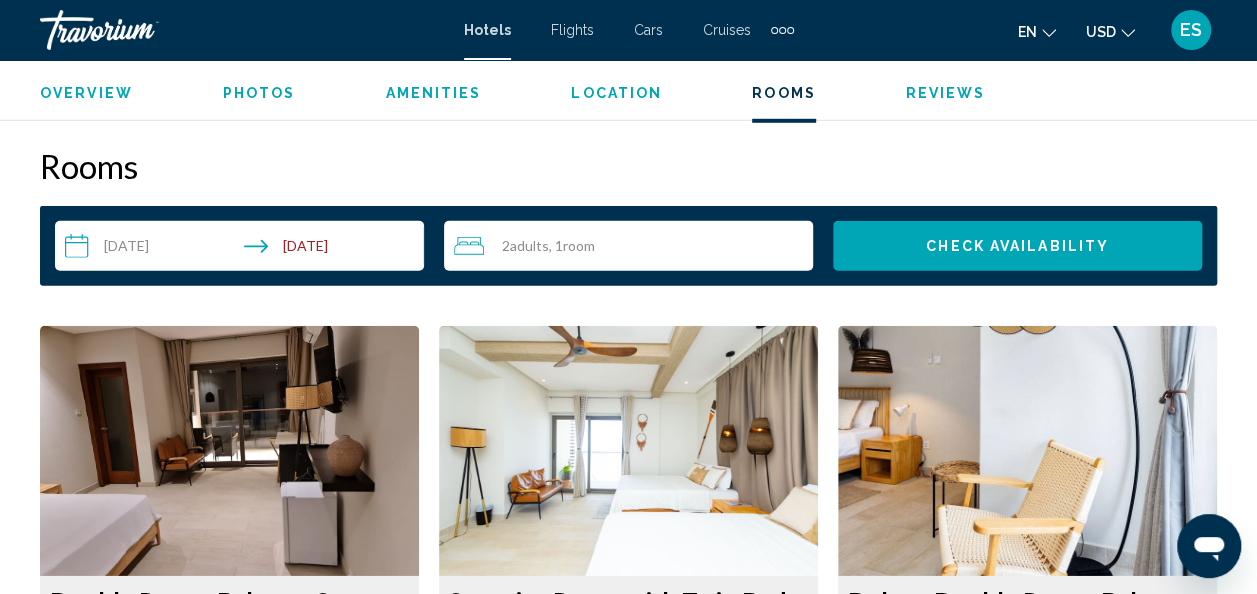 click on "Check Availability" at bounding box center [1017, 247] 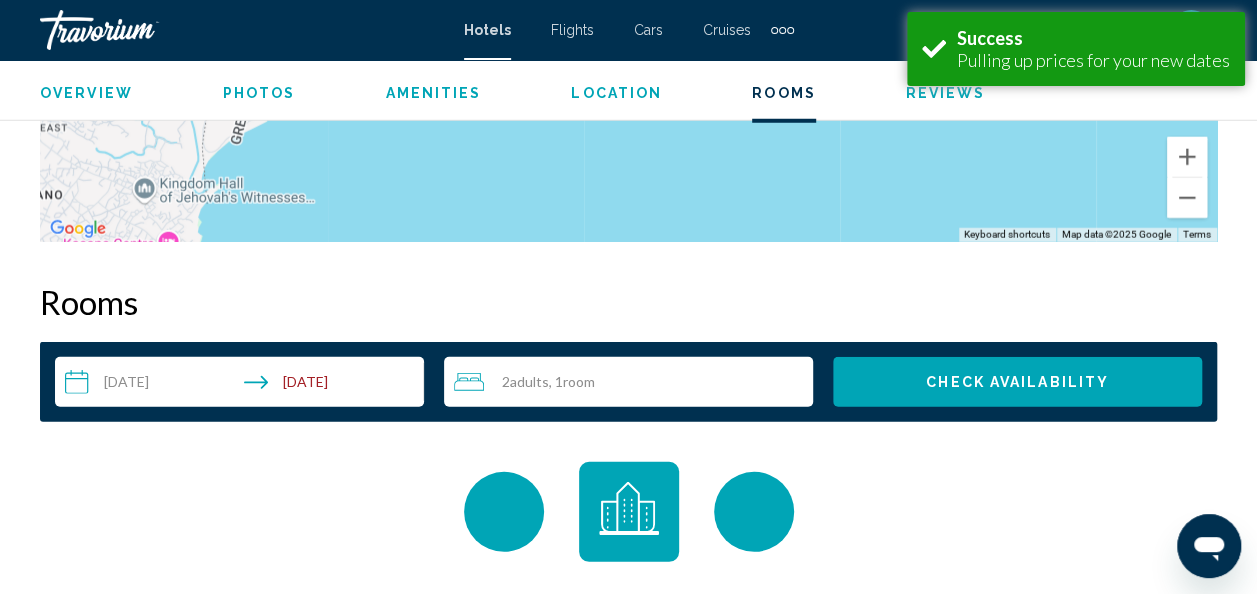 scroll, scrollTop: 2881, scrollLeft: 0, axis: vertical 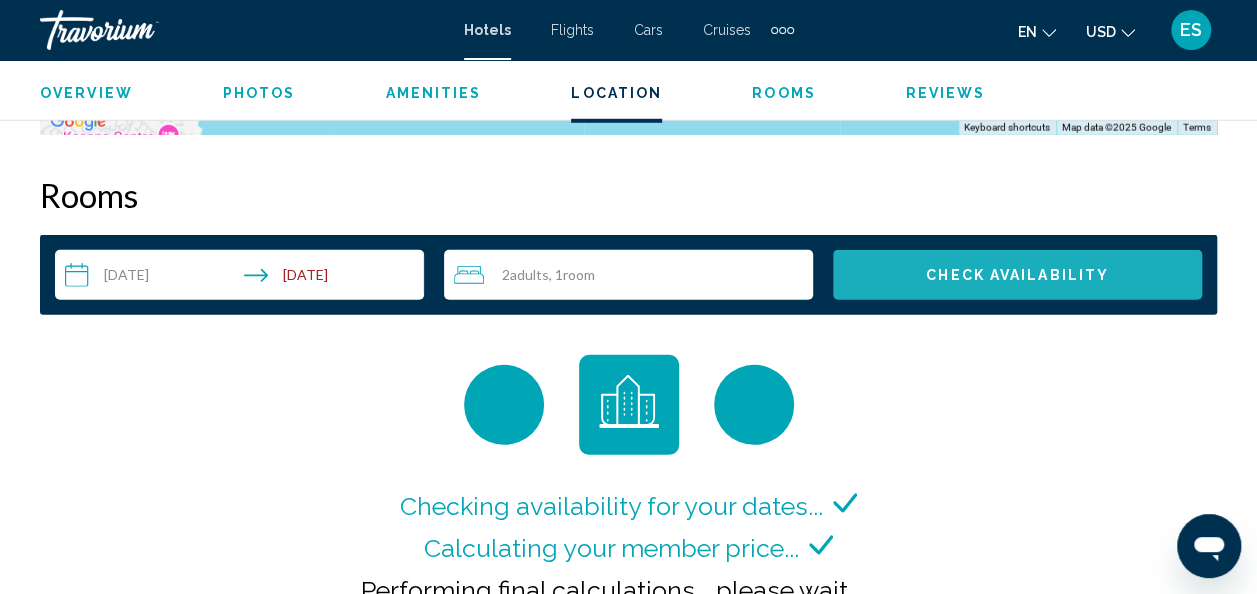 click on "Check Availability" at bounding box center [1017, 276] 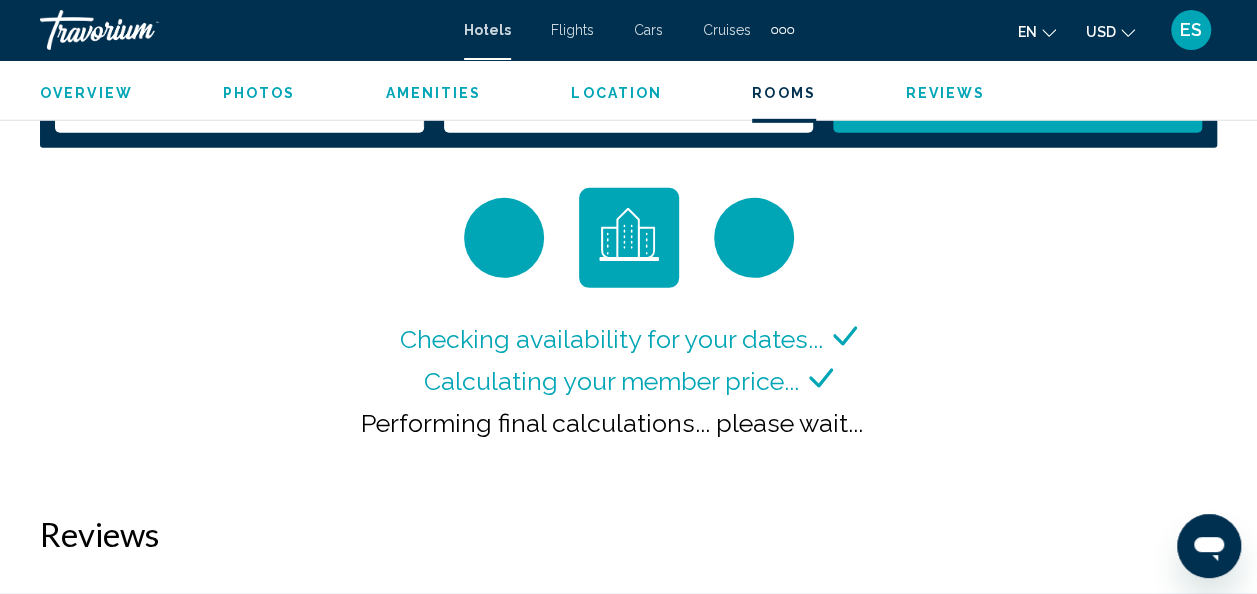 scroll, scrollTop: 2984, scrollLeft: 0, axis: vertical 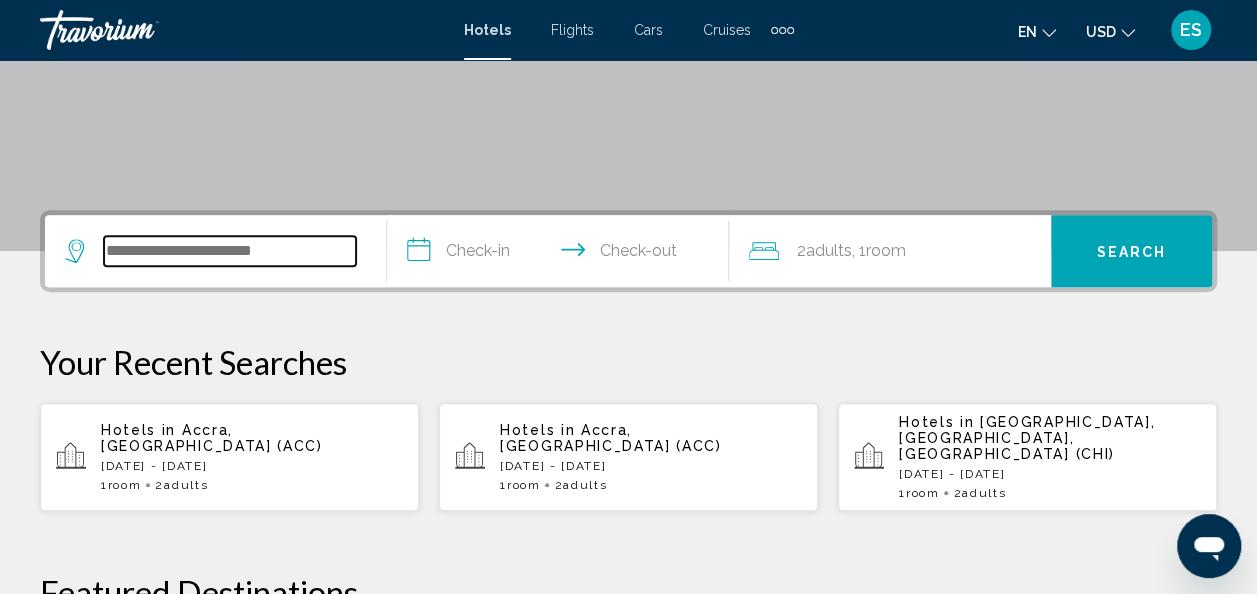 click at bounding box center [230, 251] 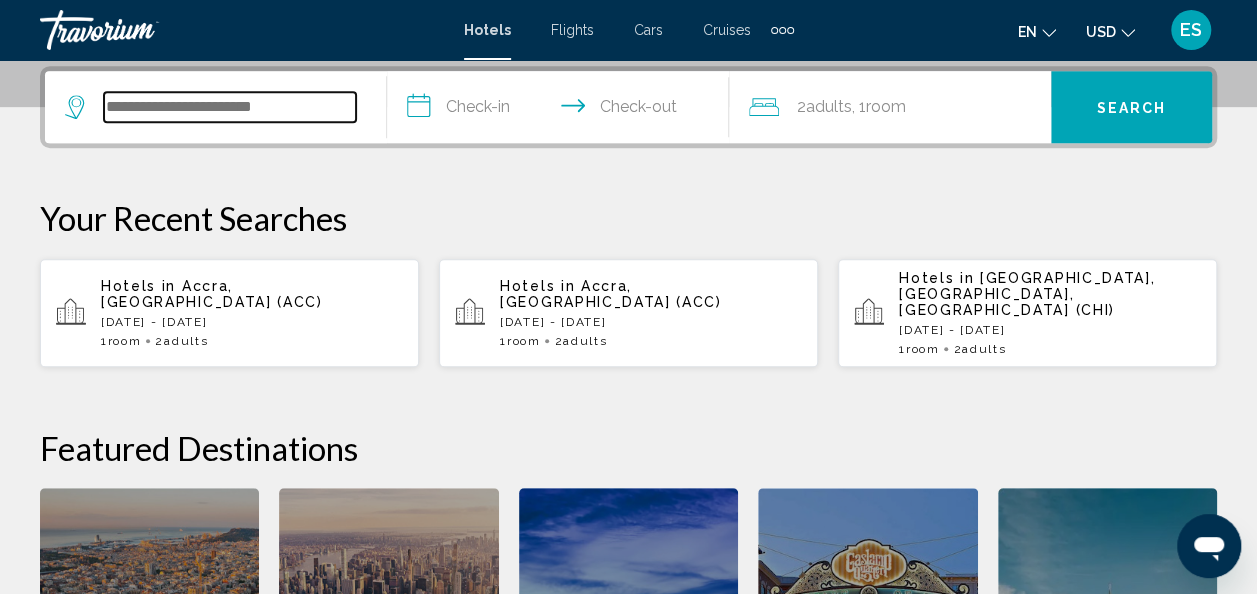 scroll, scrollTop: 494, scrollLeft: 0, axis: vertical 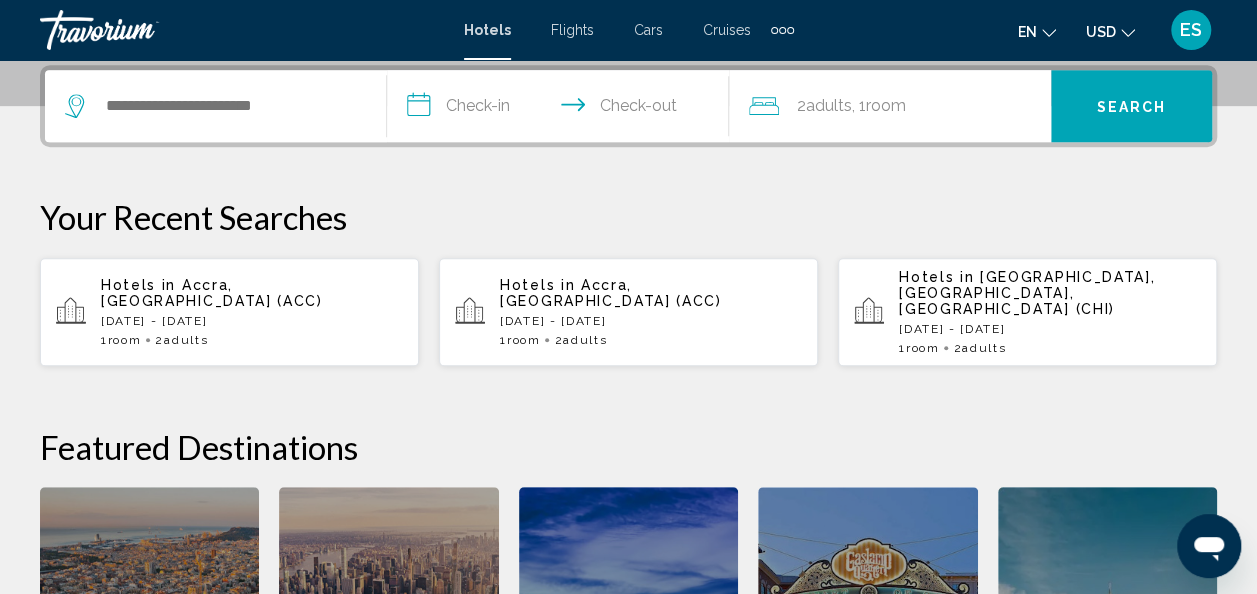 click on "[DATE] - [DATE]" at bounding box center [252, 321] 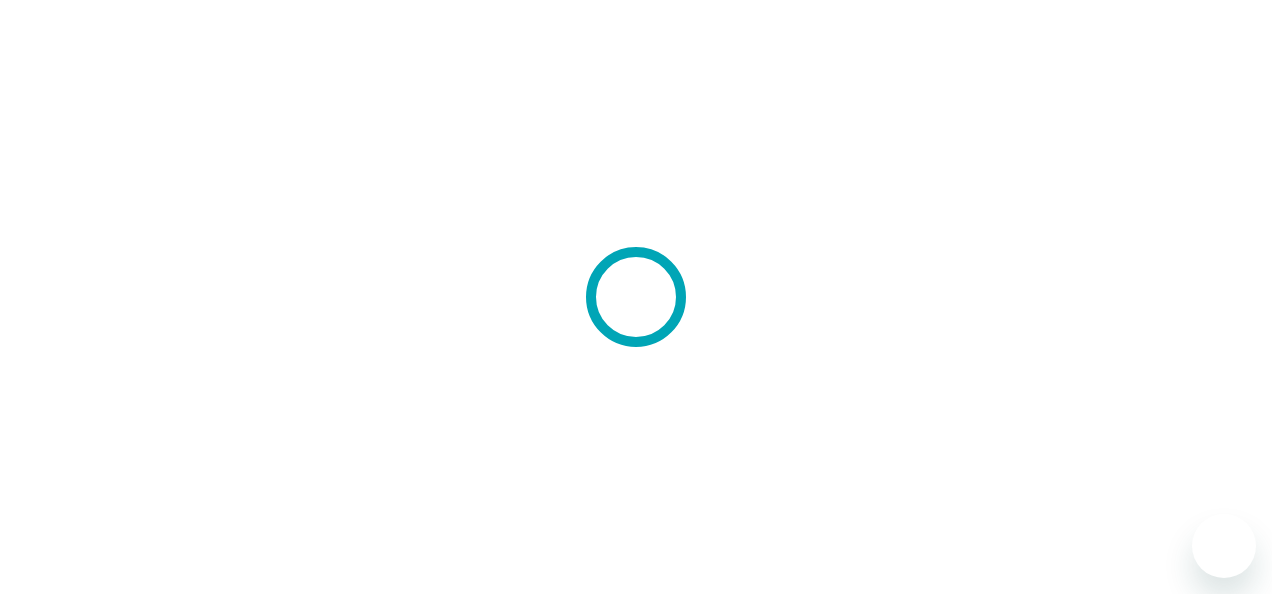scroll, scrollTop: 0, scrollLeft: 0, axis: both 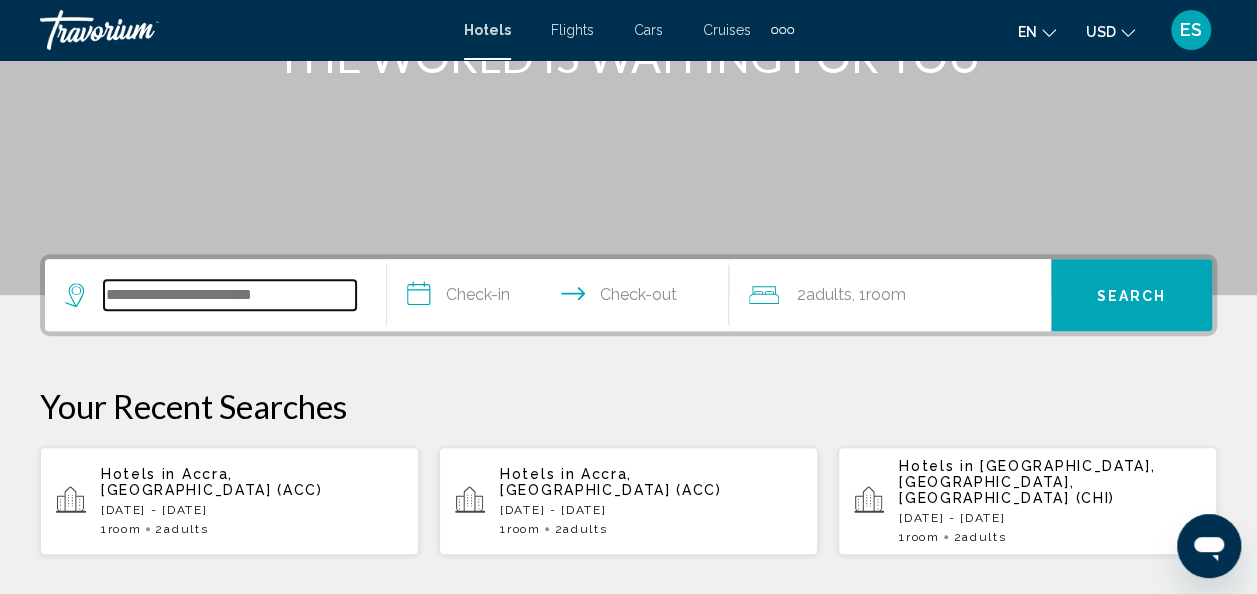 click at bounding box center [230, 295] 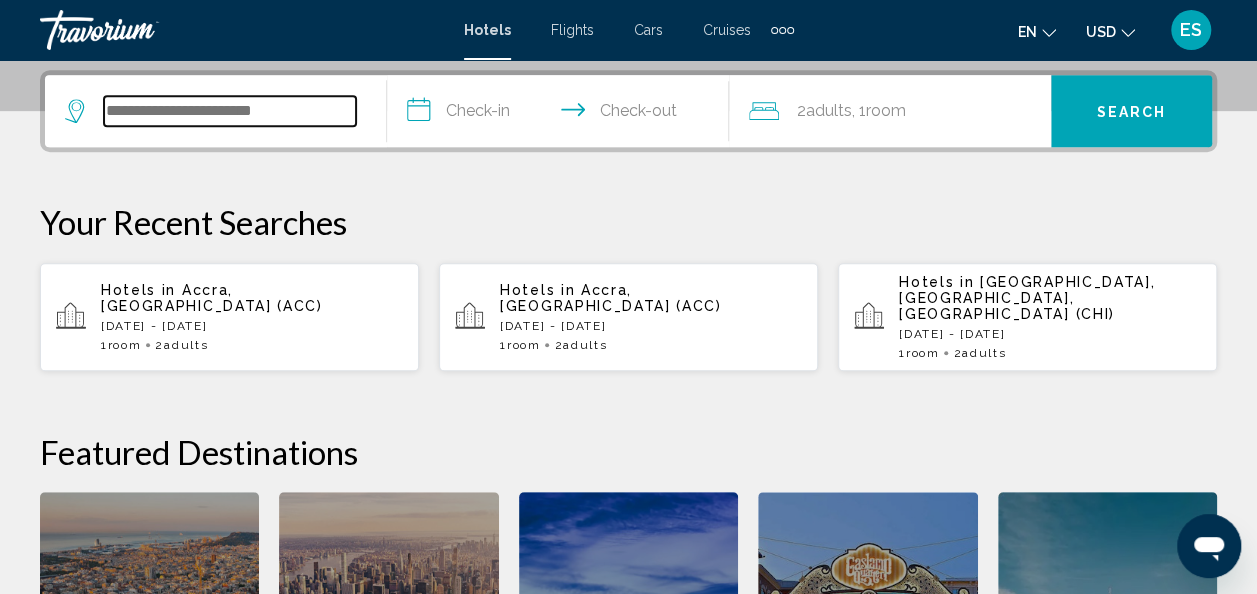 scroll, scrollTop: 494, scrollLeft: 0, axis: vertical 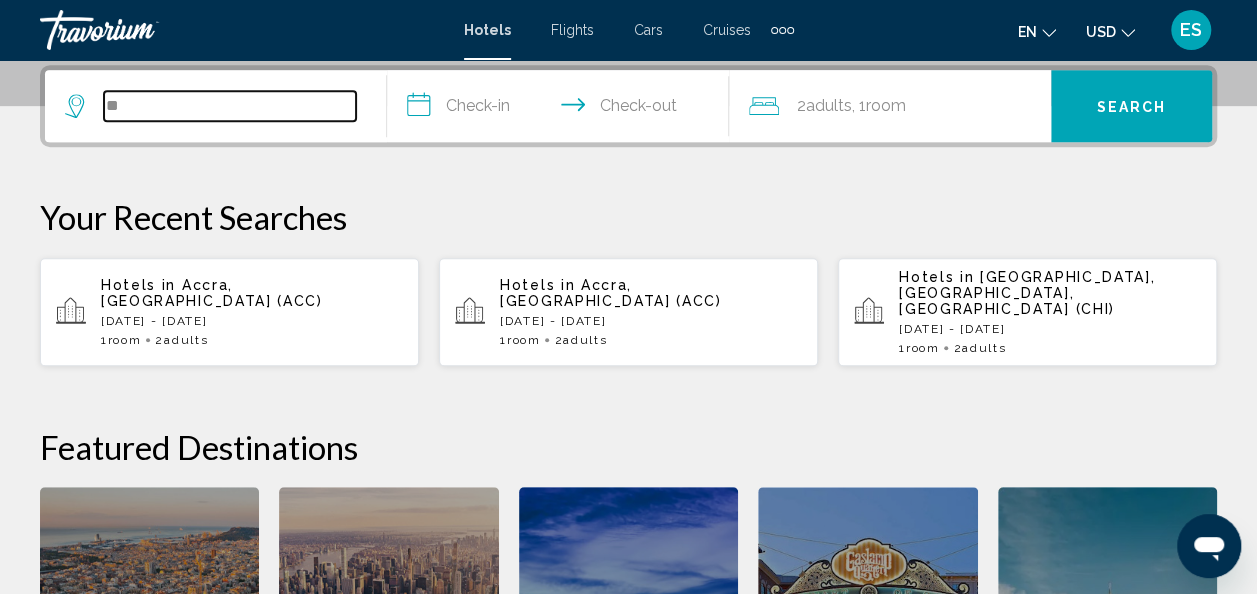 type on "**" 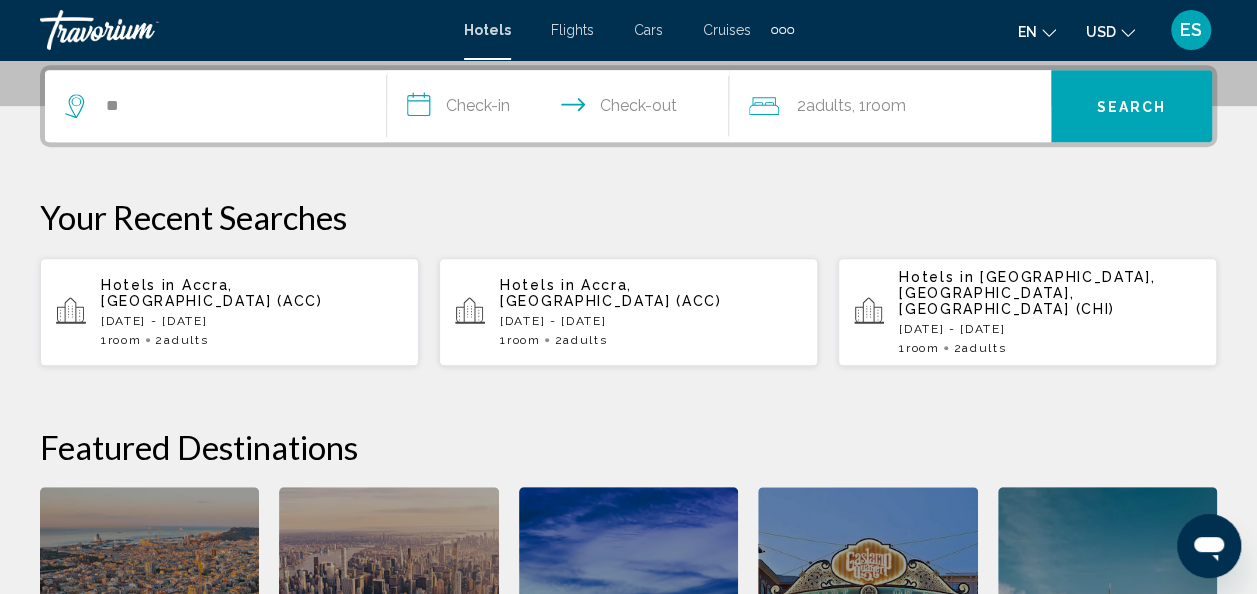 click on "Adults" at bounding box center (585, 340) 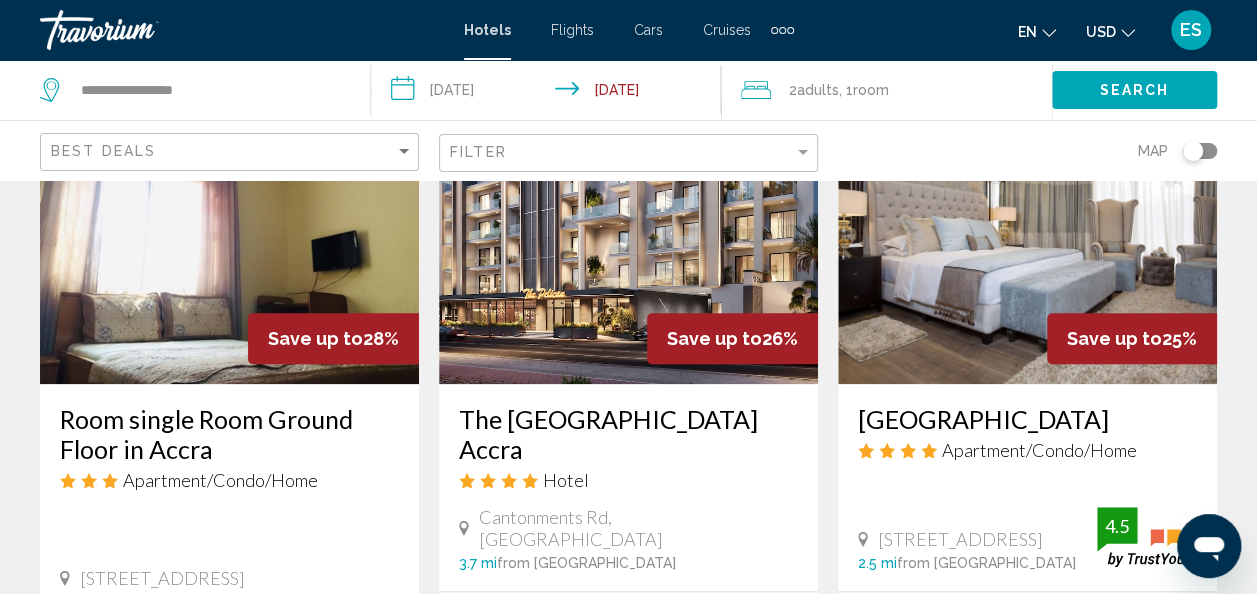 scroll, scrollTop: 903, scrollLeft: 0, axis: vertical 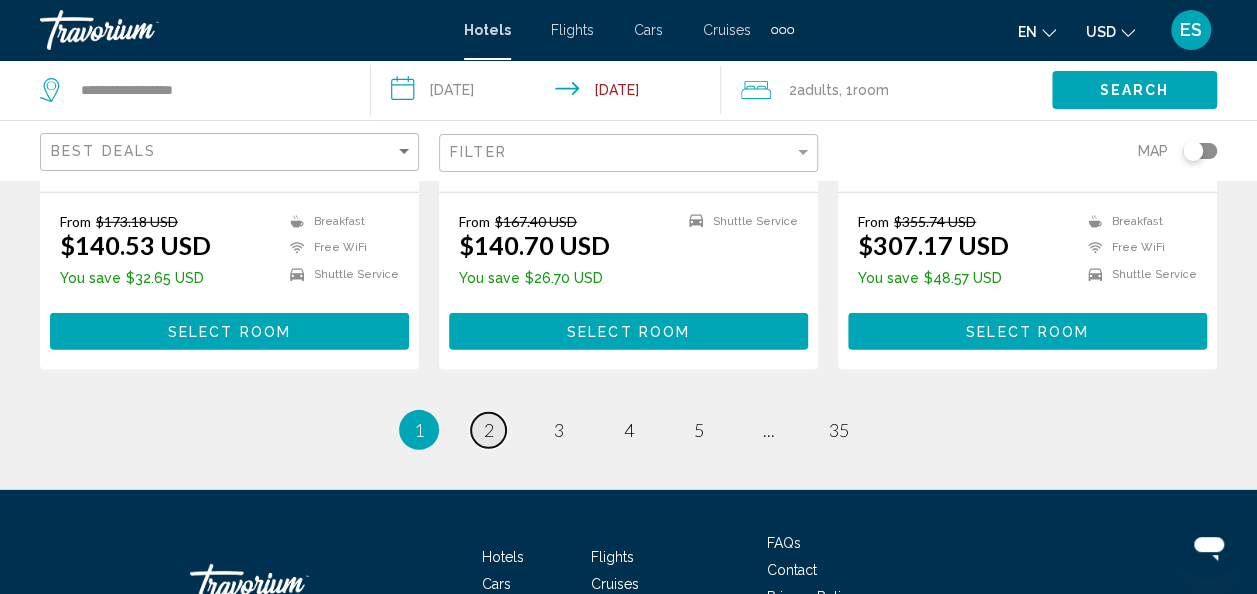 click on "page  2" at bounding box center (488, 430) 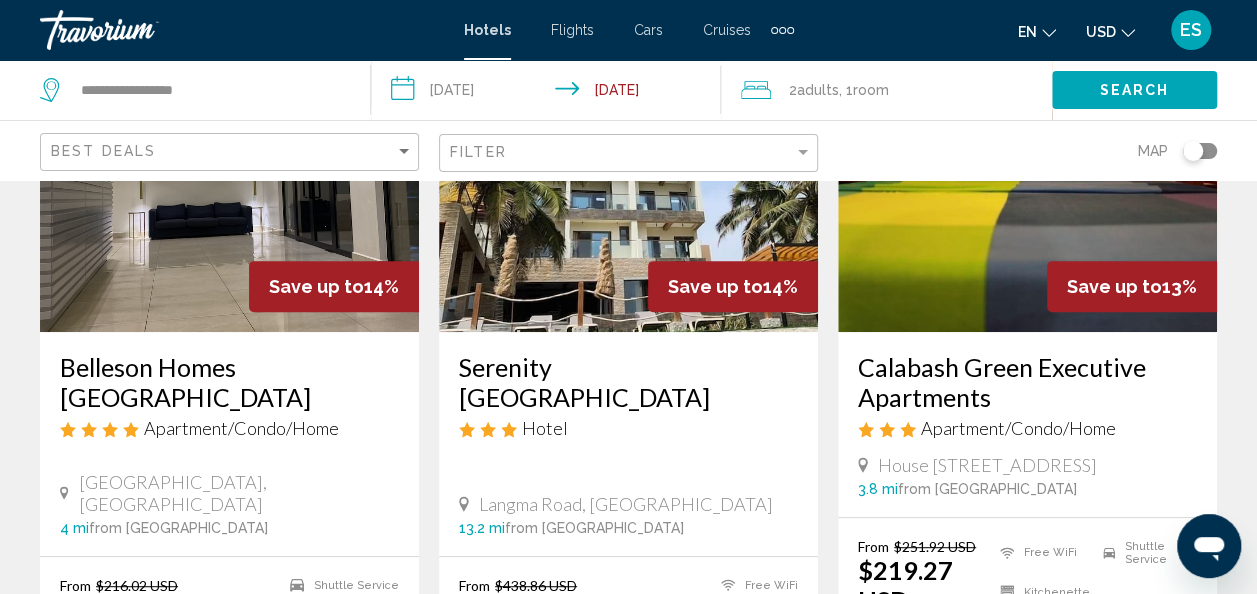 scroll, scrollTop: 240, scrollLeft: 0, axis: vertical 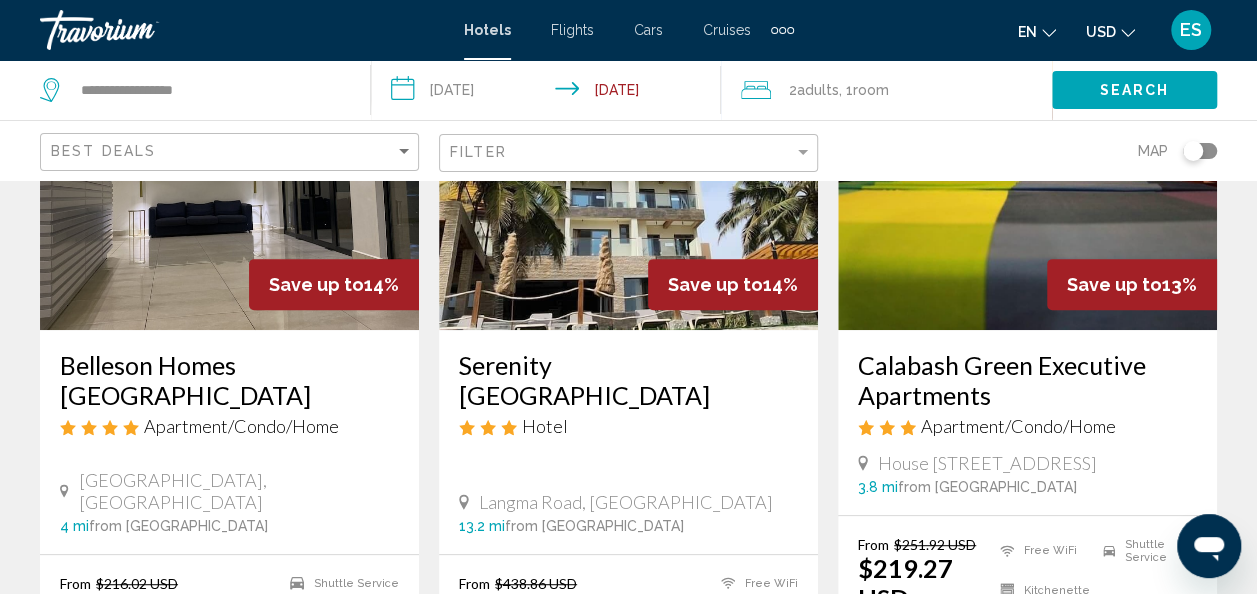 click on "Serenity Terraces Beach Hotel Kokrobite" at bounding box center [628, 380] 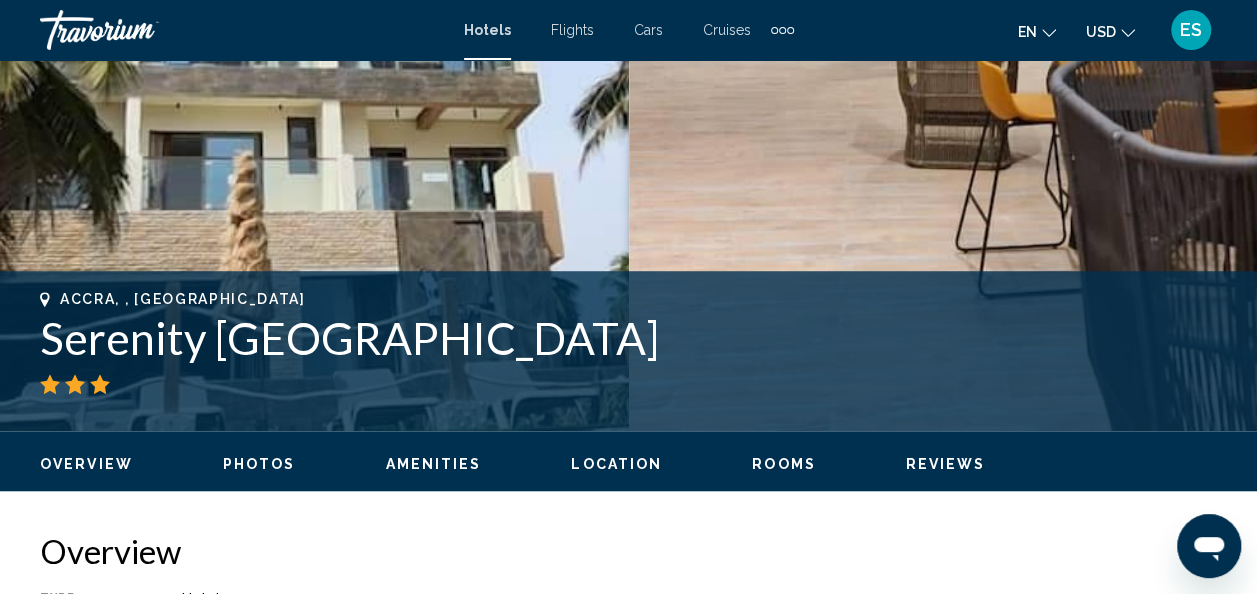scroll, scrollTop: 620, scrollLeft: 0, axis: vertical 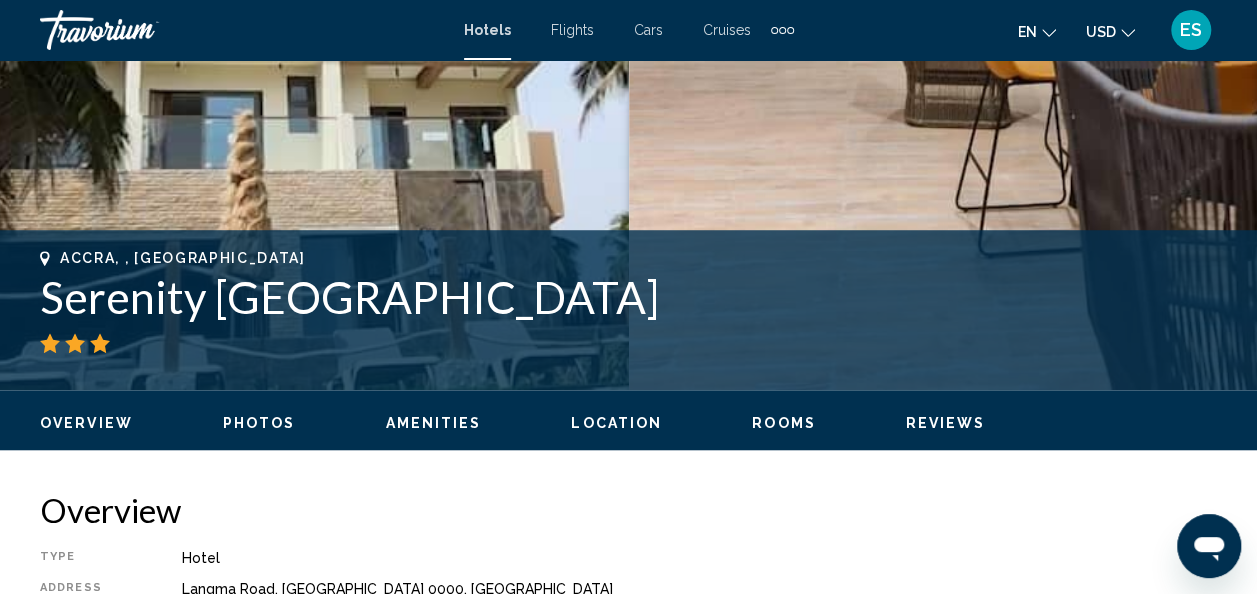 click on "Location" at bounding box center (616, 423) 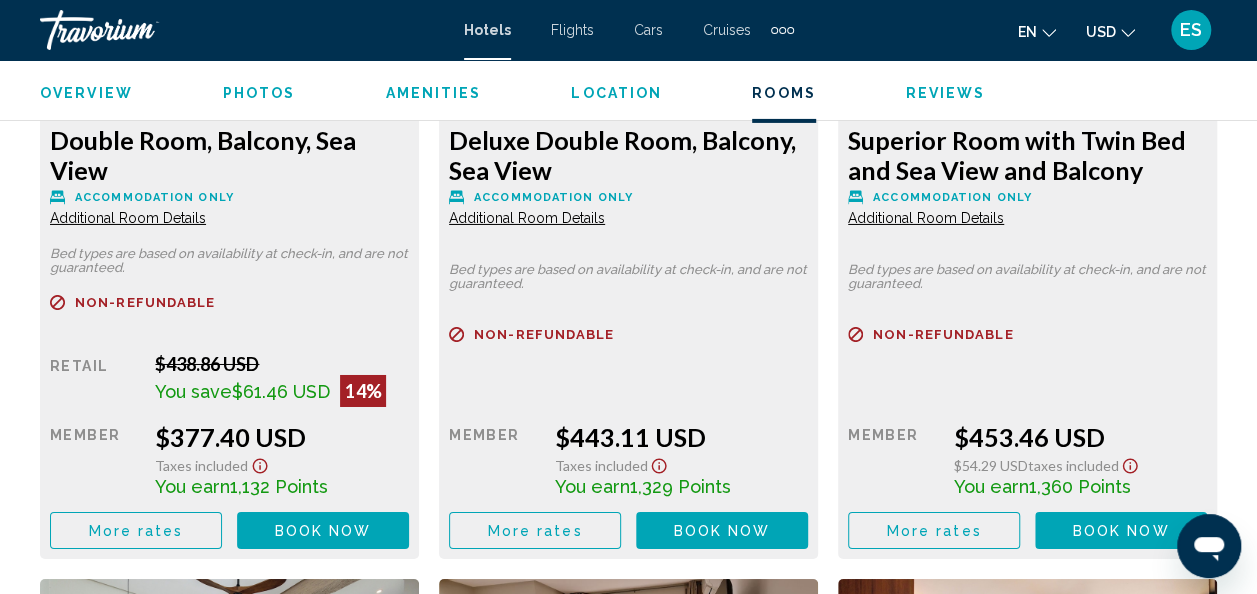 scroll, scrollTop: 3371, scrollLeft: 0, axis: vertical 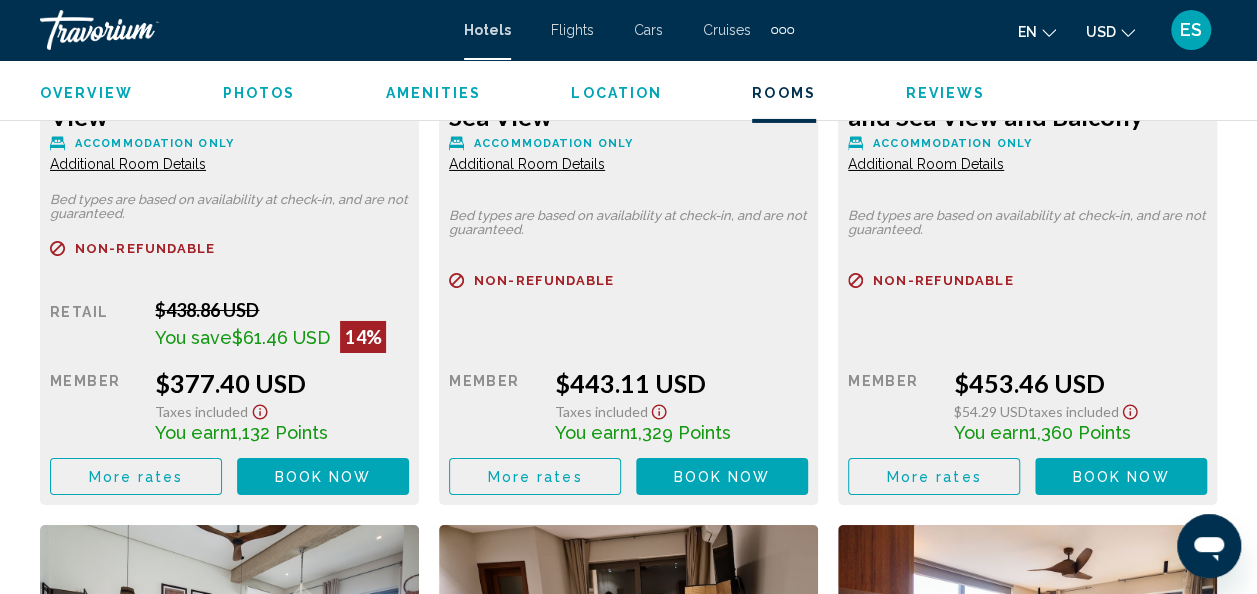 click on "More rates" at bounding box center [136, 477] 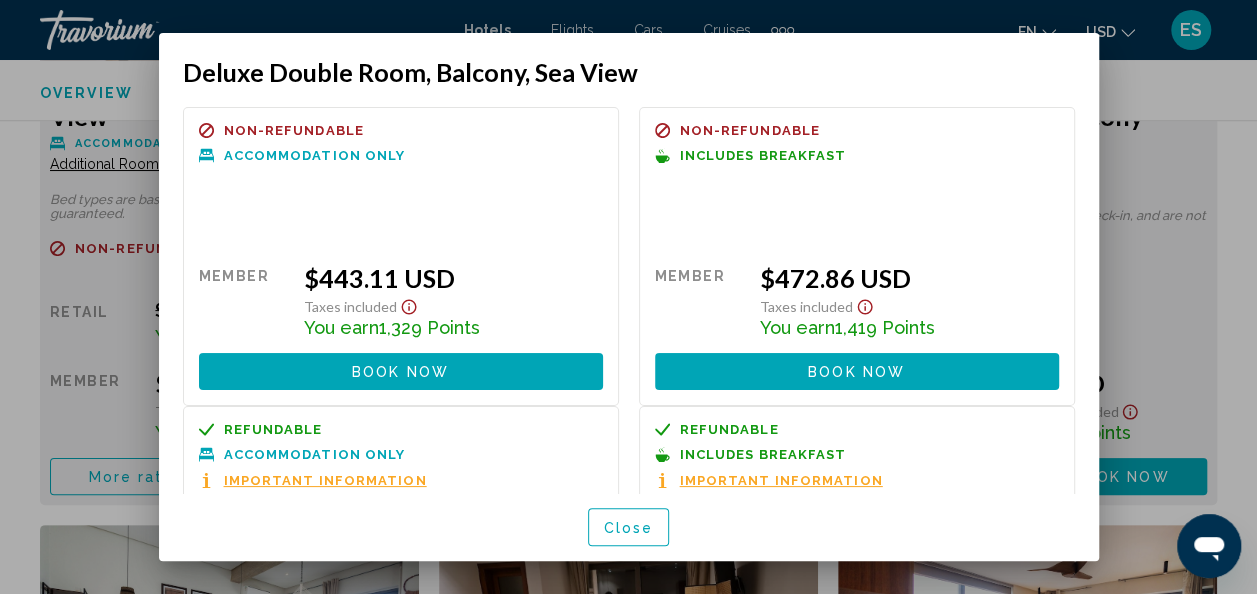 click on "Skip to main content Hotels Flights Cars Cruises Activities Hotels Flights Cars Cruises Activities en
English Español Français Italiano Português русский USD
USD ($) MXN (Mex$) CAD (Can$) GBP (£) EUR (€) AUD (A$) NZD (NZ$) CNY (CN¥) ES Login
Accra, , Ghana Serenity Terraces Beach Hotel Kokrobite
Address Langma Road, Accra  0000, Ghana Overview
Photos
Amenities
Location
Rooms
Reviews
Check Availability Check Availability Overview Type Hotel Address Langma Road, Accra  0000, Ghana Description Amenities Dining Enjoy a meal at the restaurant or snacks in the hotel's coffee shop/cafe. Unwind at the end of the day with a drink at the bar/lounge or the beach bar. Business Amenities ←" at bounding box center (628, -3074) 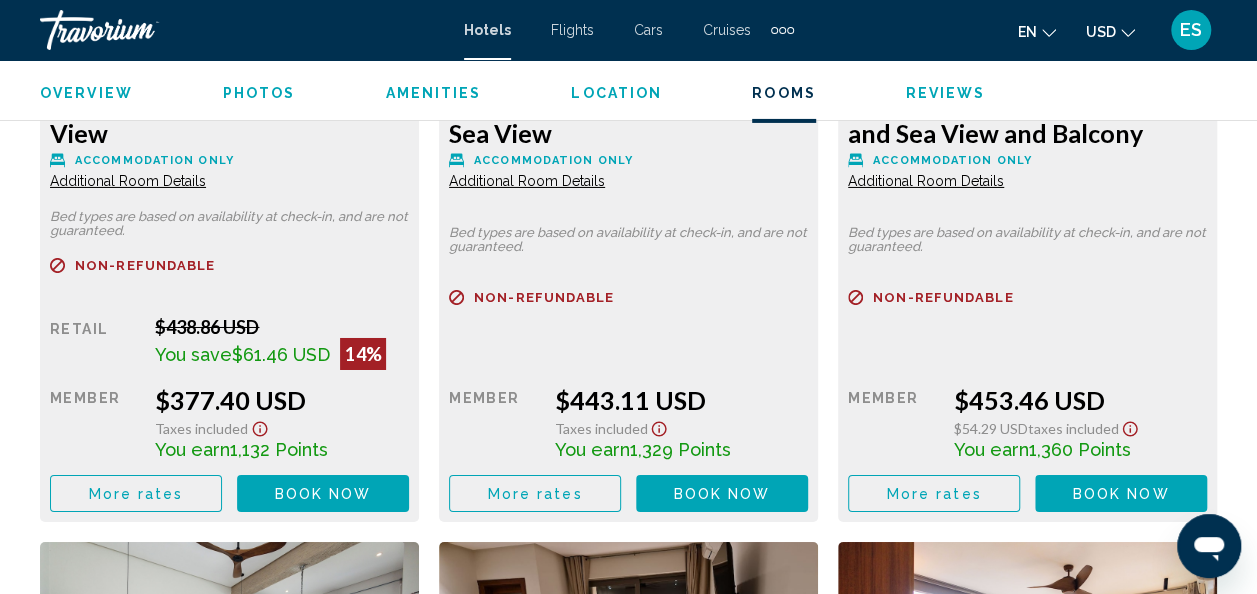 scroll, scrollTop: 3369, scrollLeft: 0, axis: vertical 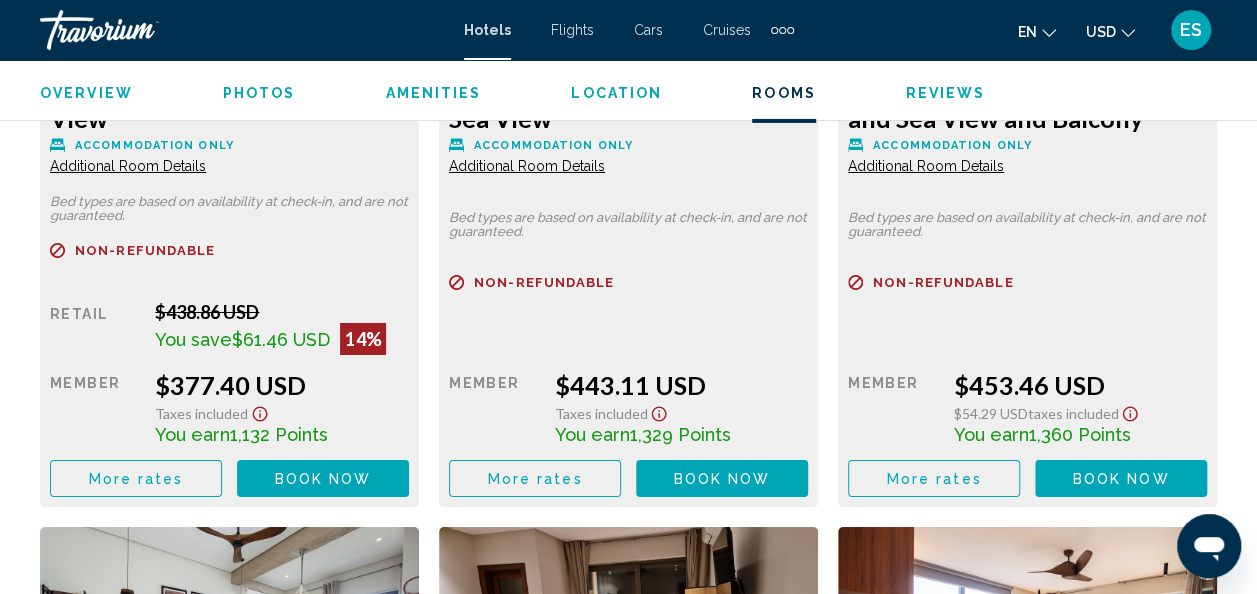 click on "Book now" at bounding box center [323, 479] 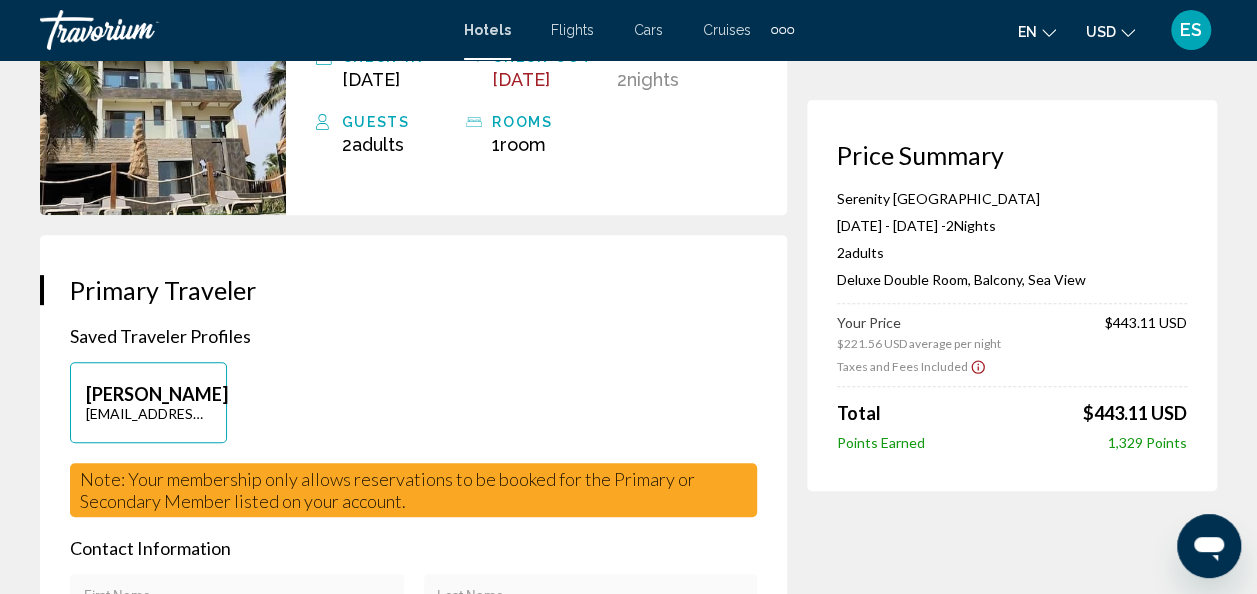 scroll, scrollTop: 259, scrollLeft: 0, axis: vertical 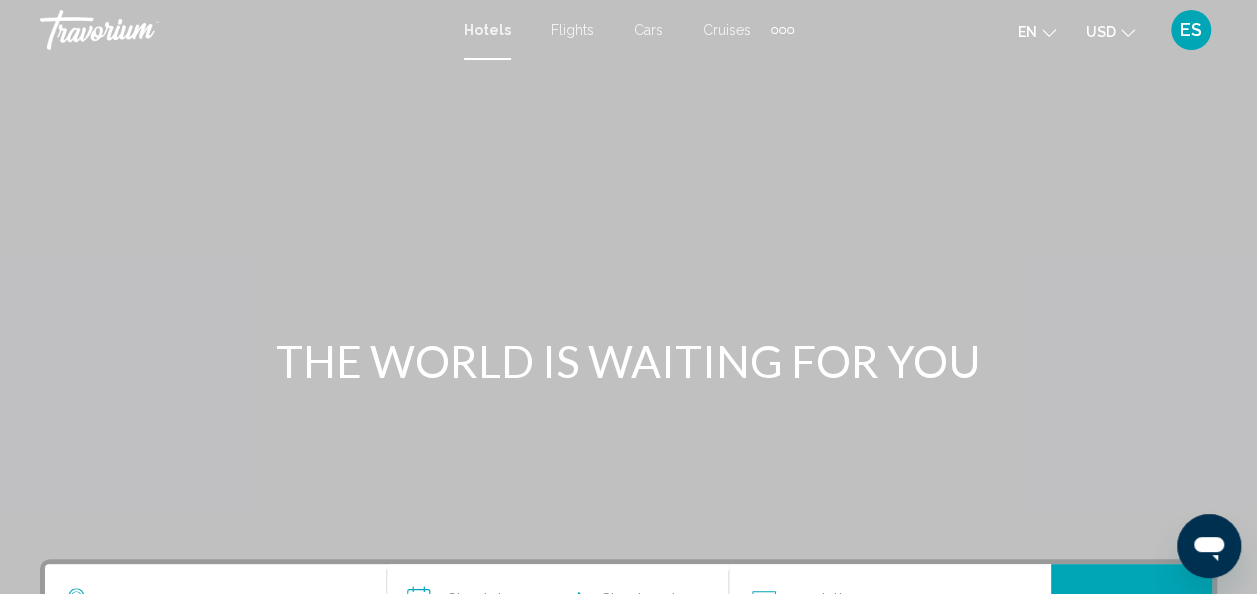 click on "Hotels" at bounding box center (487, 30) 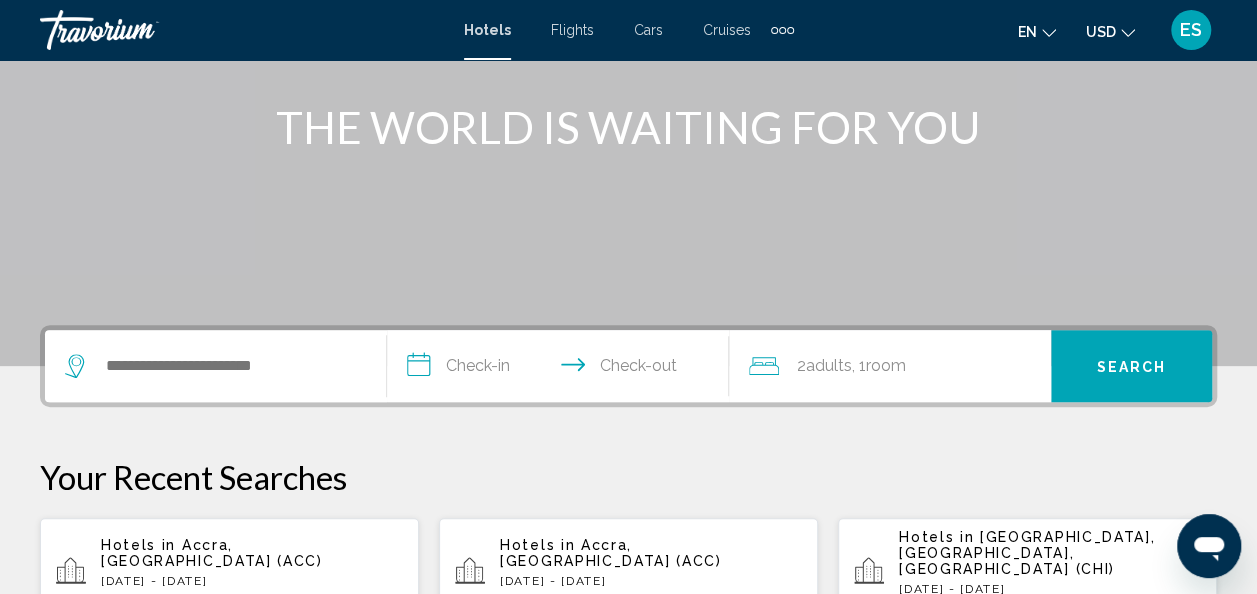 scroll, scrollTop: 239, scrollLeft: 0, axis: vertical 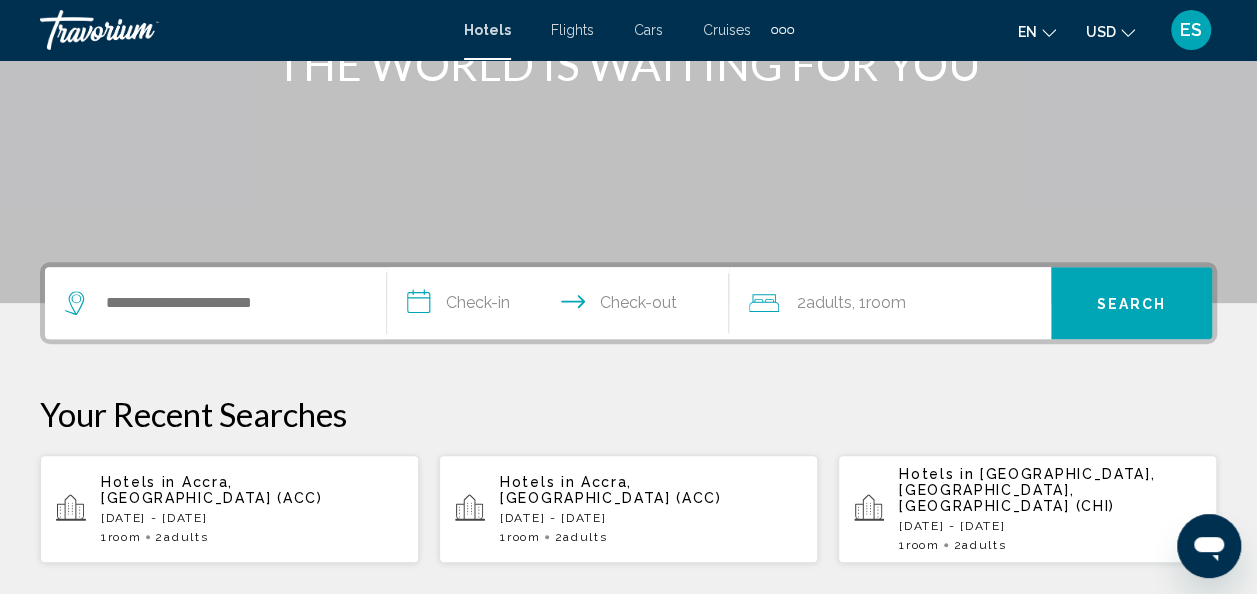 click on "Hotels in    [GEOGRAPHIC_DATA], [GEOGRAPHIC_DATA] (ACC)  [DATE] - [DATE]  1  Room rooms 2  Adult Adults" at bounding box center (252, 509) 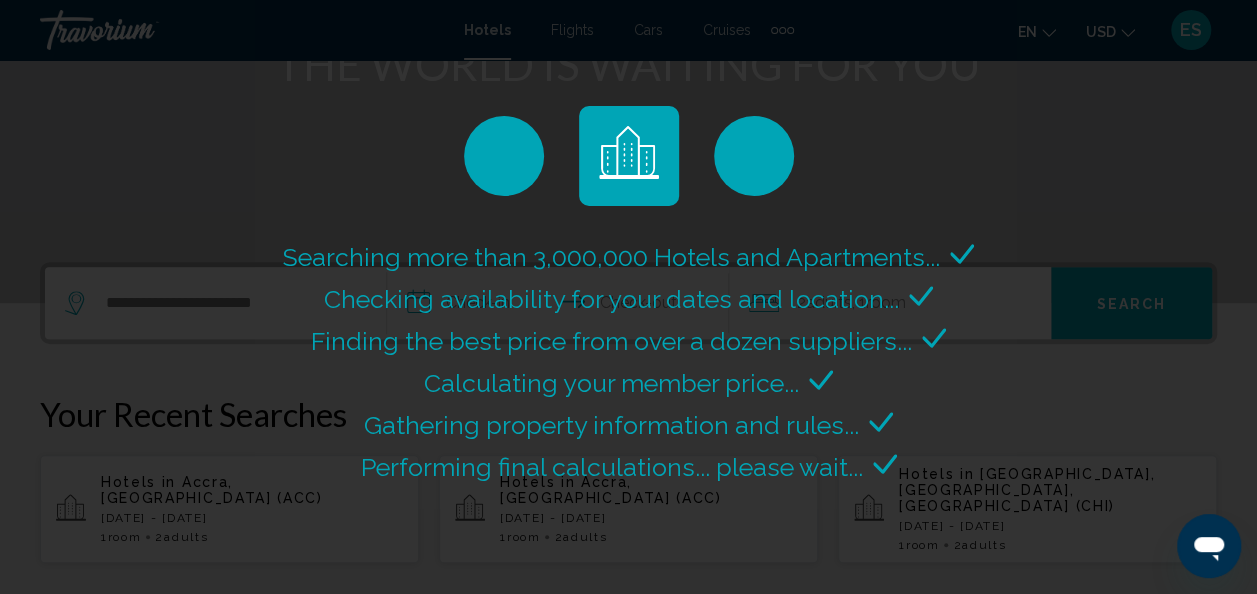 scroll, scrollTop: 0, scrollLeft: 0, axis: both 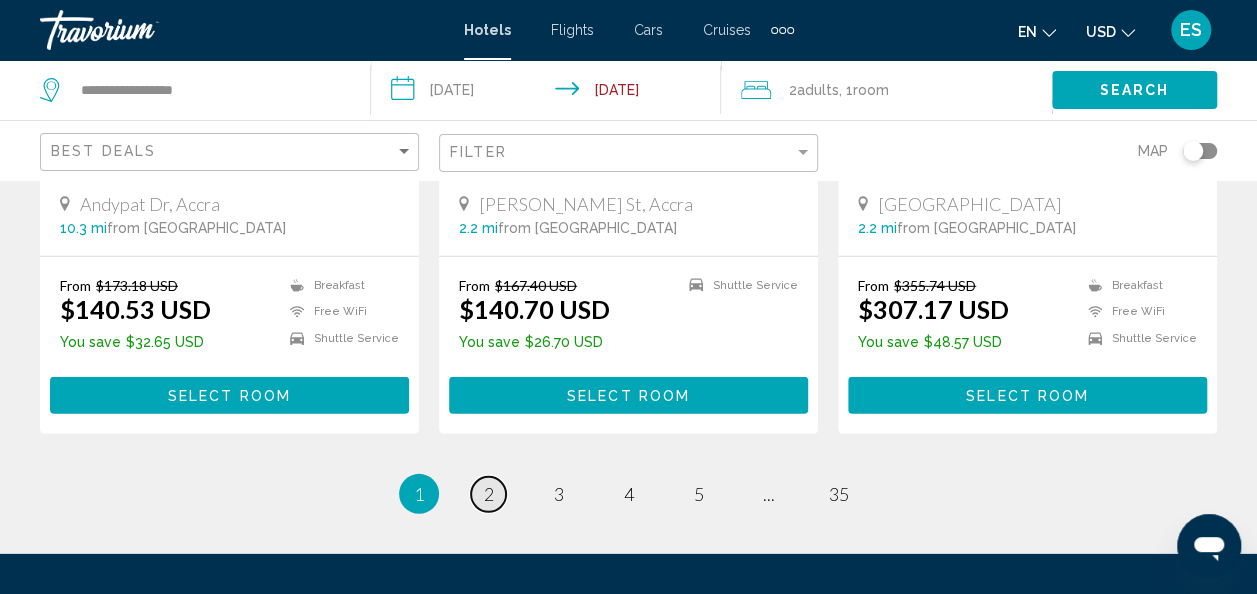 click on "page  2" at bounding box center (488, 494) 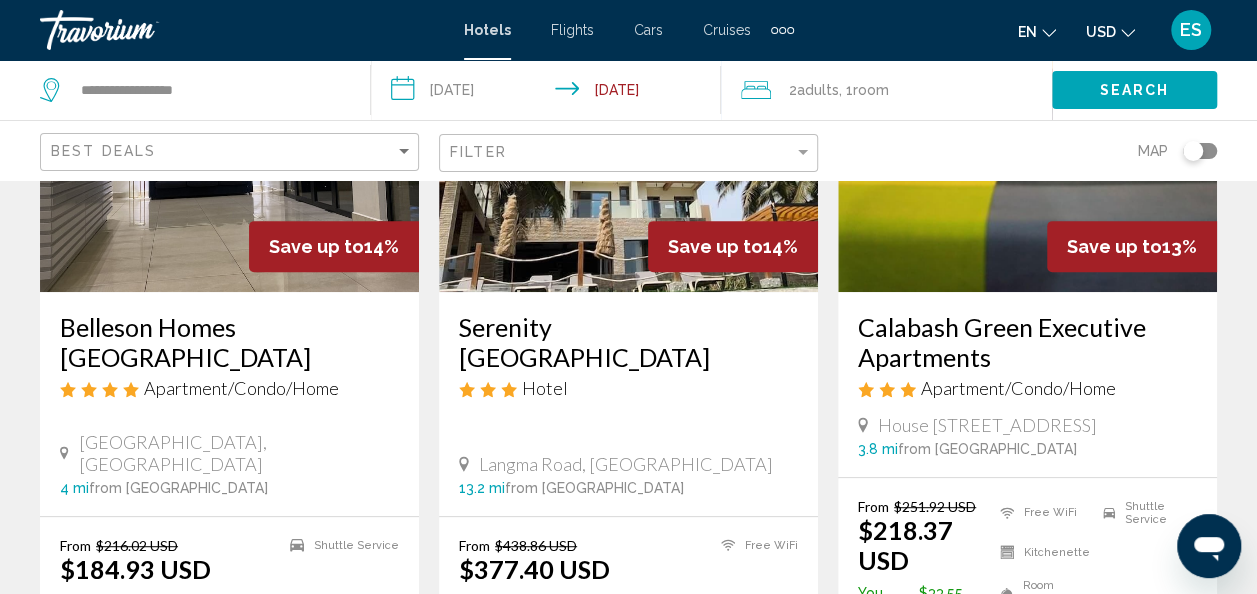 scroll, scrollTop: 280, scrollLeft: 0, axis: vertical 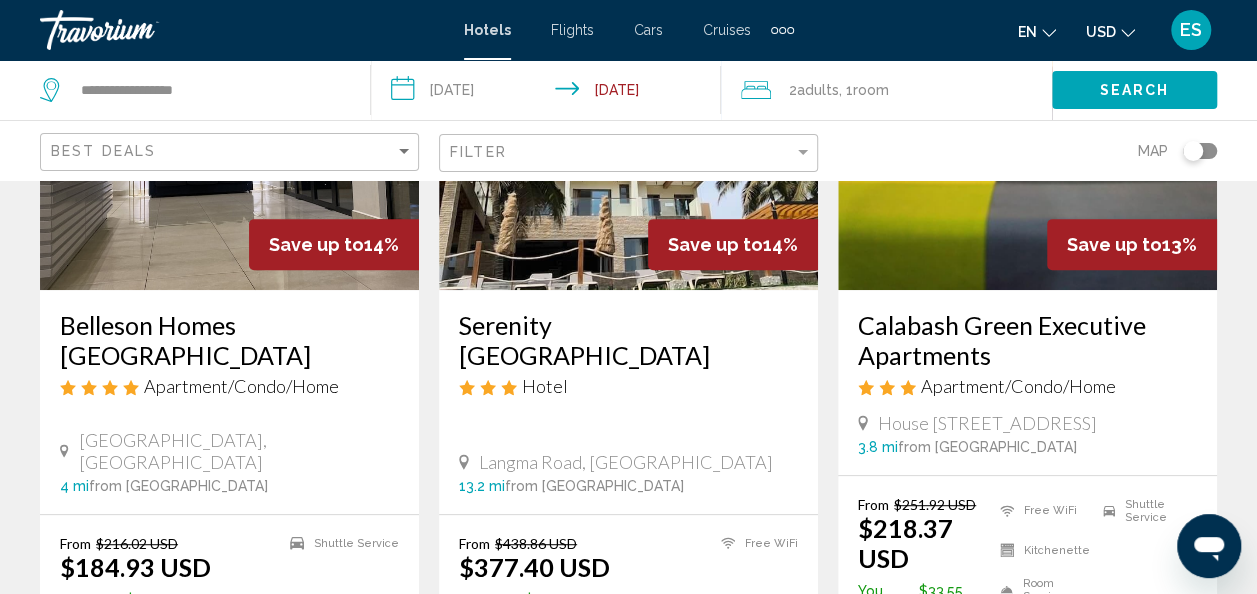 click on "Serenity [GEOGRAPHIC_DATA]" at bounding box center (628, 340) 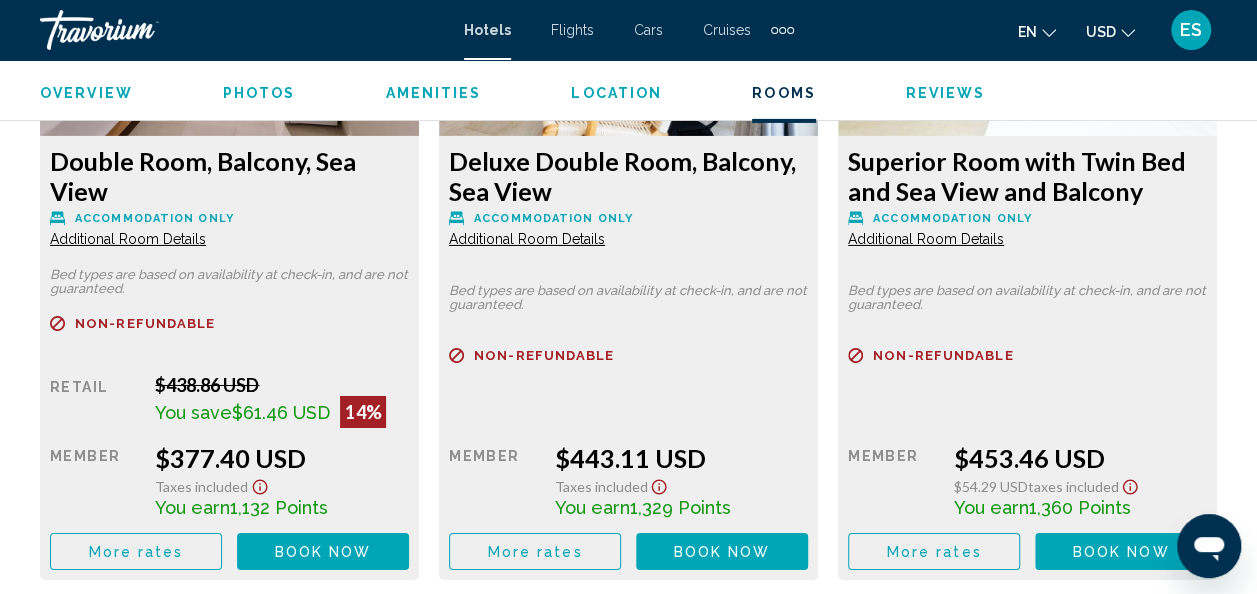 scroll, scrollTop: 3298, scrollLeft: 0, axis: vertical 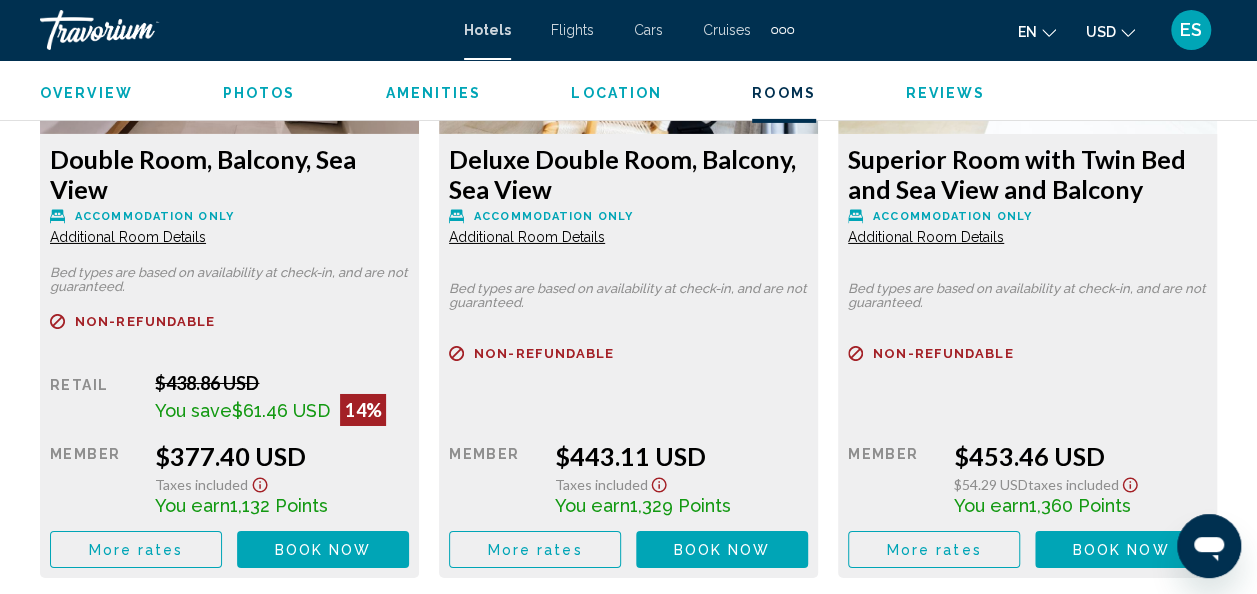 click on "Book now No longer available" at bounding box center (323, 549) 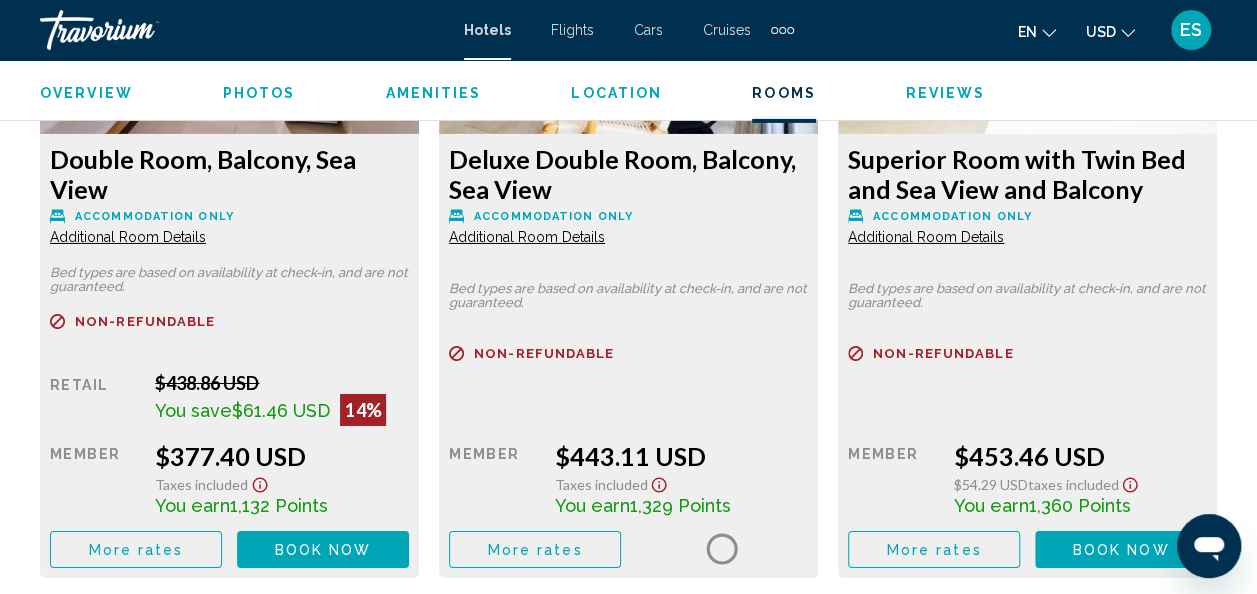 click on "More rates" at bounding box center (136, 549) 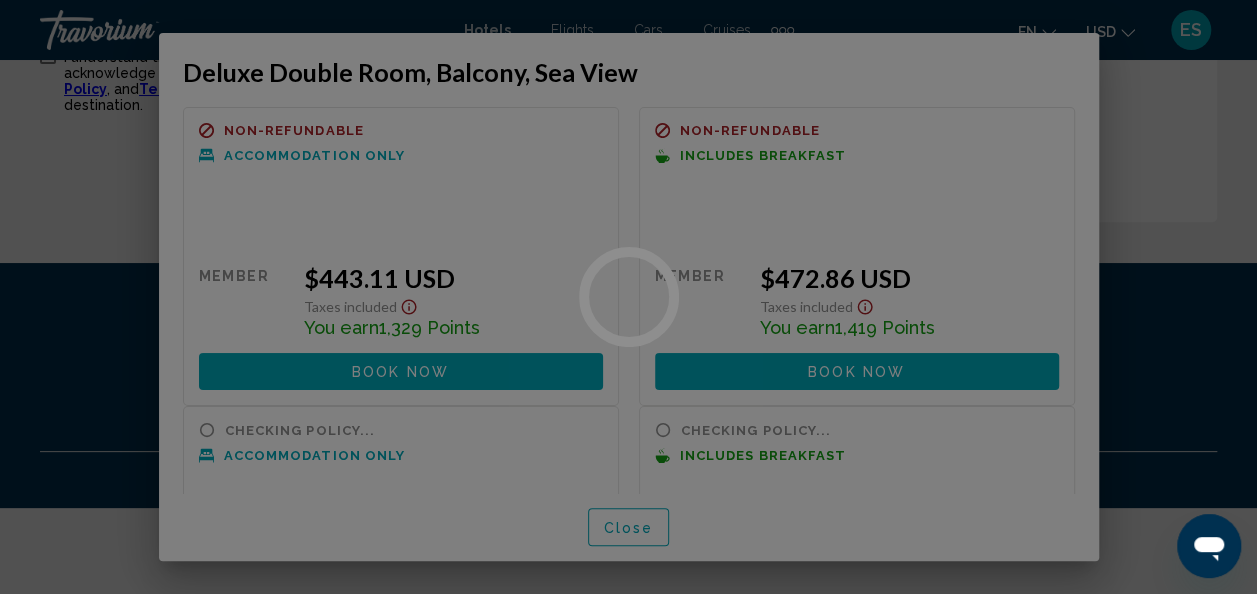click at bounding box center (628, 297) 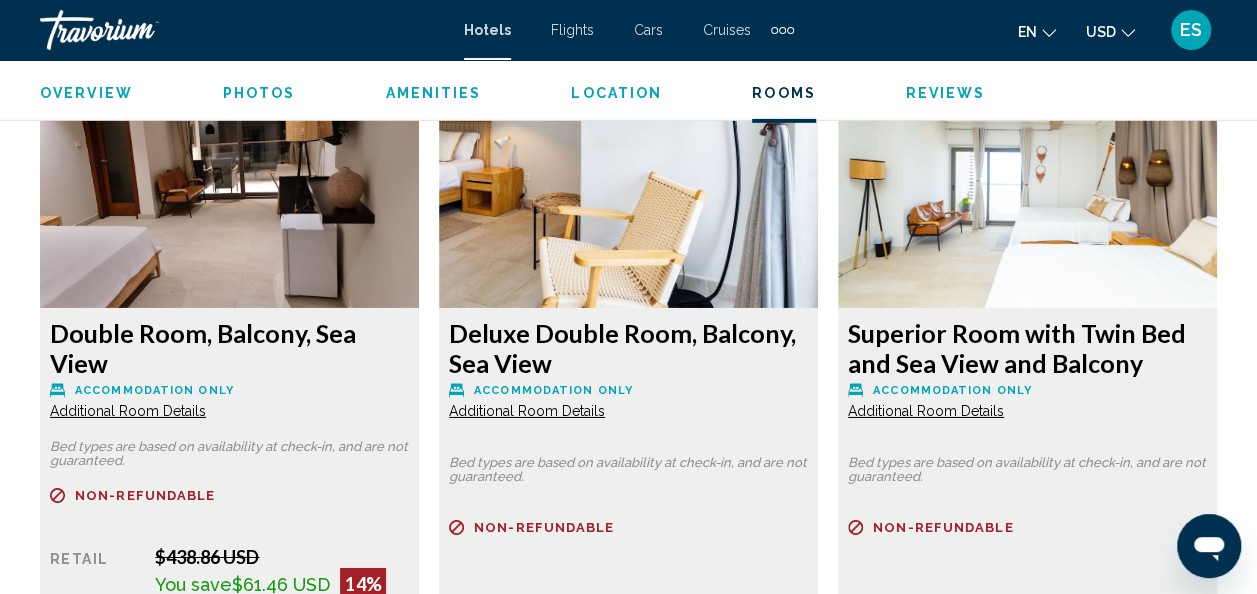 scroll, scrollTop: 3129, scrollLeft: 0, axis: vertical 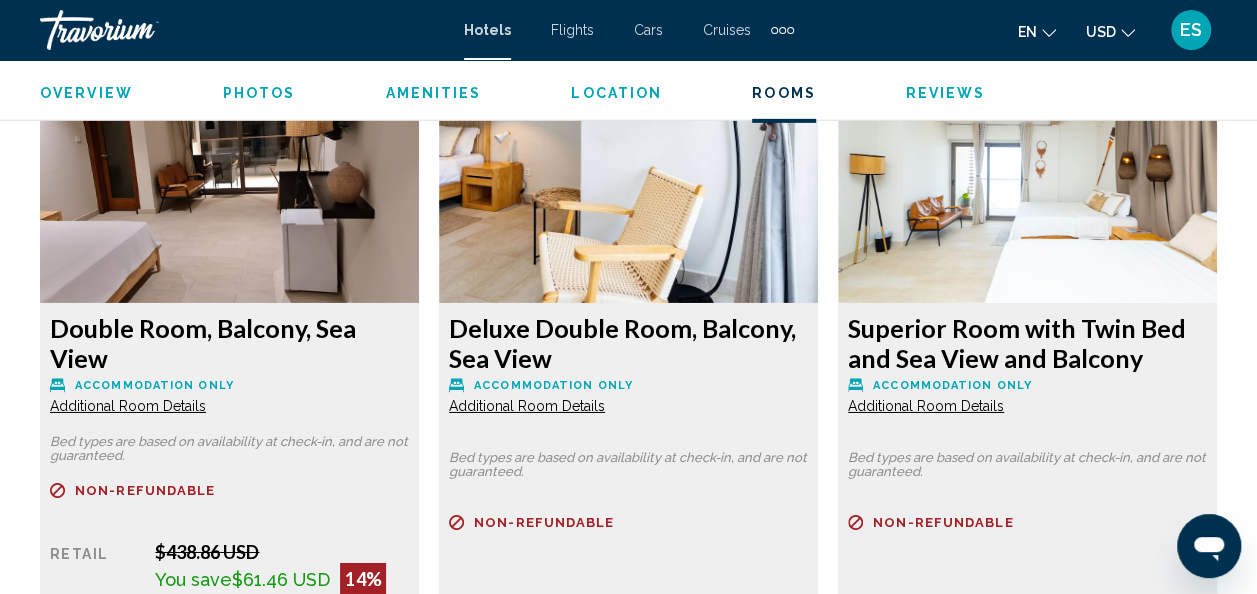 click on "Deluxe Double Room, Balcony, Sea View" at bounding box center (229, 343) 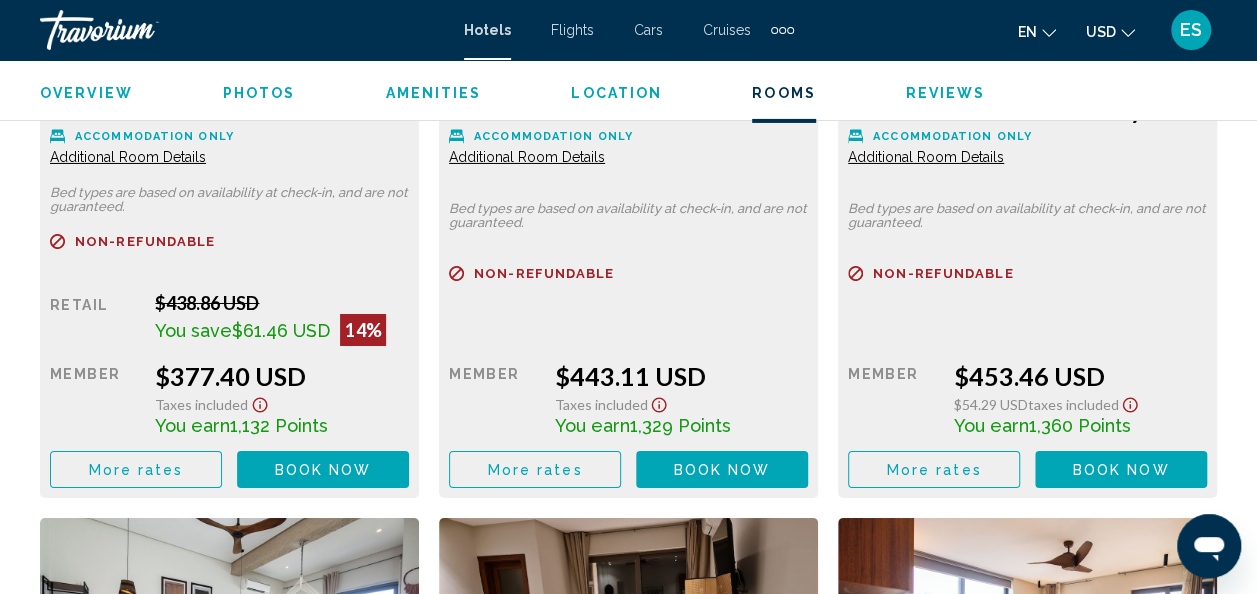 scroll, scrollTop: 3396, scrollLeft: 0, axis: vertical 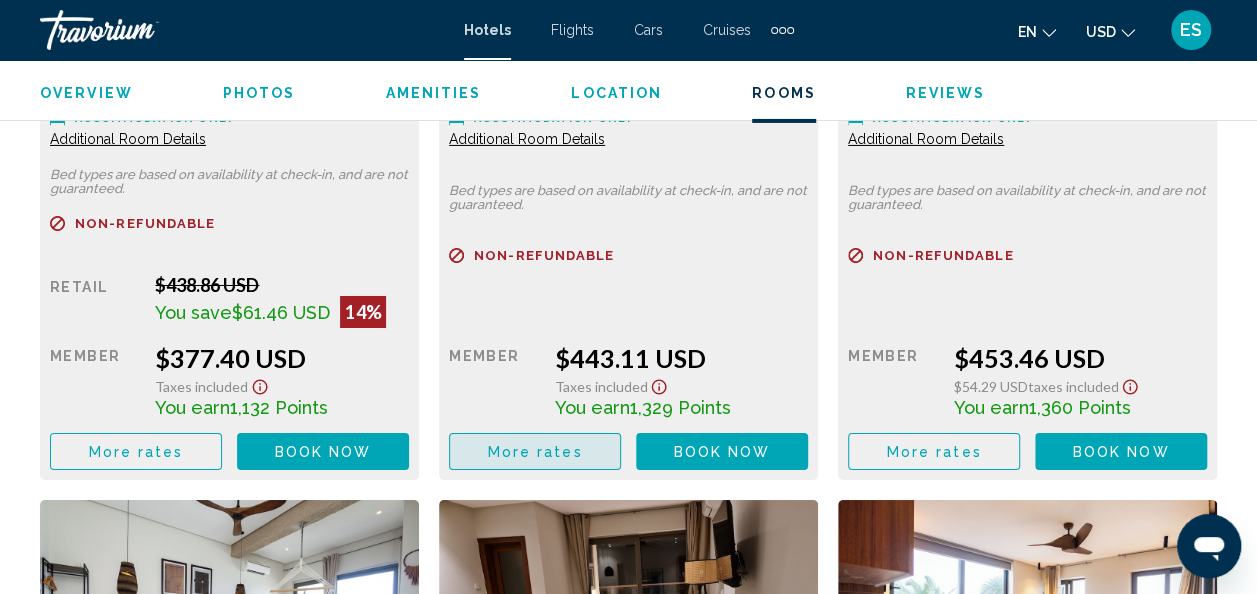 click on "More rates" at bounding box center [136, 451] 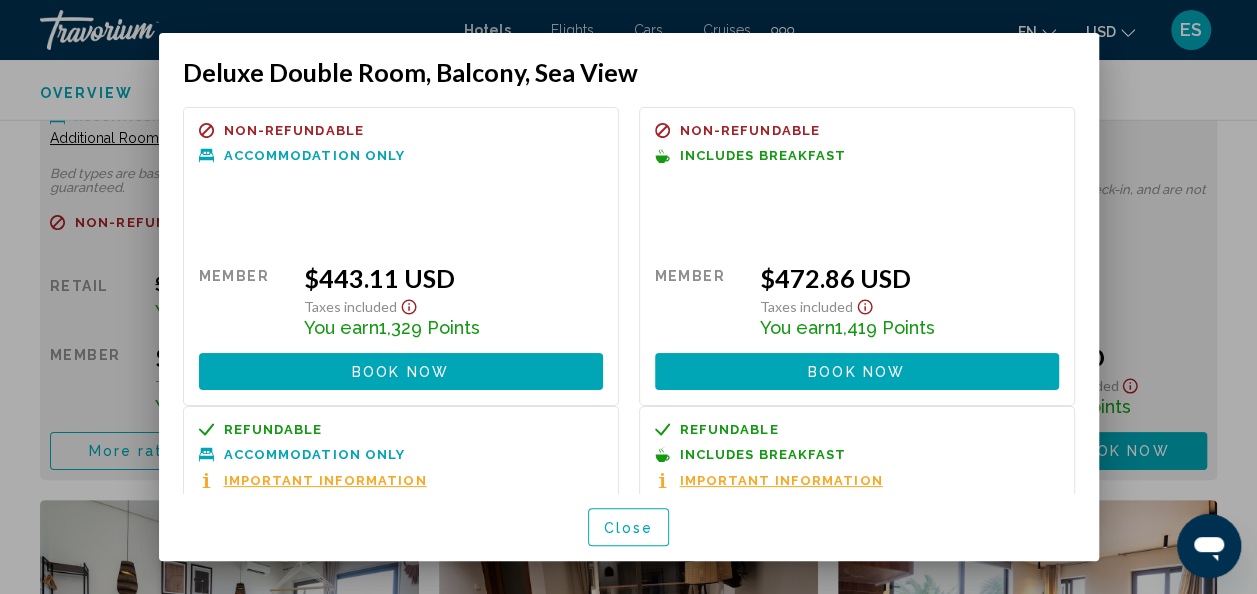 click on "Book now" at bounding box center [856, 372] 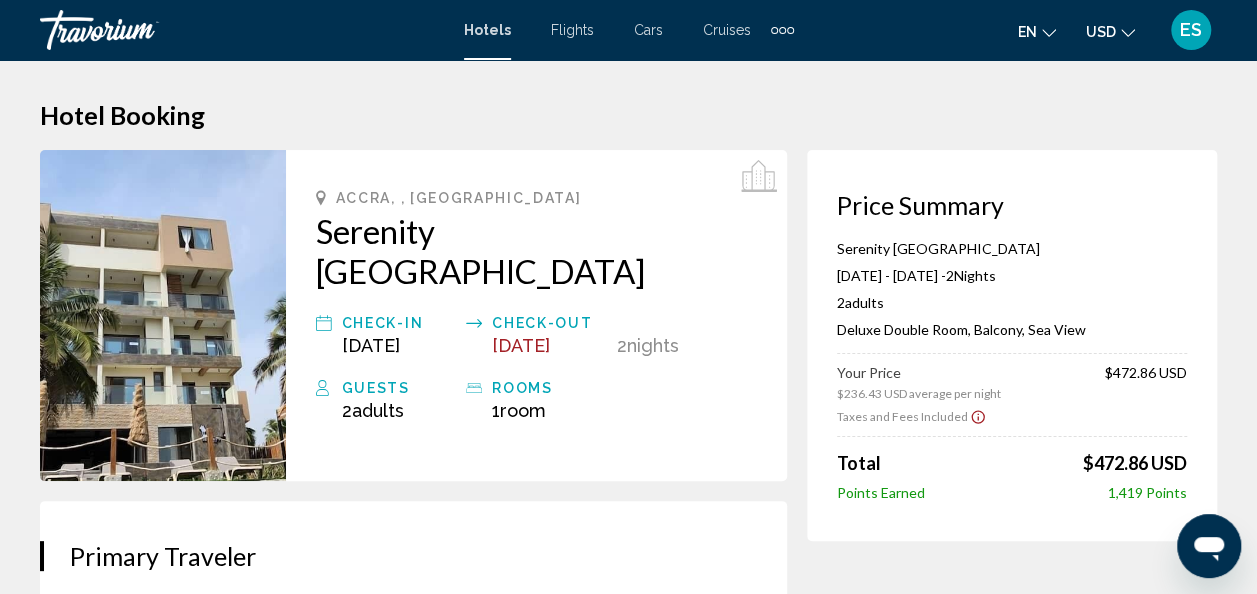 scroll, scrollTop: 0, scrollLeft: 0, axis: both 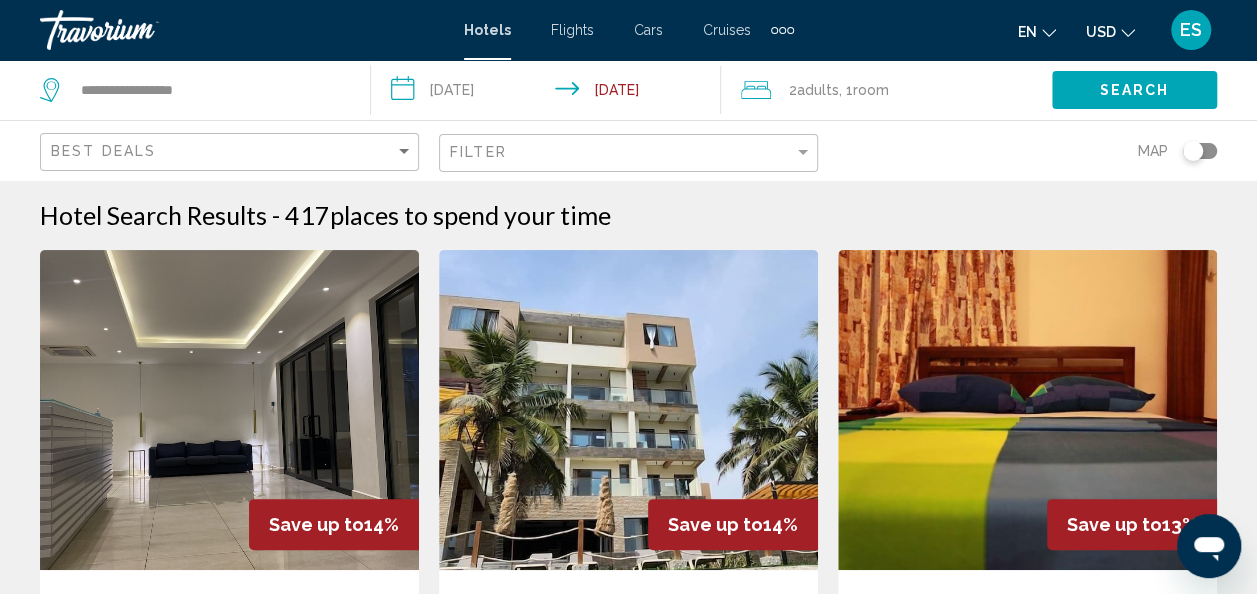 click on "**********" at bounding box center (550, 93) 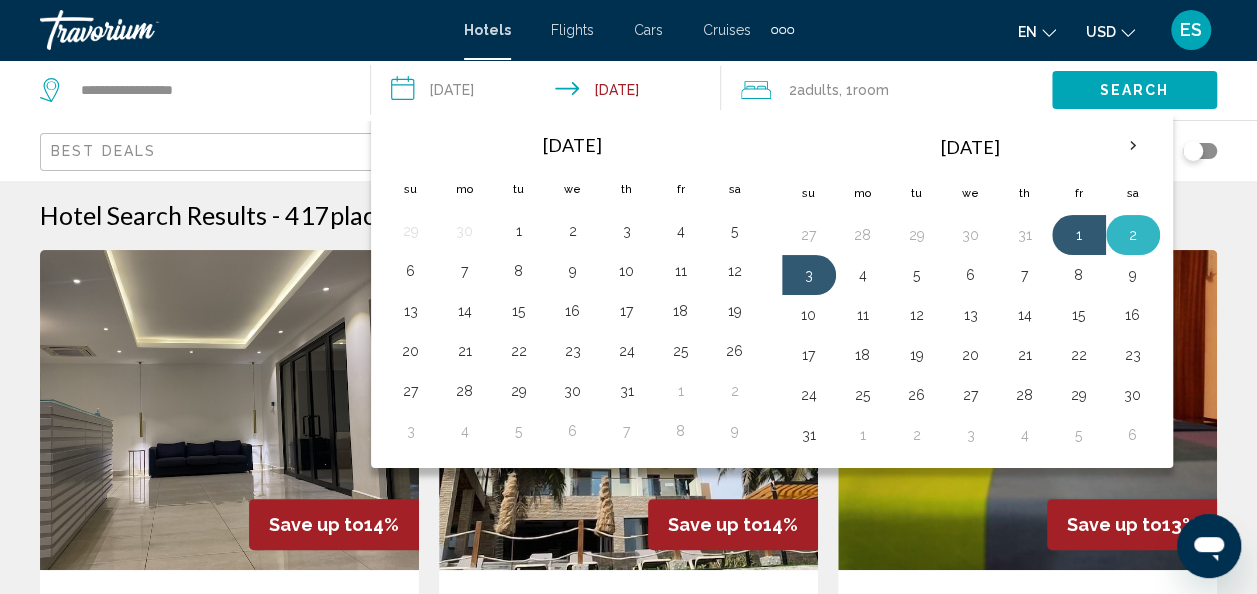 click on "2" at bounding box center [1133, 235] 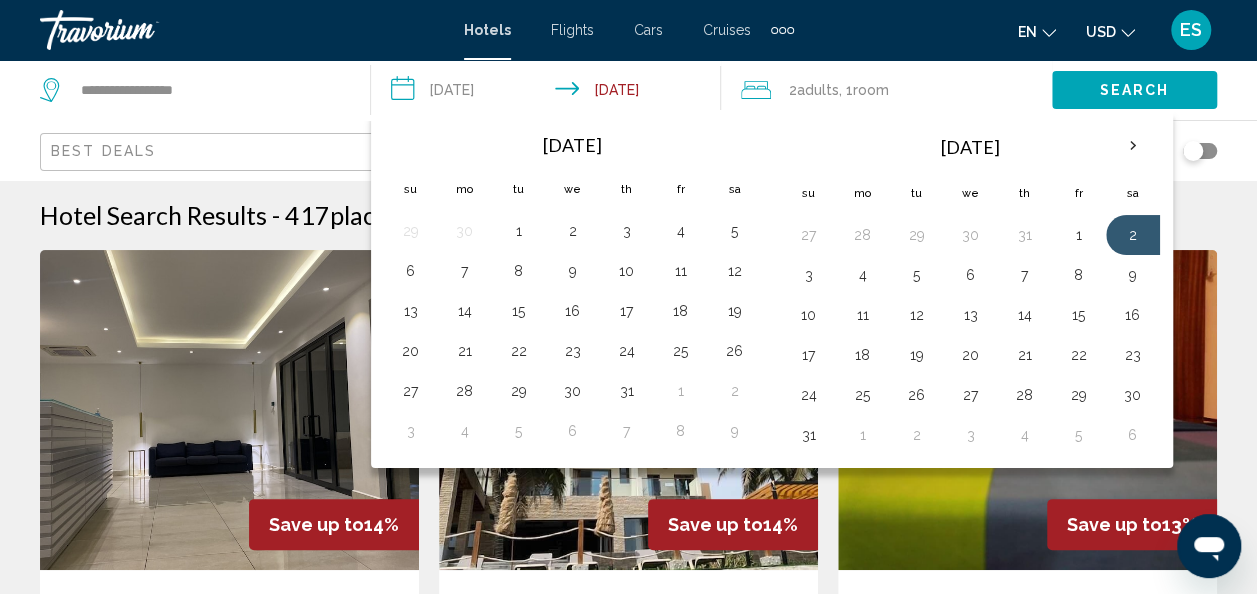 click on "Hotel Search Results  -   417  places to spend your time Save up to  14%   Belleson Homes [GEOGRAPHIC_DATA]
Apartment/Condo/Home
[GEOGRAPHIC_DATA], Accra 4 mi  from [GEOGRAPHIC_DATA] from hotel From $216.02 USD $184.93 USD  You save  $31.09 USD
Shuttle Service  Select Room Save up to  14%   Serenity [GEOGRAPHIC_DATA]
Hotel
[GEOGRAPHIC_DATA], [GEOGRAPHIC_DATA] 13.2 mi  from [GEOGRAPHIC_DATA] from hotel From $438.86 USD $377.40 USD  You save  $61.46 USD
Free WiFi  Select Room Save up to  13%   Calabash Green Executive Apartments
Apartment/Condo/Home
[STREET_ADDRESS] 3.8 mi  4" at bounding box center [628, 1772] 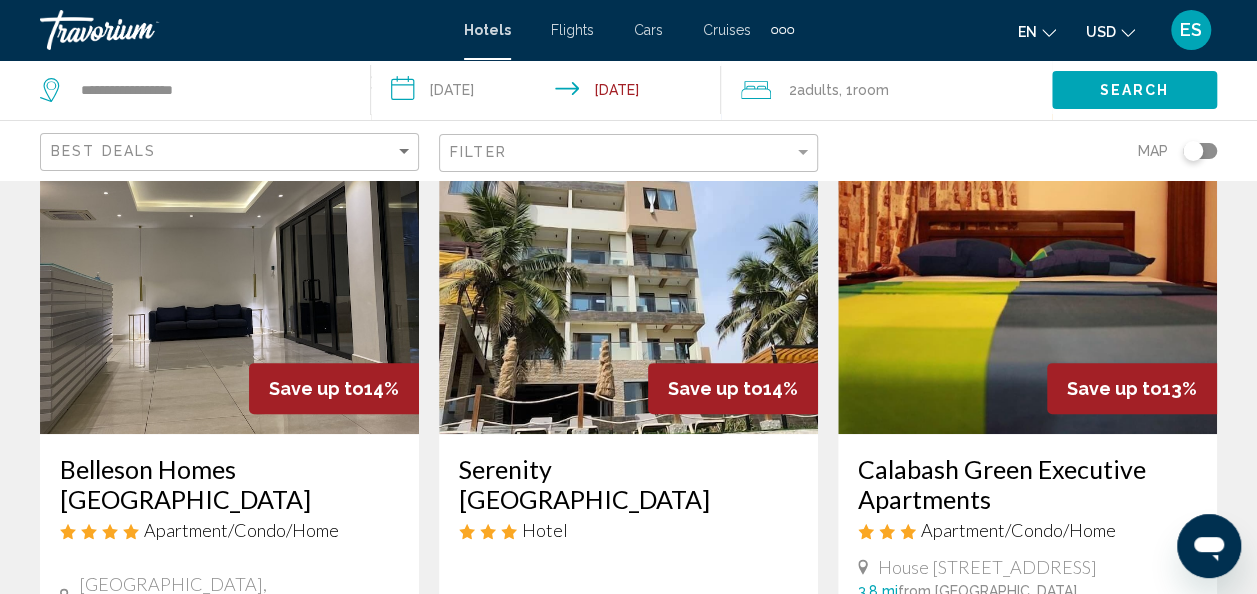 scroll, scrollTop: 130, scrollLeft: 0, axis: vertical 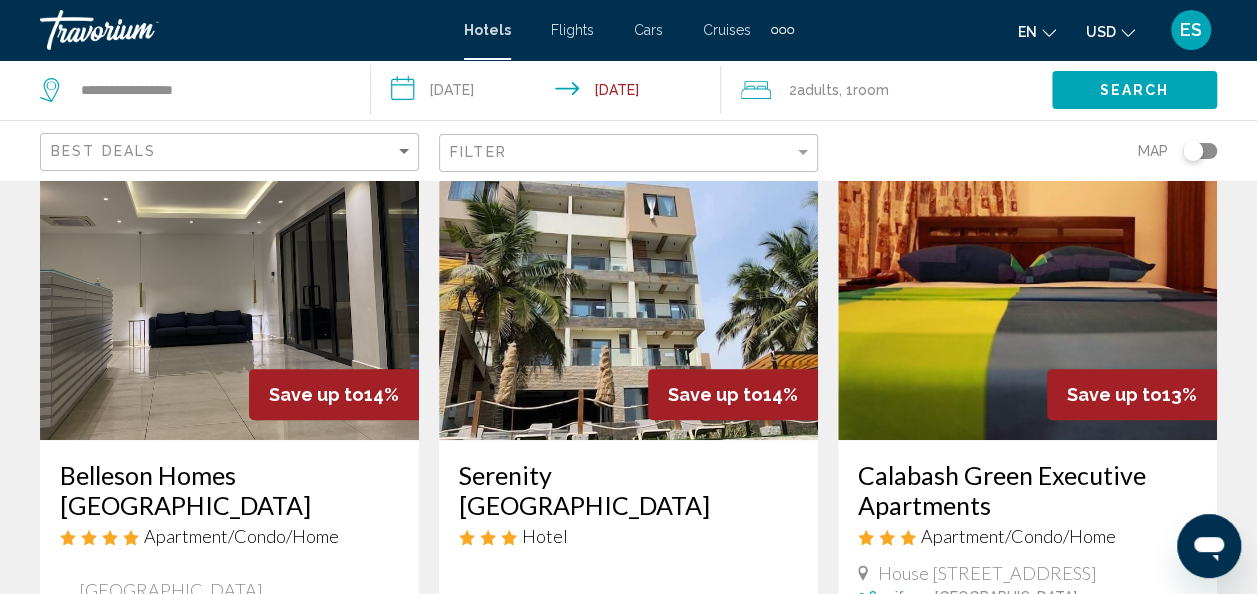 click on "**********" at bounding box center [550, 93] 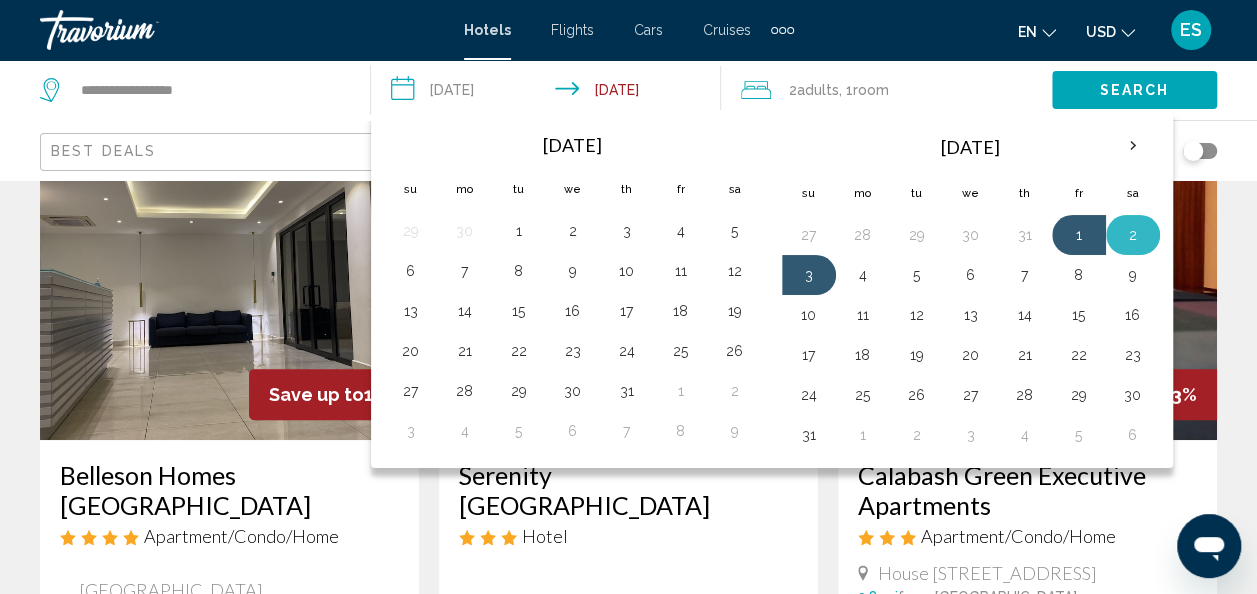 click on "2" at bounding box center (1133, 235) 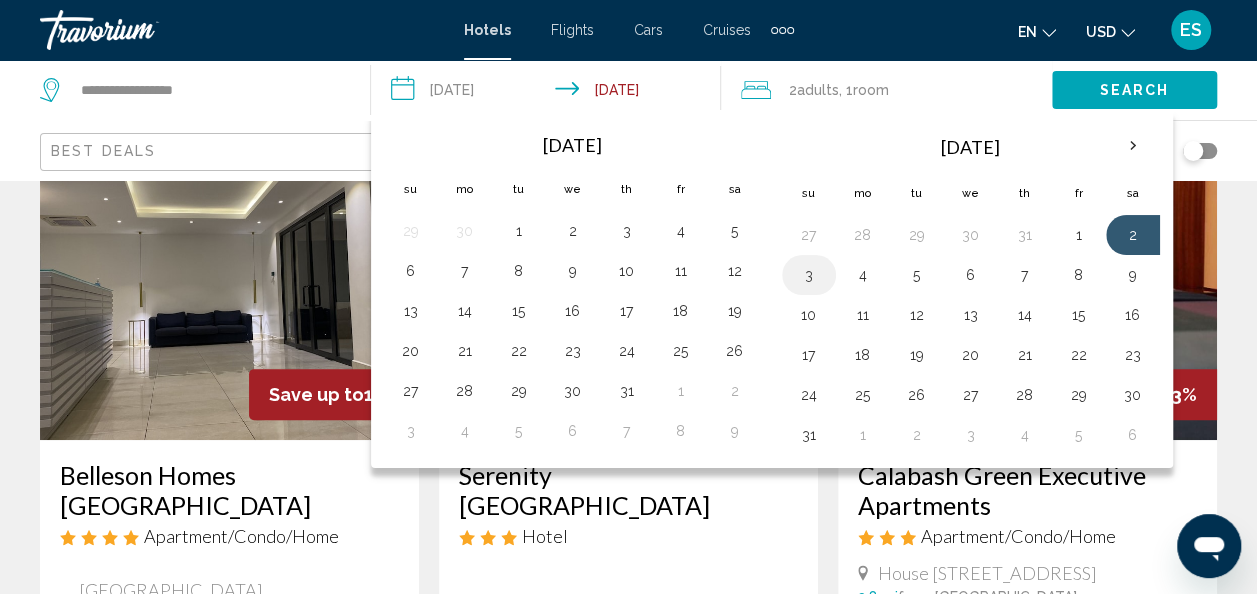 click on "3" at bounding box center [809, 275] 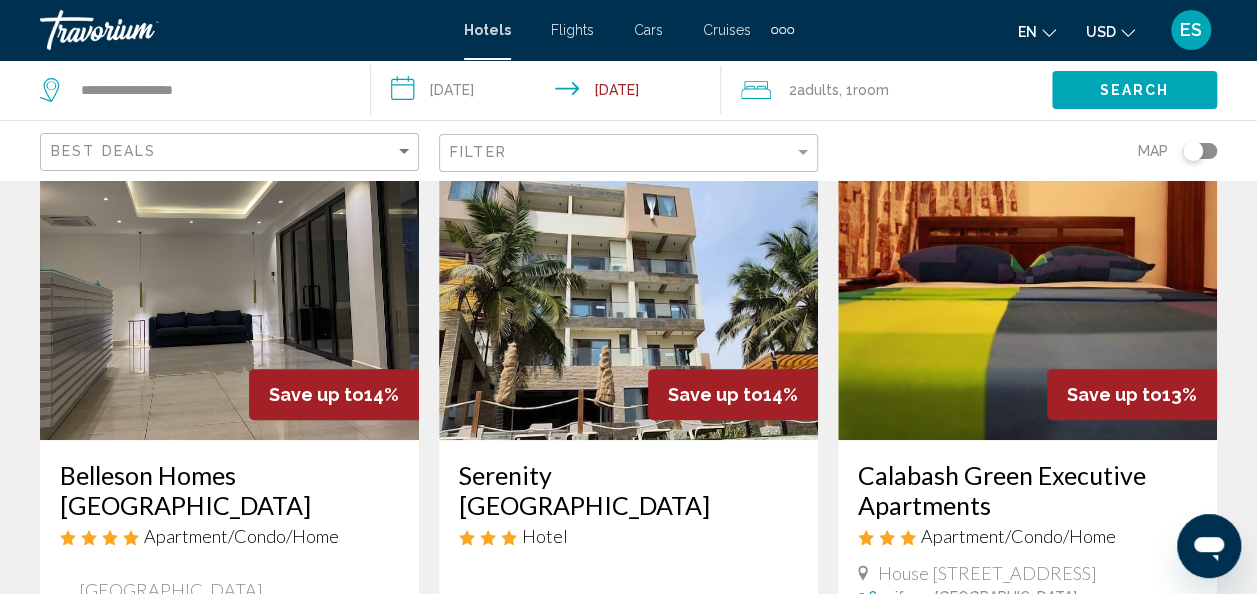 click on "Search" 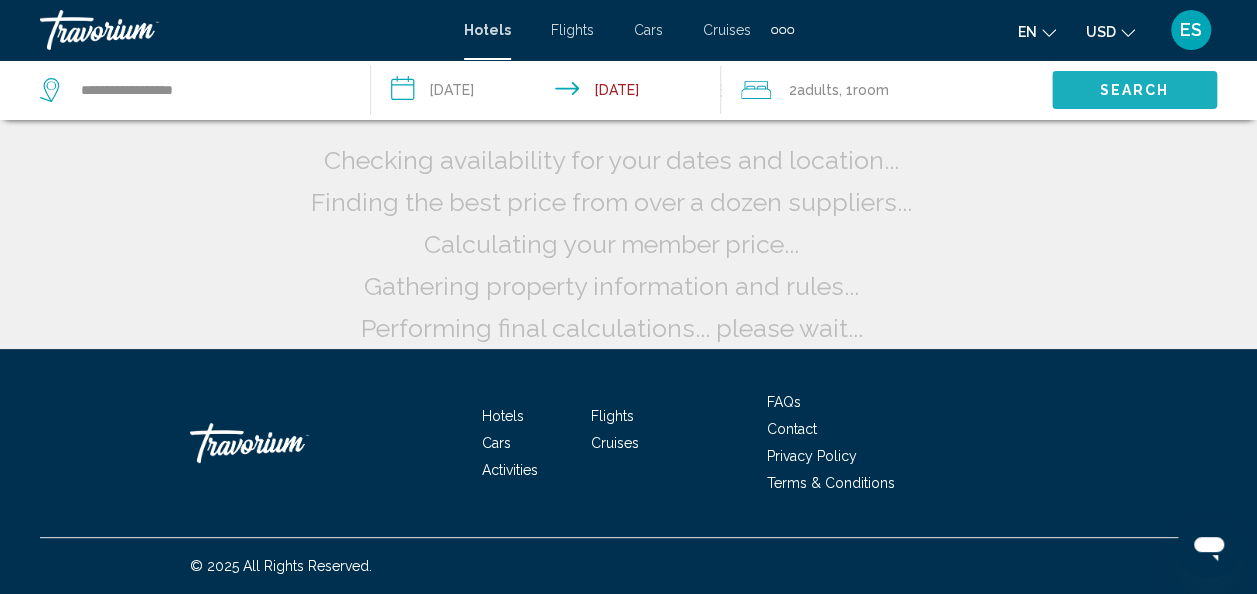 scroll, scrollTop: 0, scrollLeft: 0, axis: both 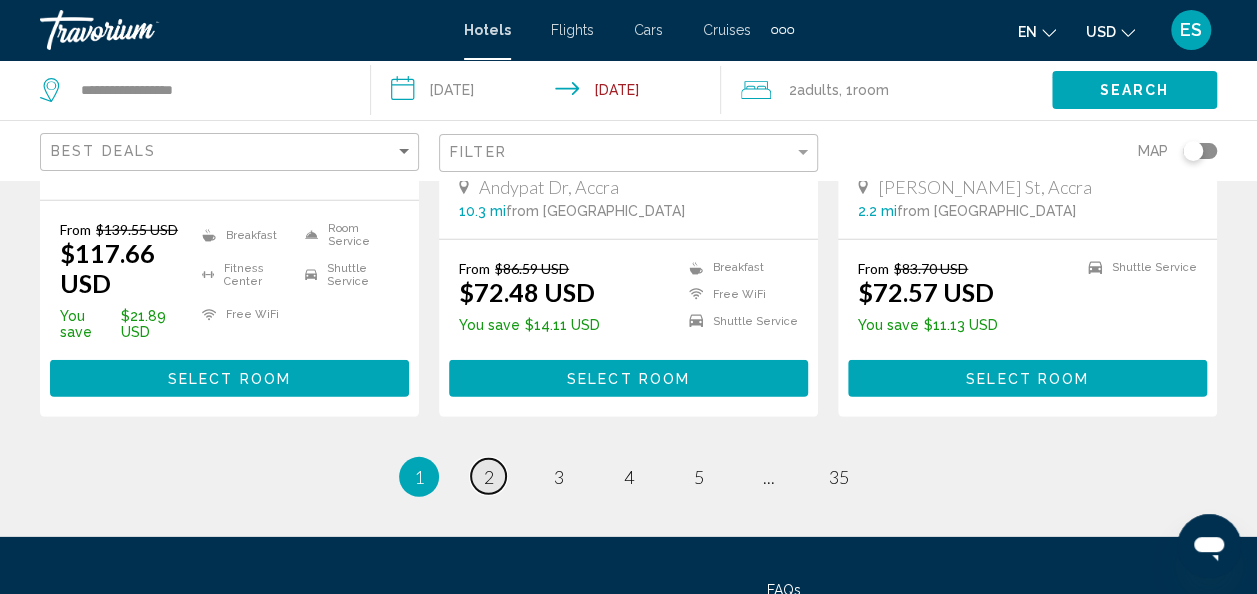 click on "2" at bounding box center (489, 477) 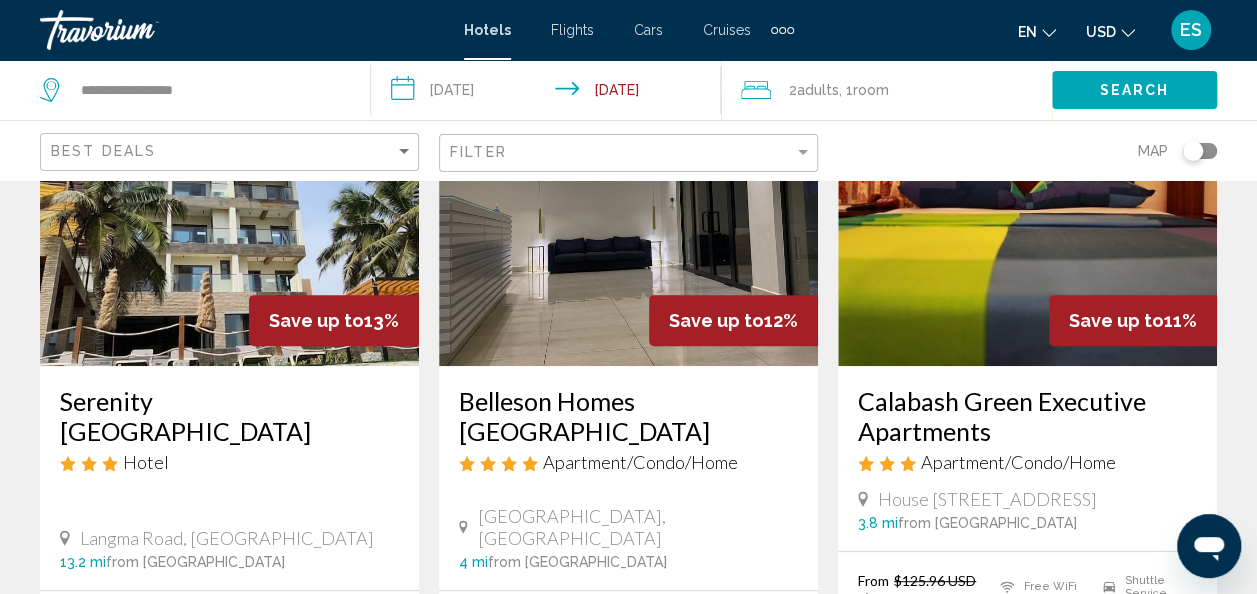 scroll, scrollTop: 211, scrollLeft: 0, axis: vertical 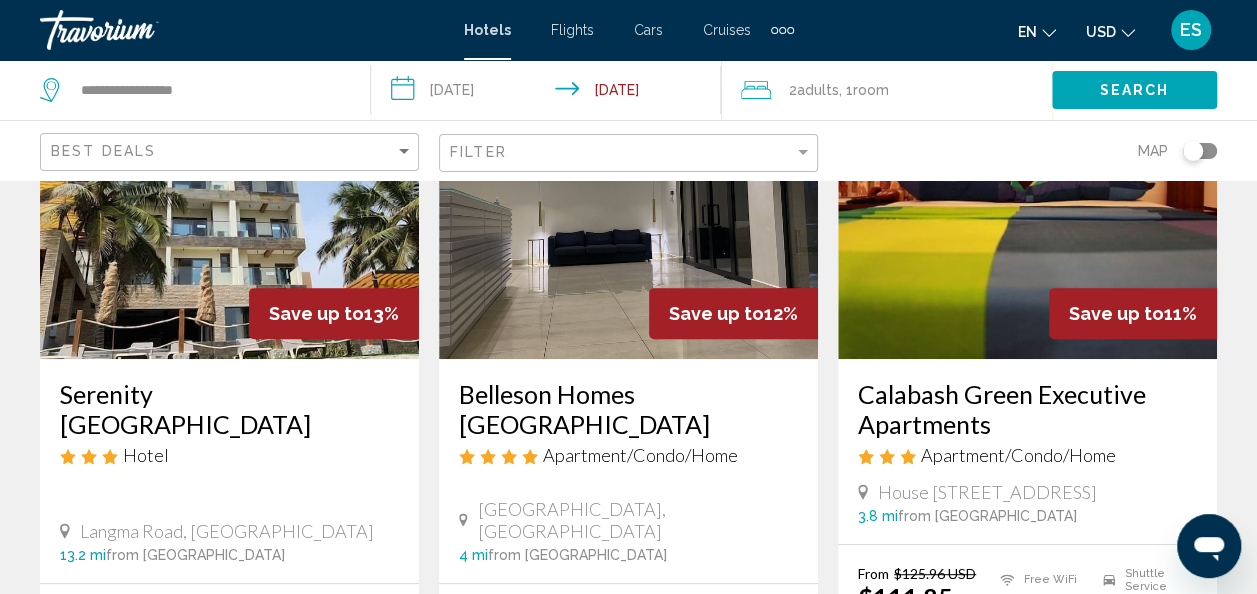 click on "Serenity [GEOGRAPHIC_DATA]" at bounding box center [229, 409] 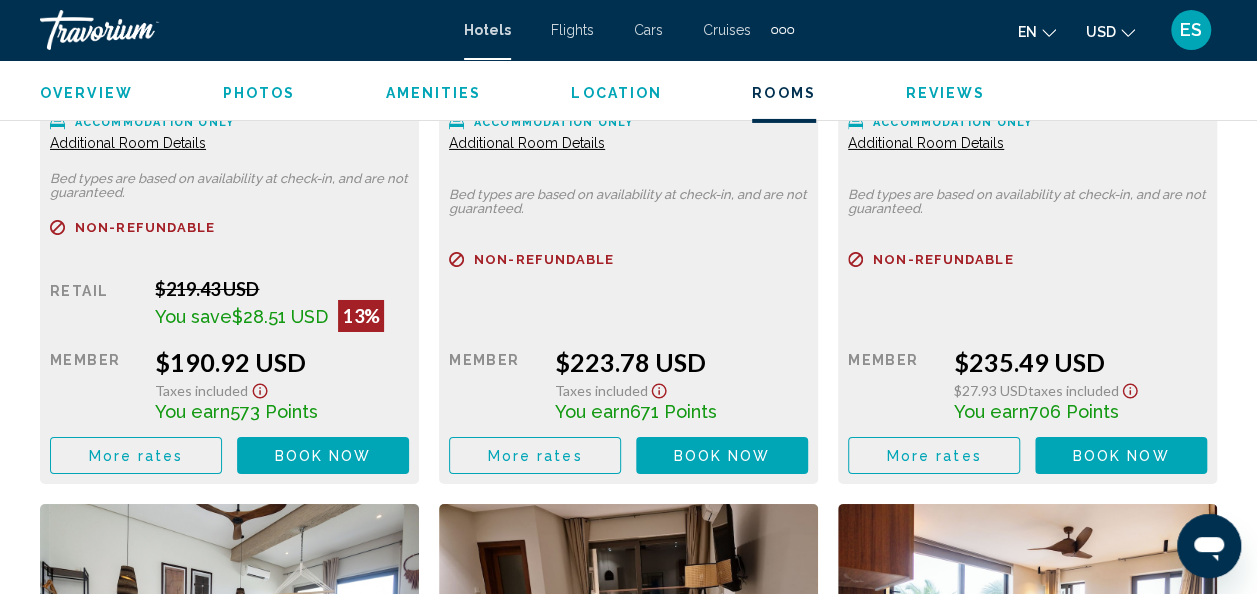 scroll, scrollTop: 3394, scrollLeft: 0, axis: vertical 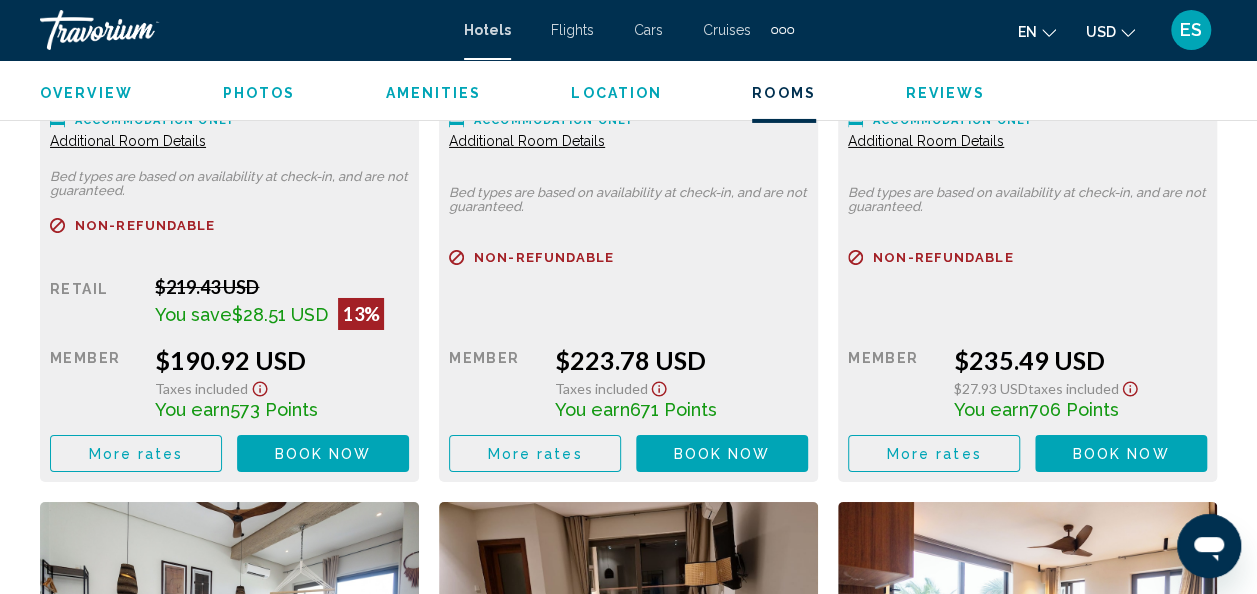 click on "More rates" at bounding box center (136, 454) 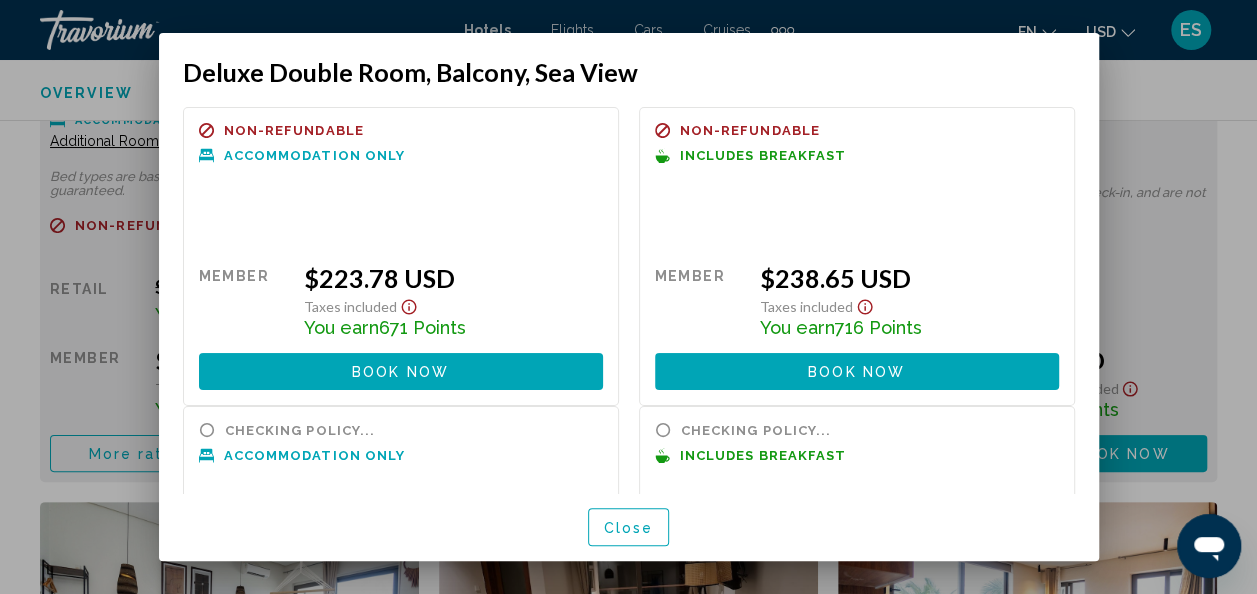 scroll, scrollTop: 0, scrollLeft: 0, axis: both 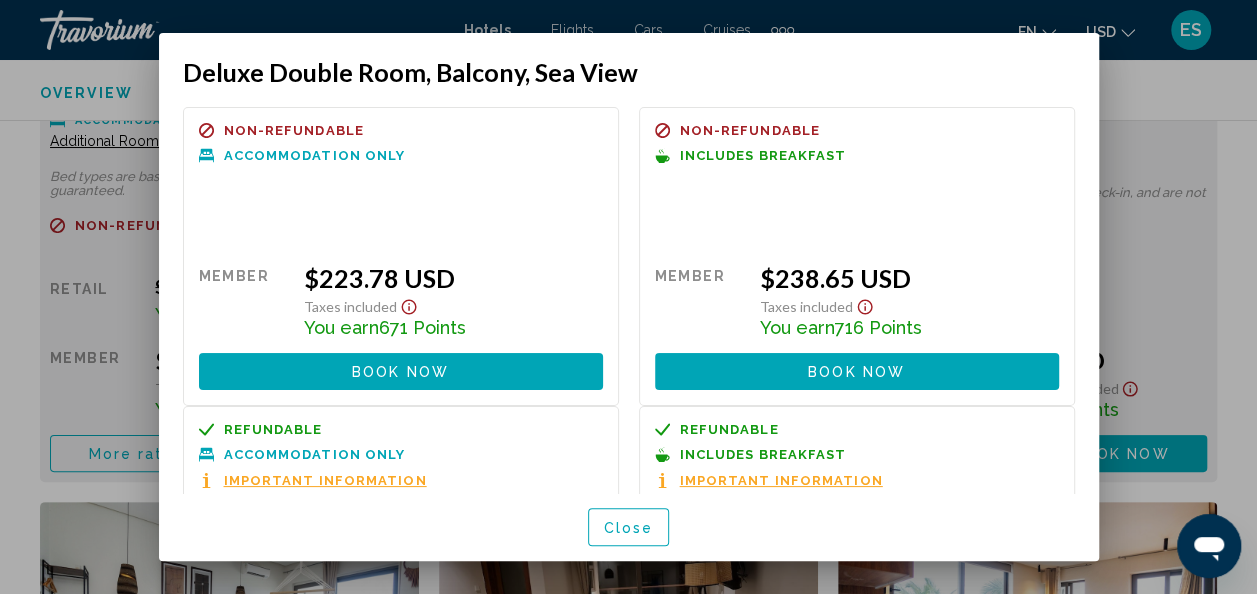 click on "Book now No longer available" at bounding box center [857, 371] 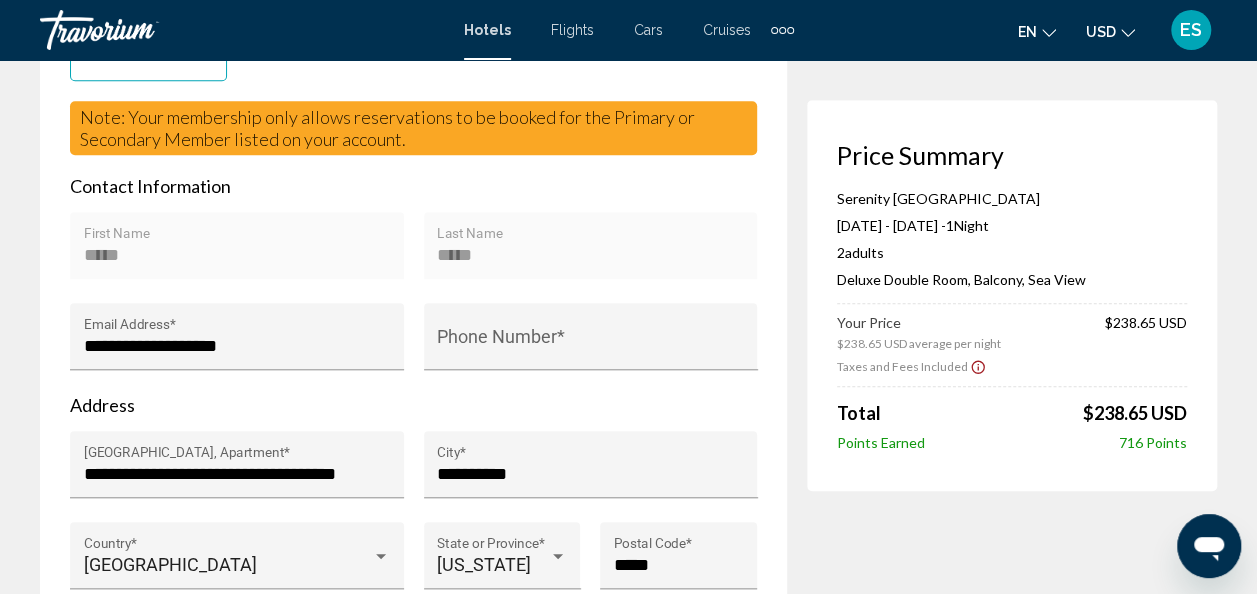 scroll, scrollTop: 635, scrollLeft: 0, axis: vertical 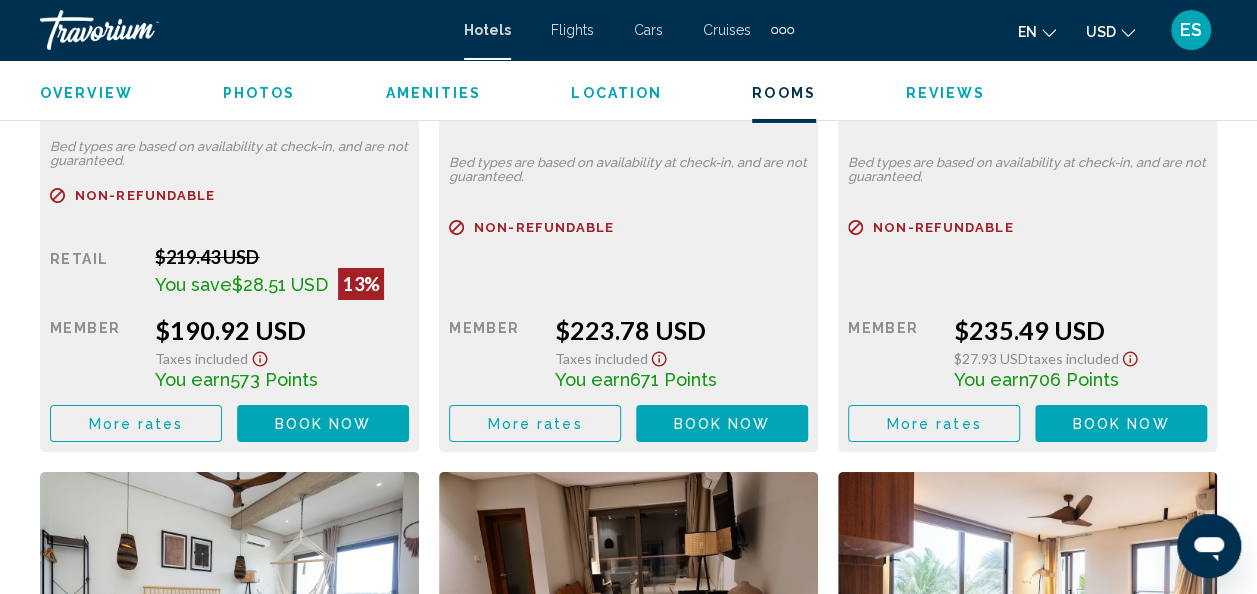 click on "More rates" at bounding box center [136, 424] 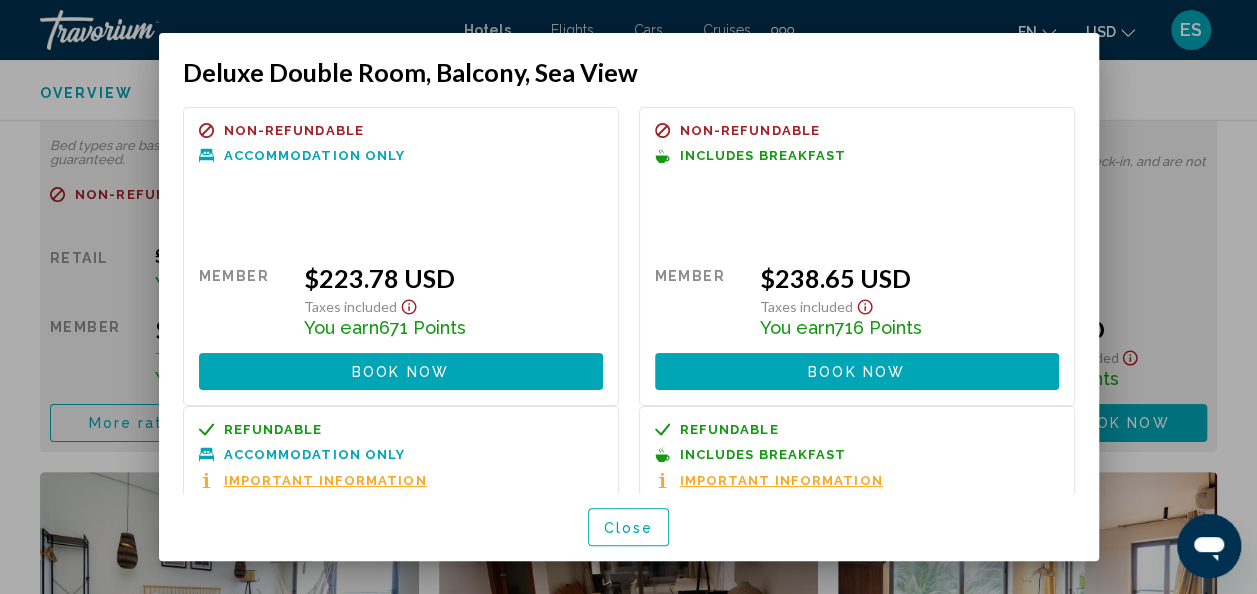 click at bounding box center (628, 297) 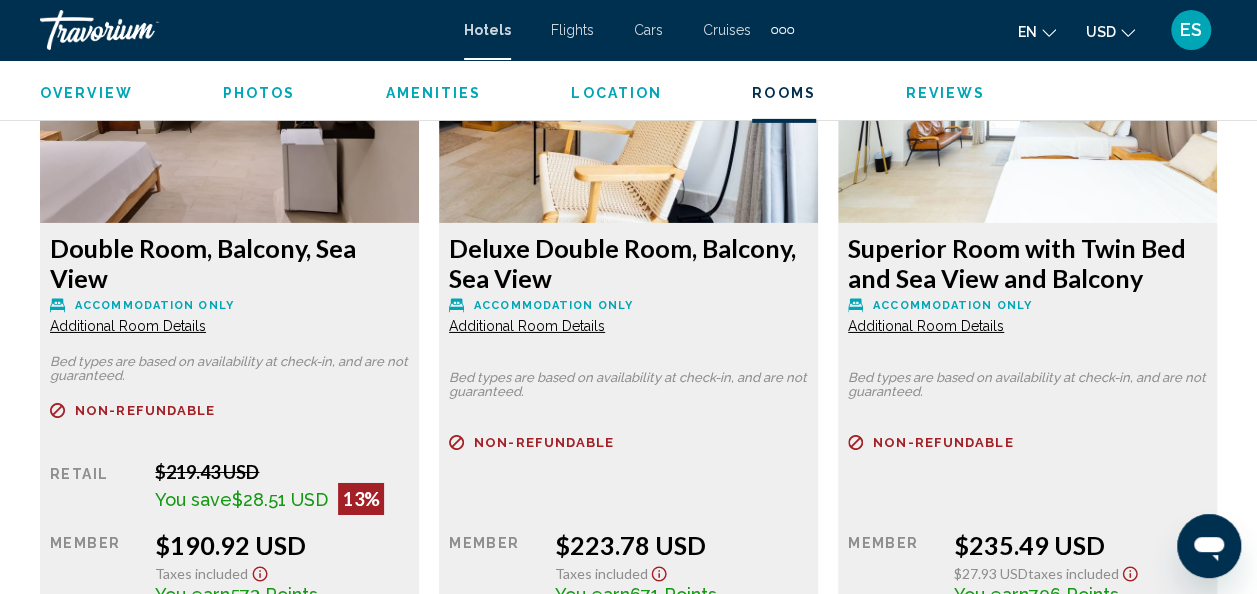 scroll, scrollTop: 3210, scrollLeft: 0, axis: vertical 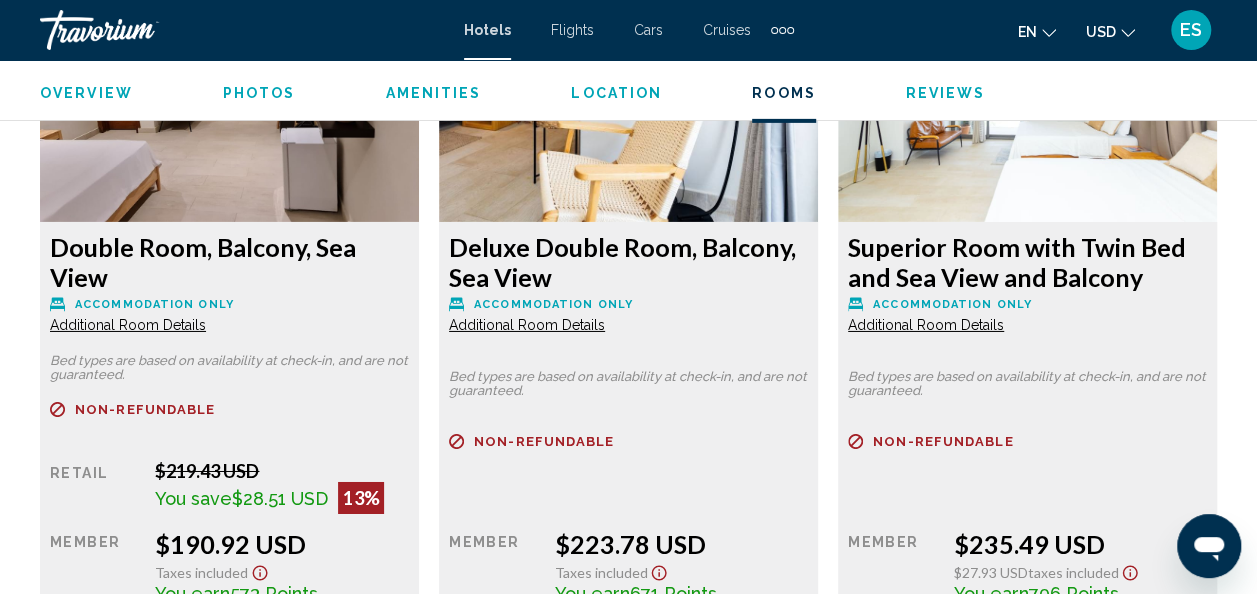 click on "Additional Room Details" at bounding box center [128, 325] 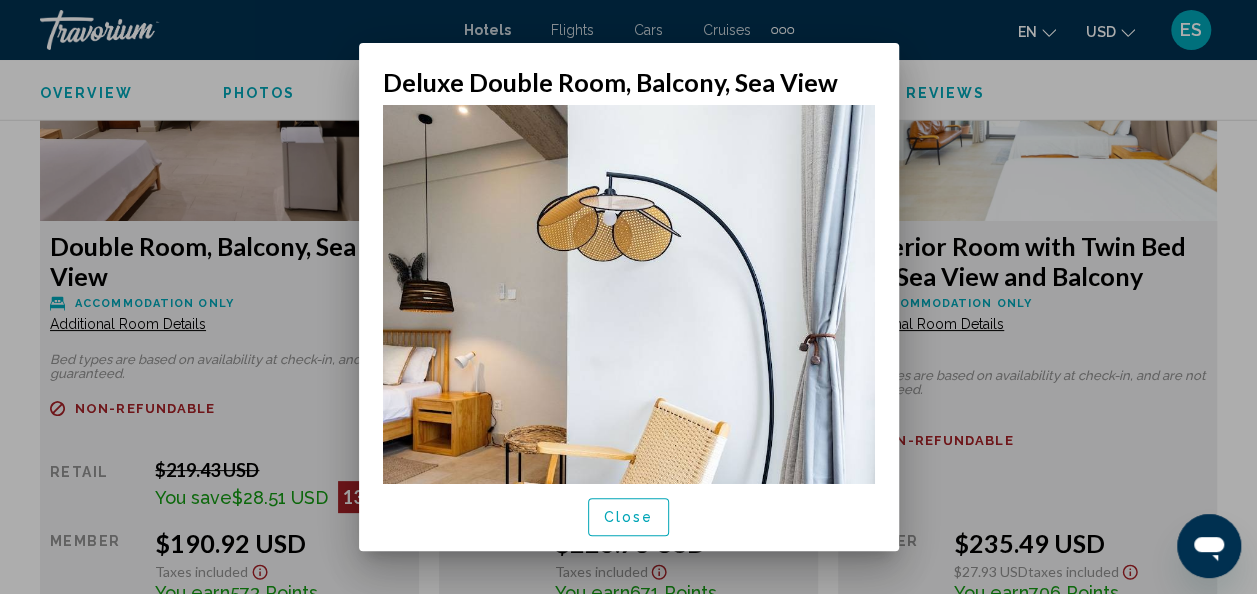 scroll, scrollTop: 0, scrollLeft: 0, axis: both 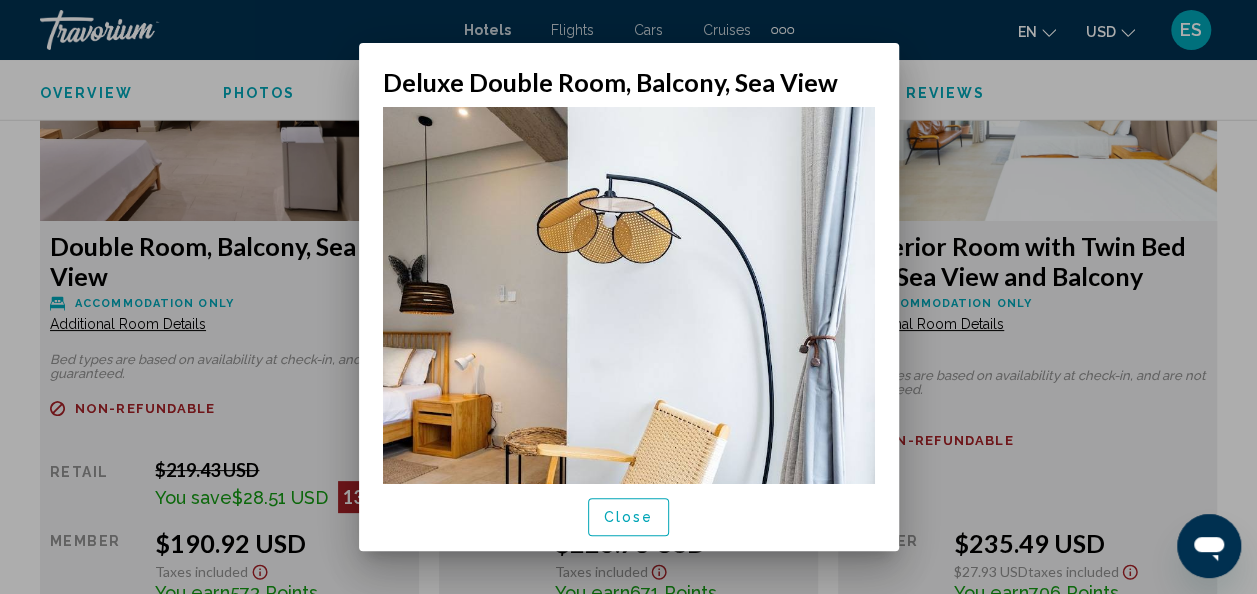 click at bounding box center [628, 297] 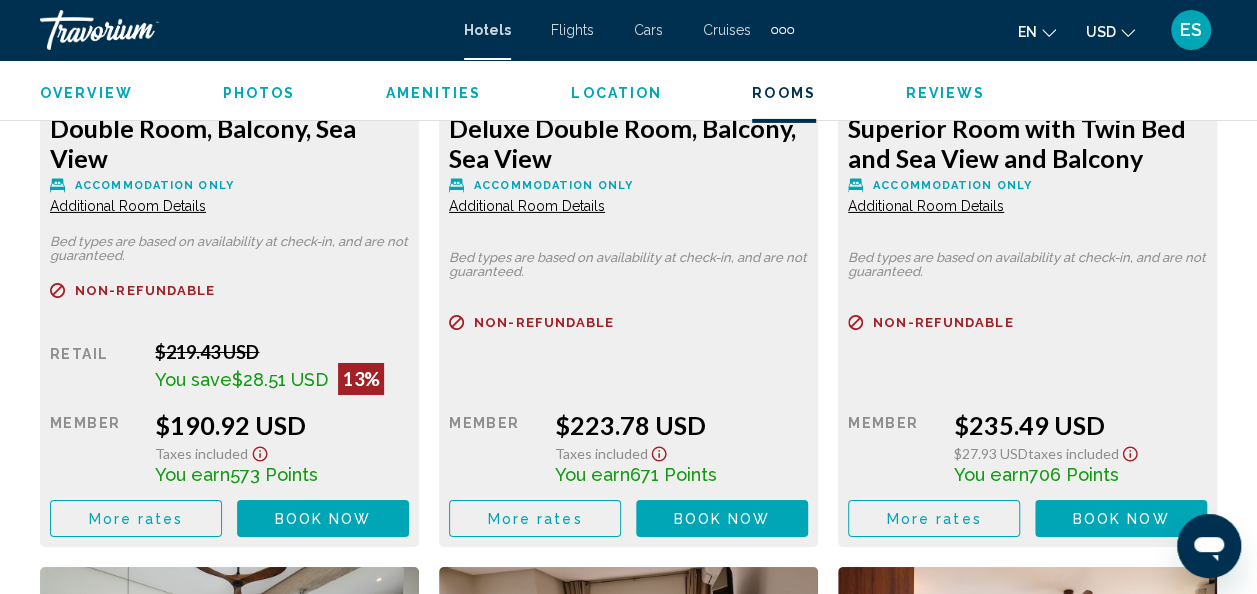 scroll, scrollTop: 3330, scrollLeft: 0, axis: vertical 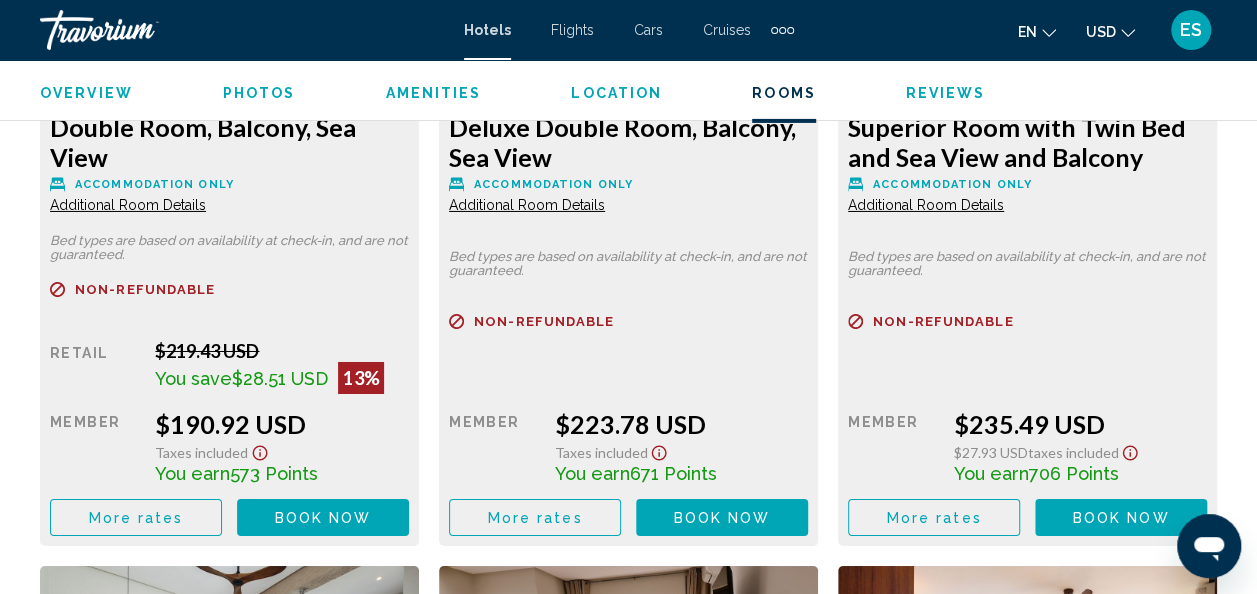 click on "Book now No longer available" at bounding box center [323, 517] 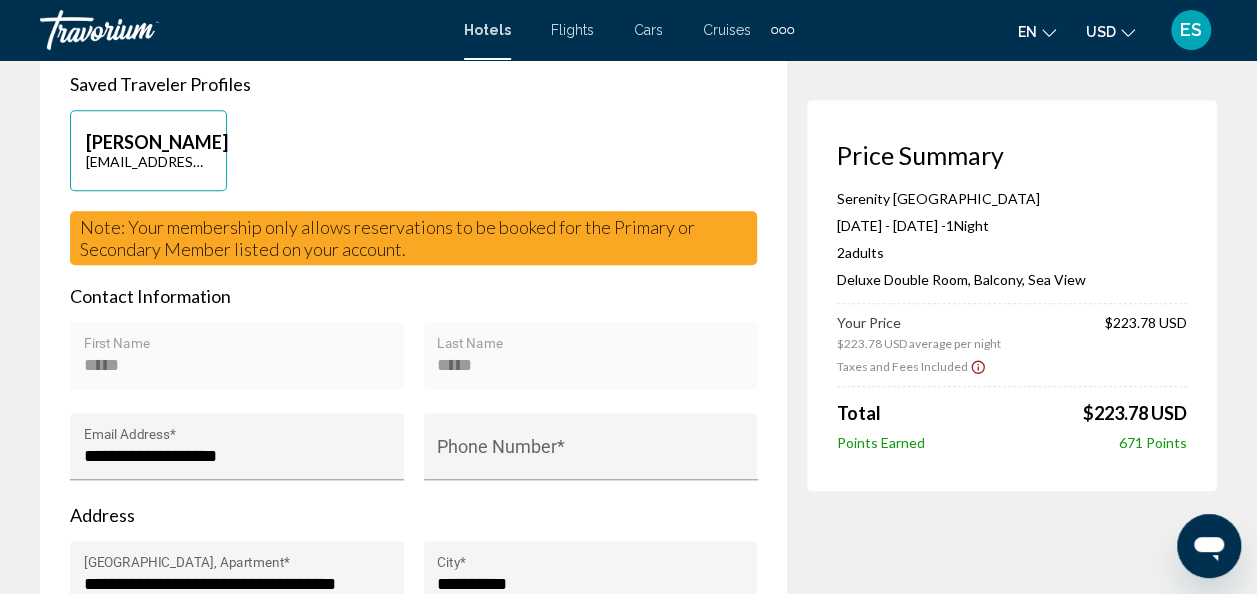scroll, scrollTop: 570, scrollLeft: 0, axis: vertical 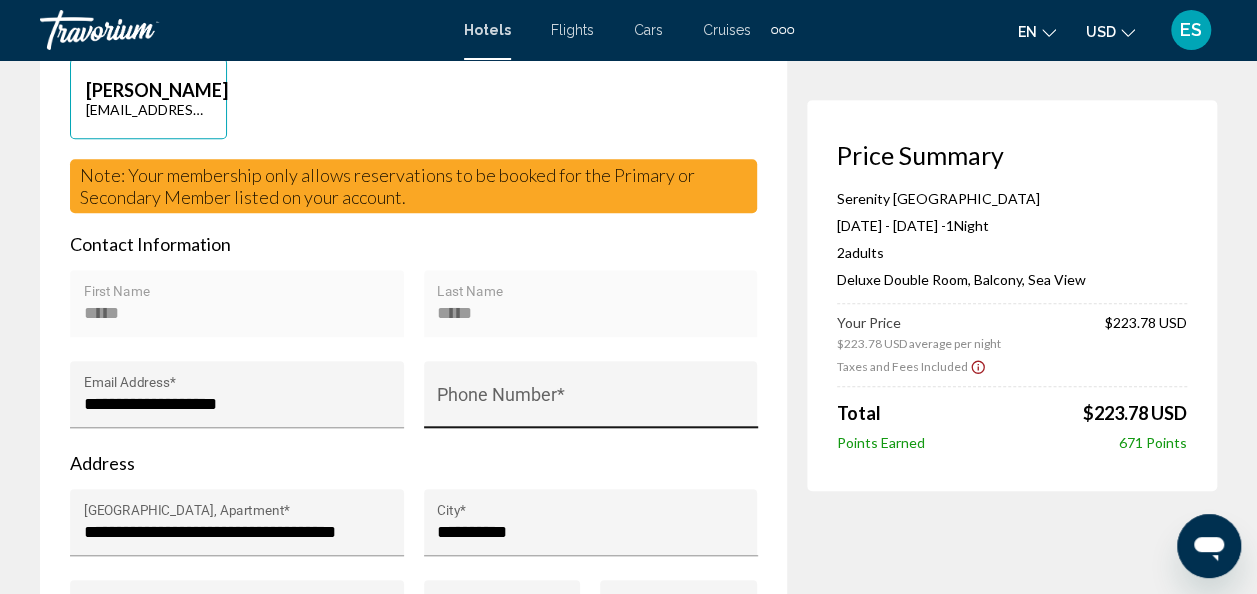 click on "Phone Number  *" at bounding box center (590, 404) 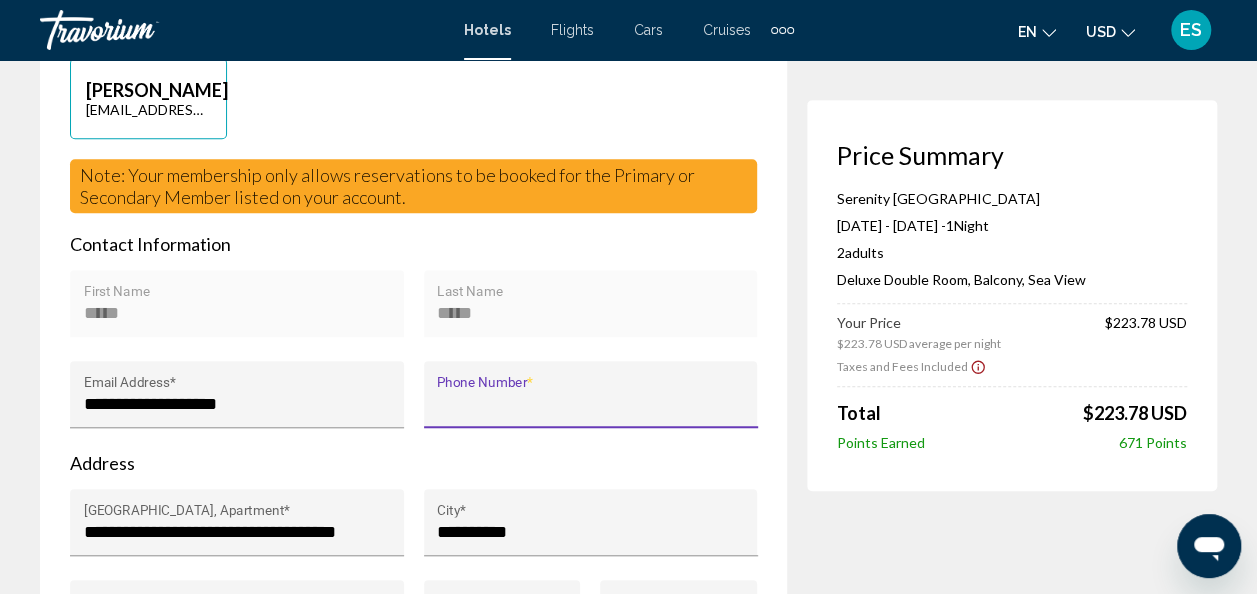 type on "**********" 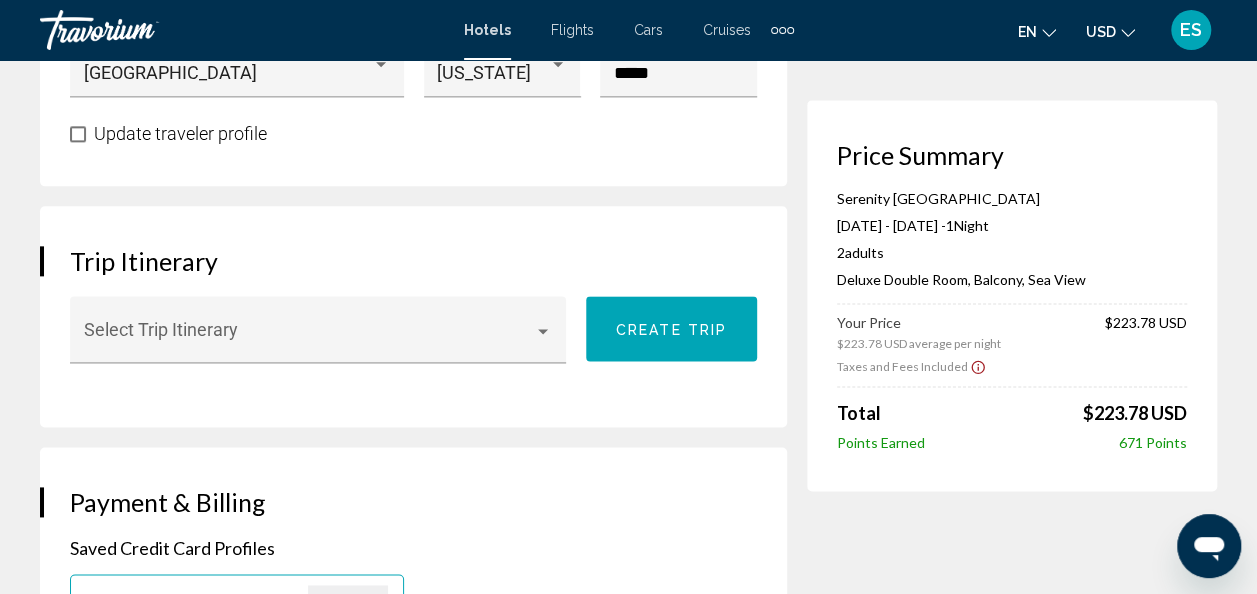 scroll, scrollTop: 1122, scrollLeft: 0, axis: vertical 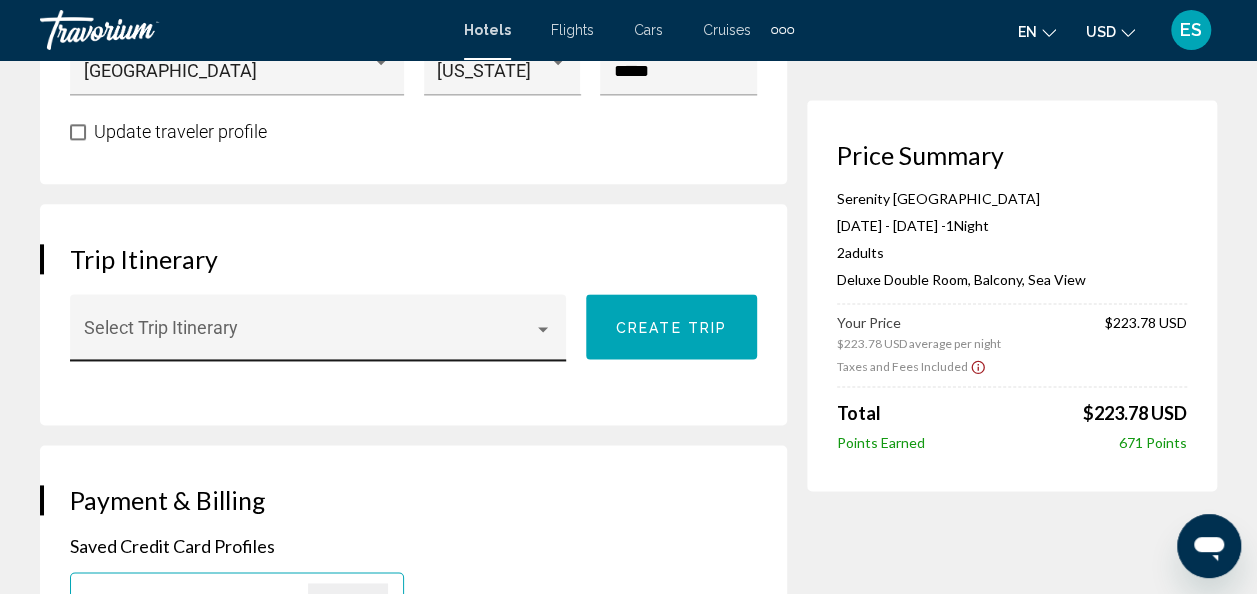 click at bounding box center (543, 329) 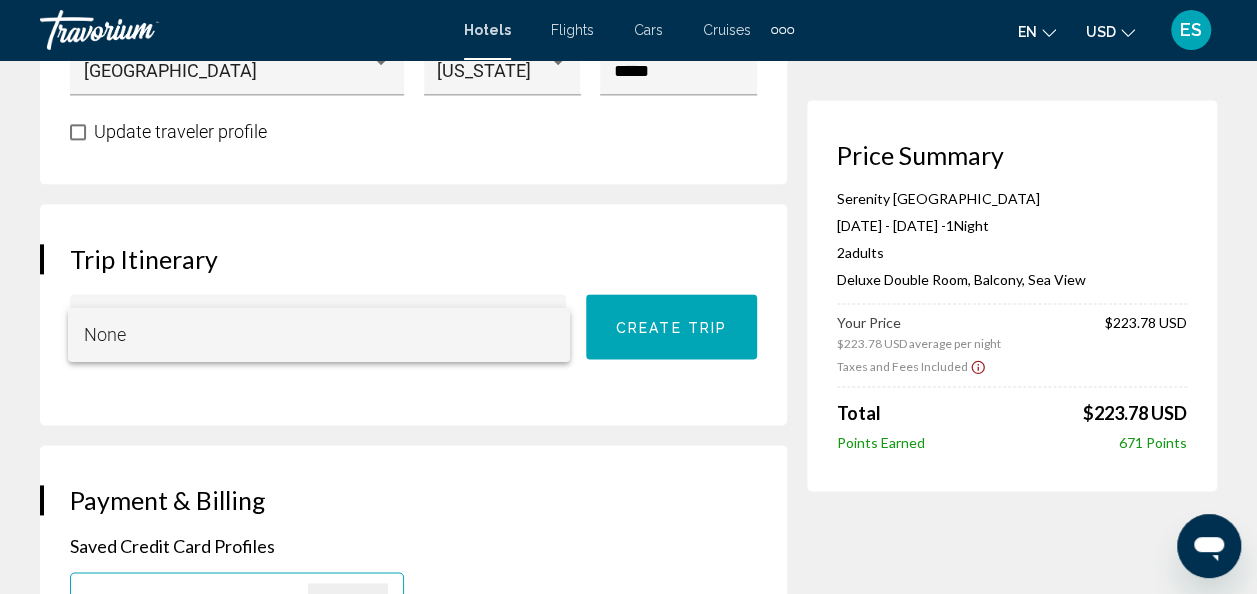 click on "None" at bounding box center [319, 335] 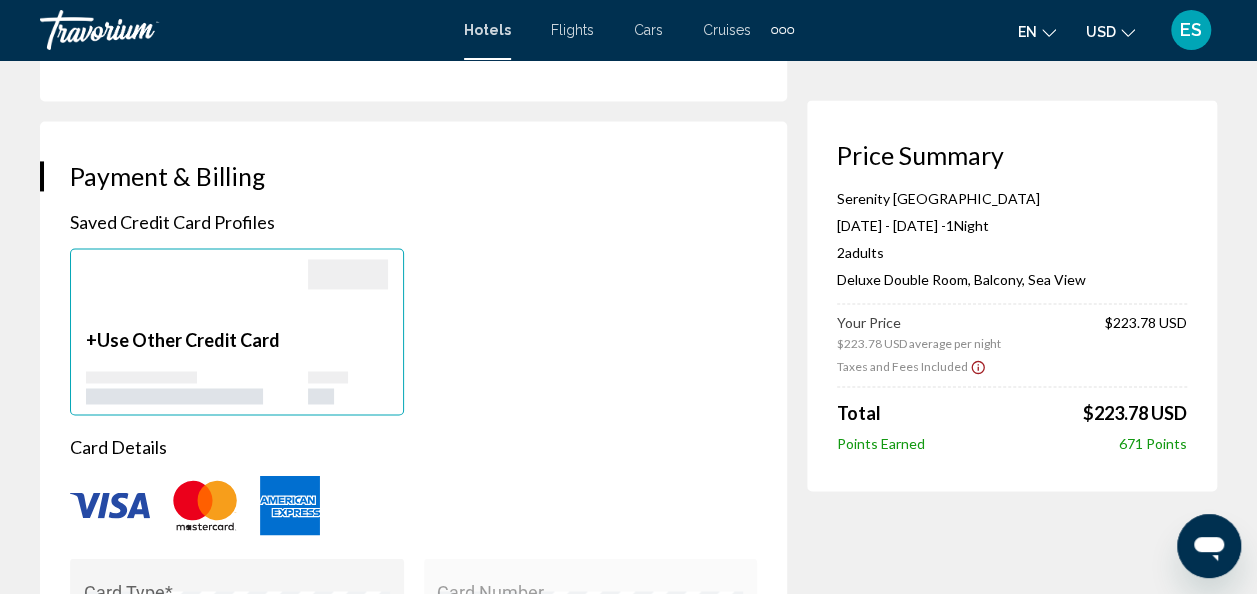 scroll, scrollTop: 1441, scrollLeft: 0, axis: vertical 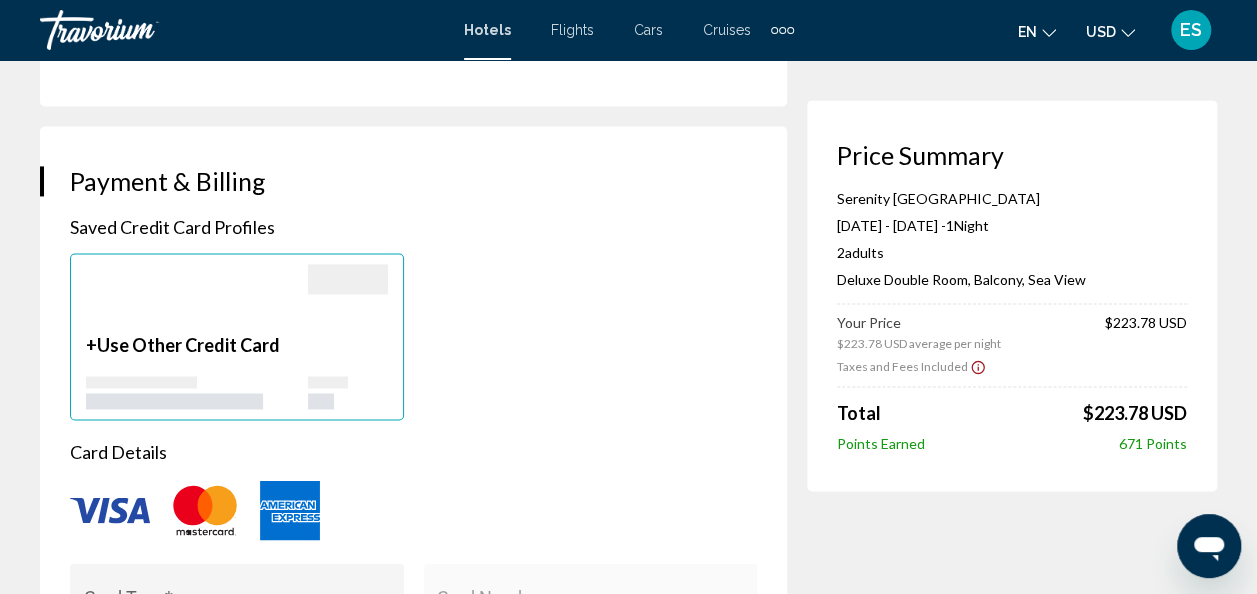 click on "Saved Credit Card Profiles" at bounding box center [413, 227] 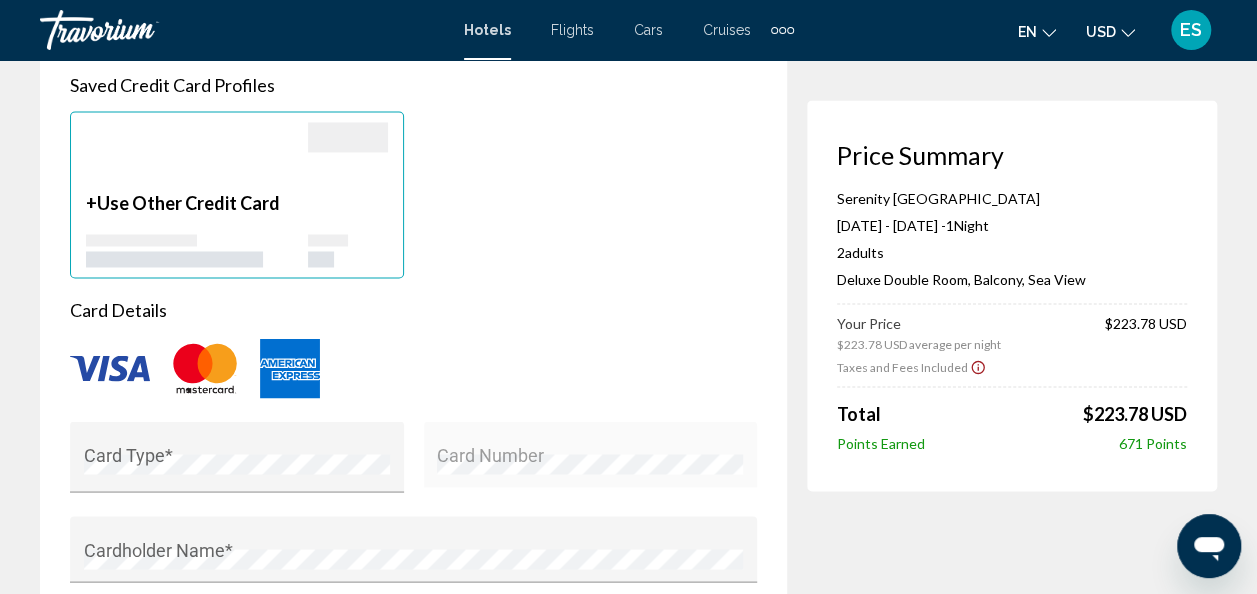 scroll, scrollTop: 1589, scrollLeft: 0, axis: vertical 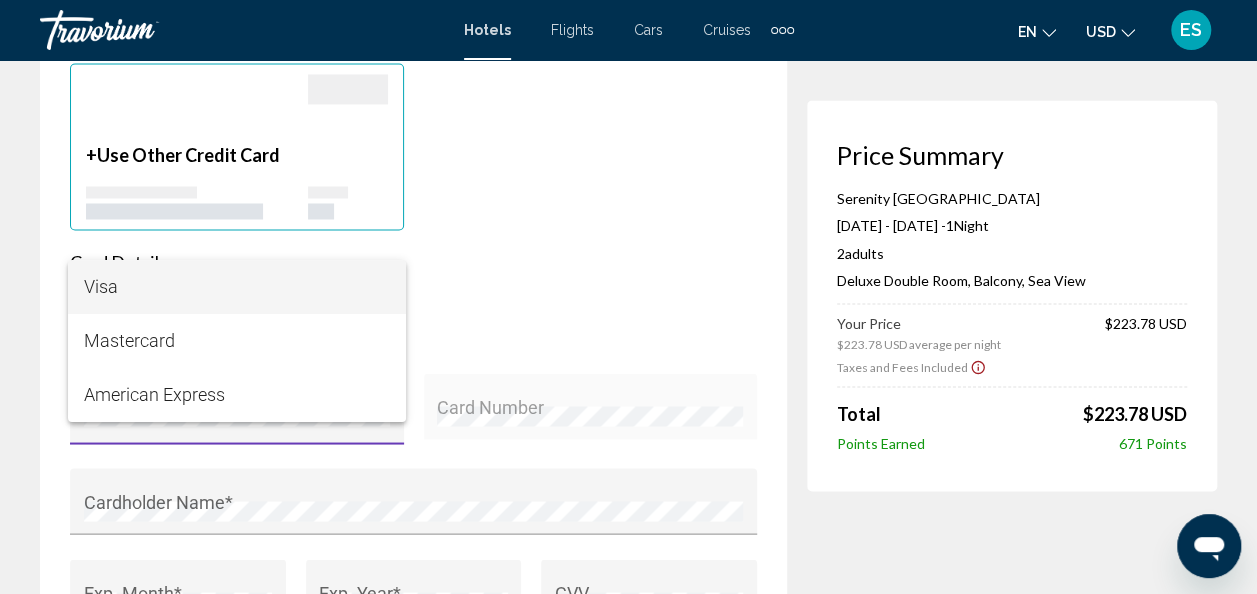 click on "Visa" at bounding box center [237, 287] 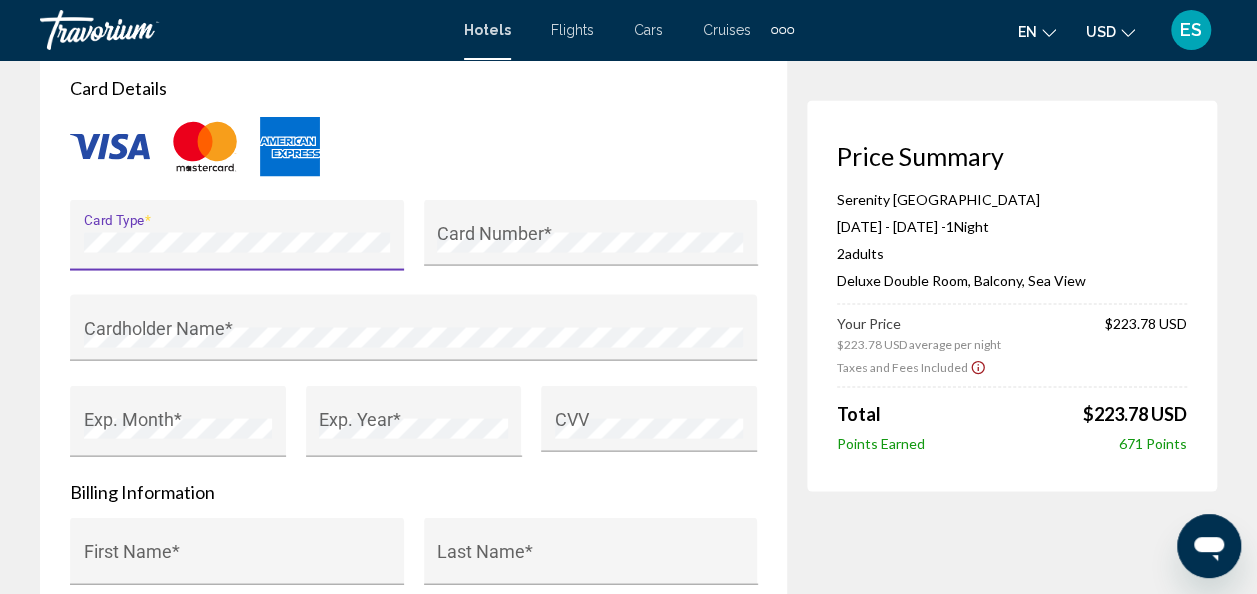 scroll, scrollTop: 1806, scrollLeft: 0, axis: vertical 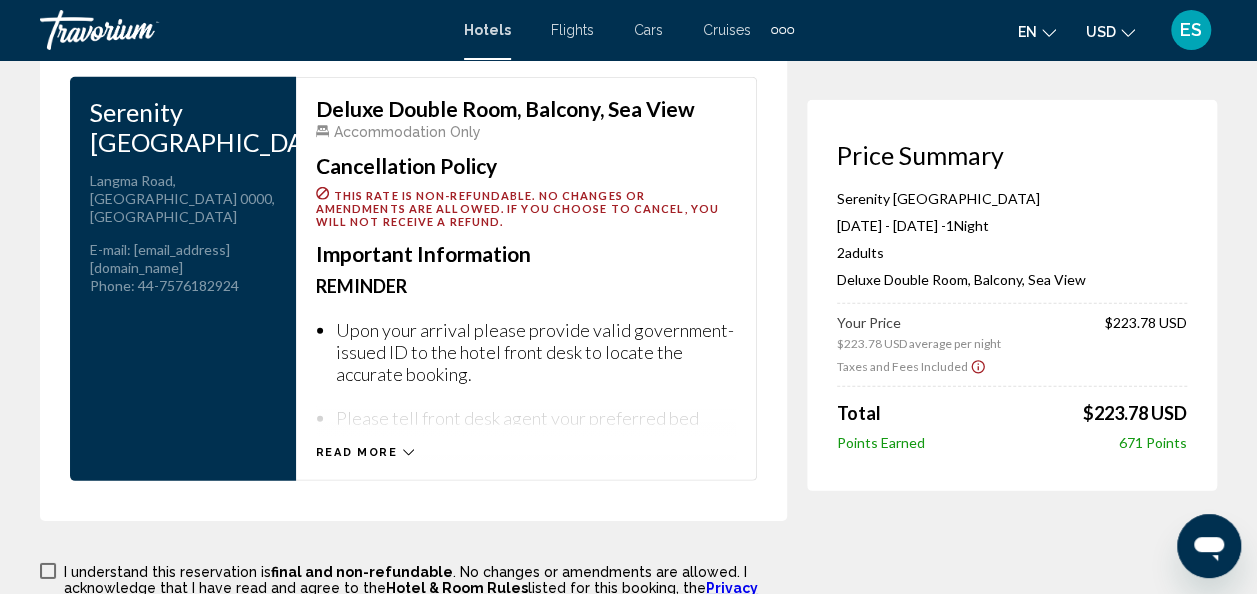 click on "Read more" at bounding box center [357, 452] 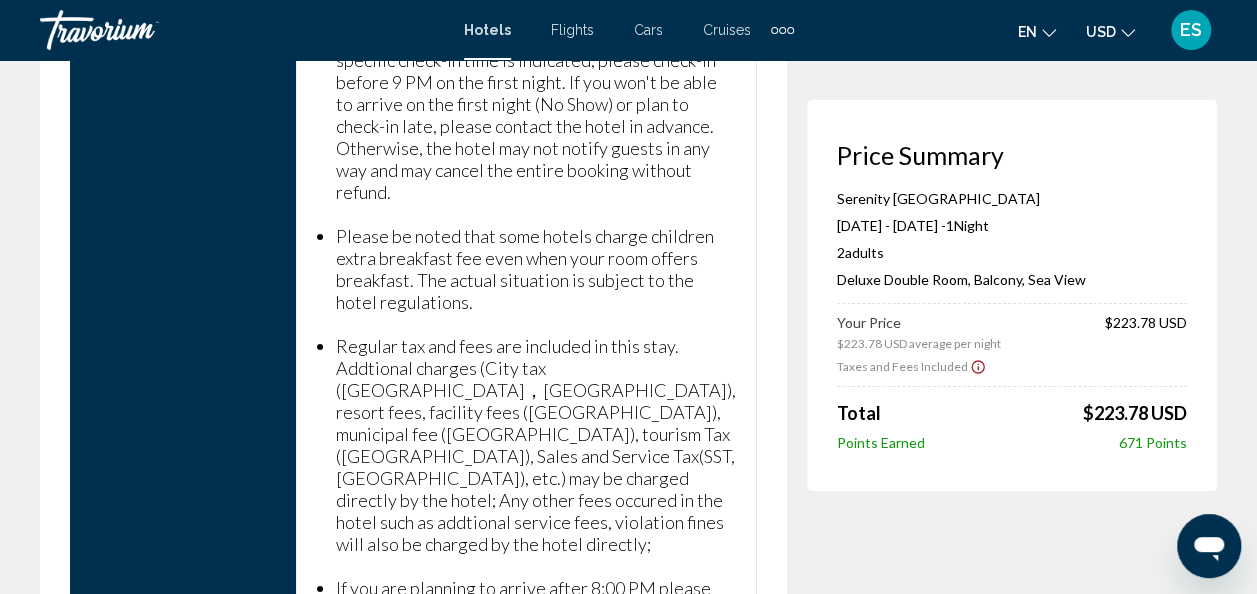 scroll, scrollTop: 3417, scrollLeft: 0, axis: vertical 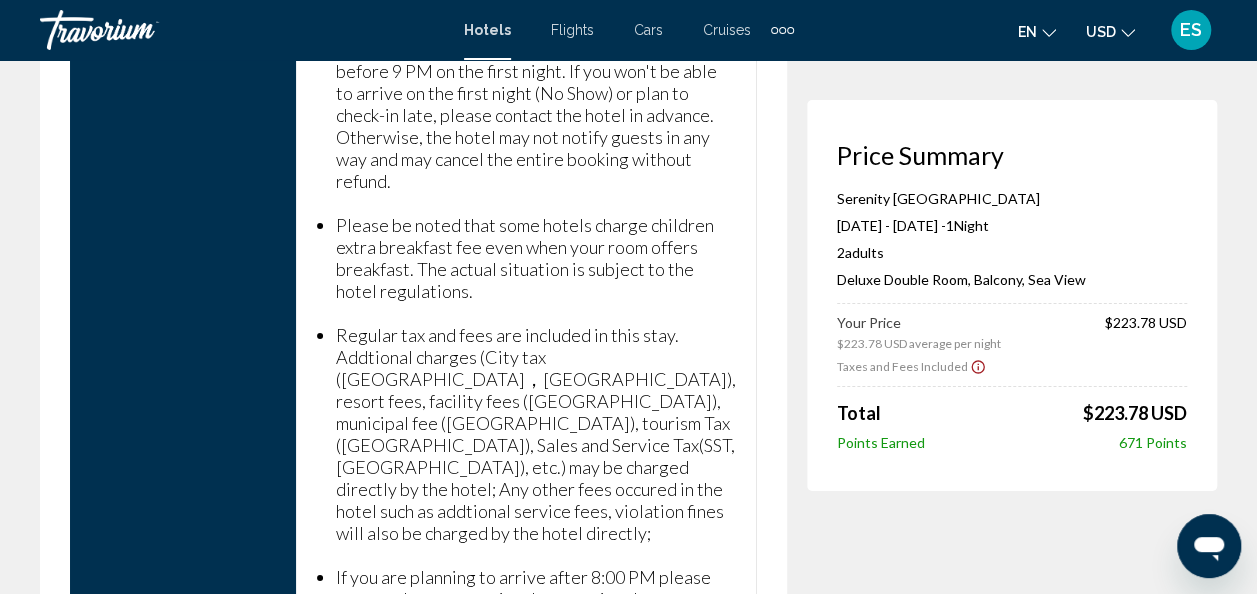 click on "Serenity [GEOGRAPHIC_DATA] Address [GEOGRAPHIC_DATA] E-mail : [EMAIL_ADDRESS][DOMAIN_NAME] Phone : [PHONE_NUMBER]" at bounding box center [183, 99] 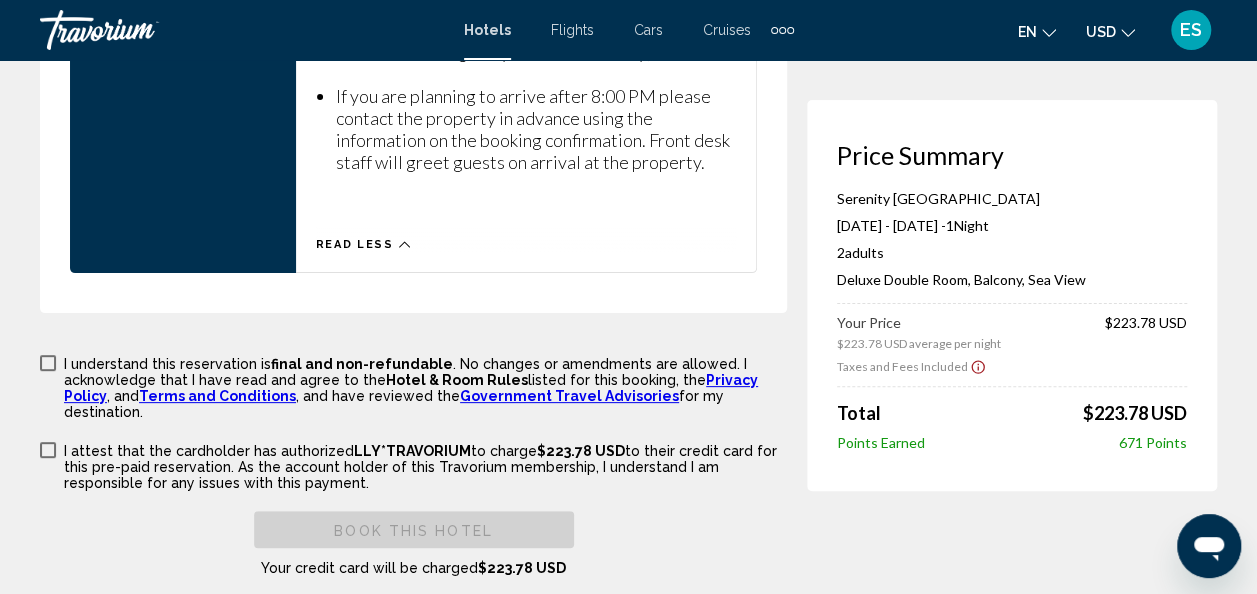 scroll, scrollTop: 3956, scrollLeft: 0, axis: vertical 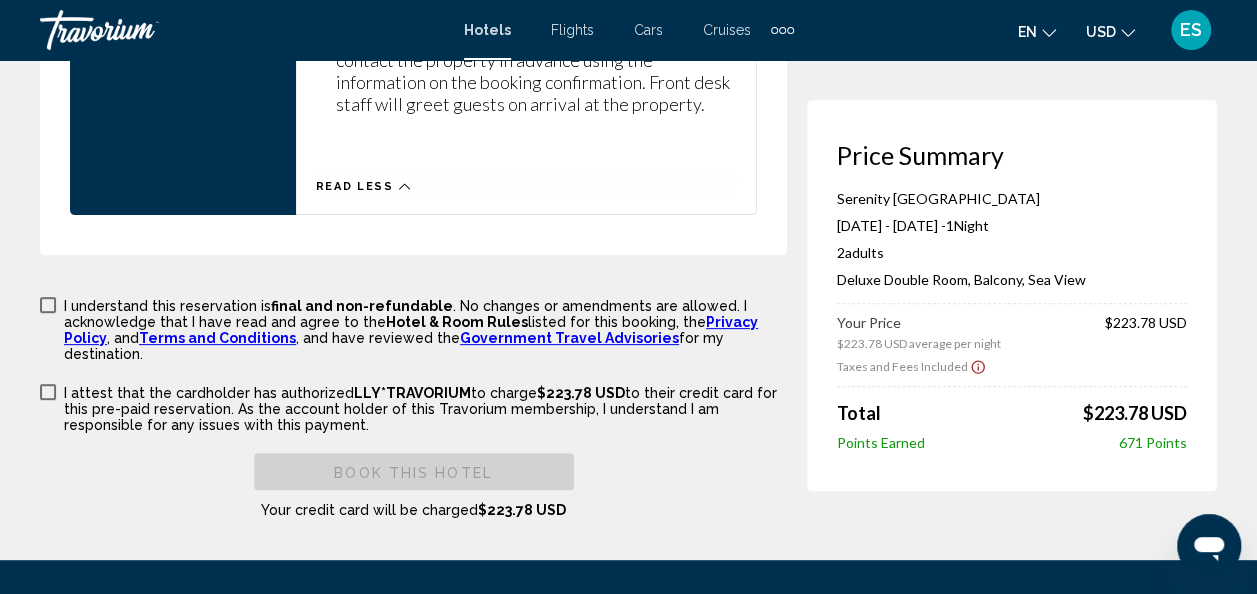 click at bounding box center [48, 305] 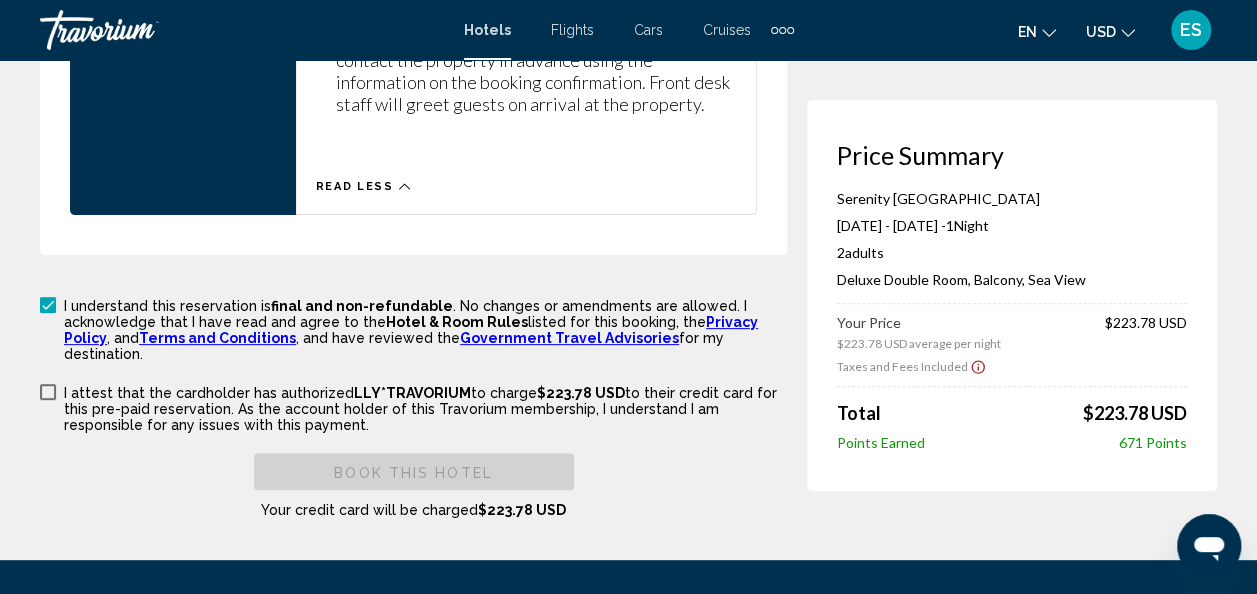click at bounding box center (48, 392) 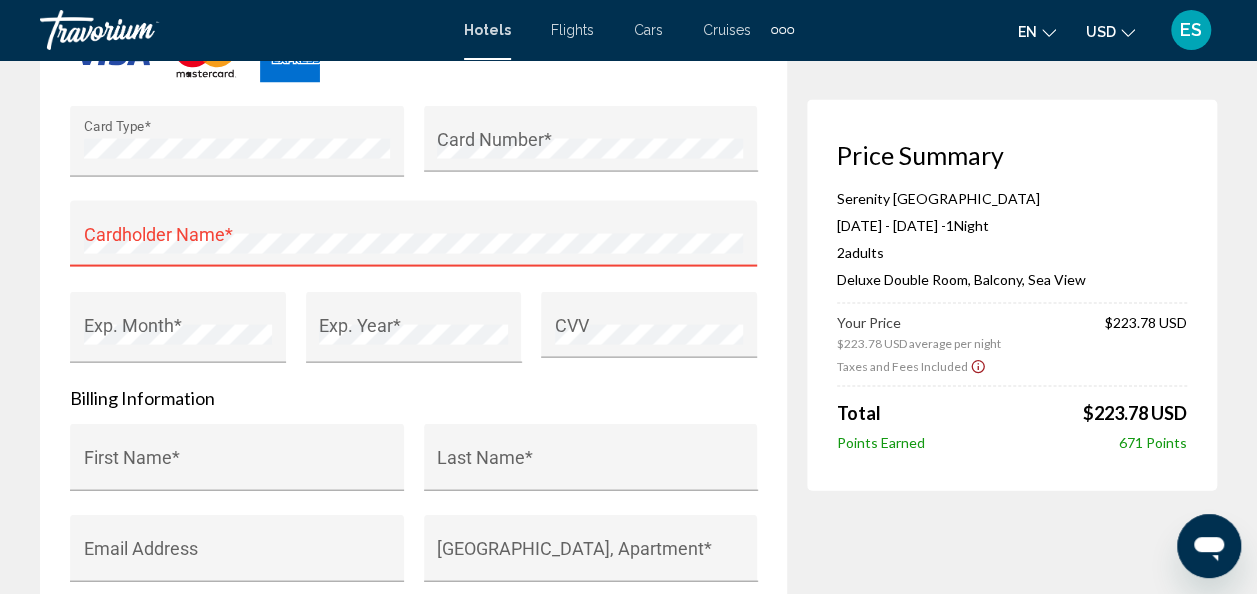 scroll, scrollTop: 1901, scrollLeft: 0, axis: vertical 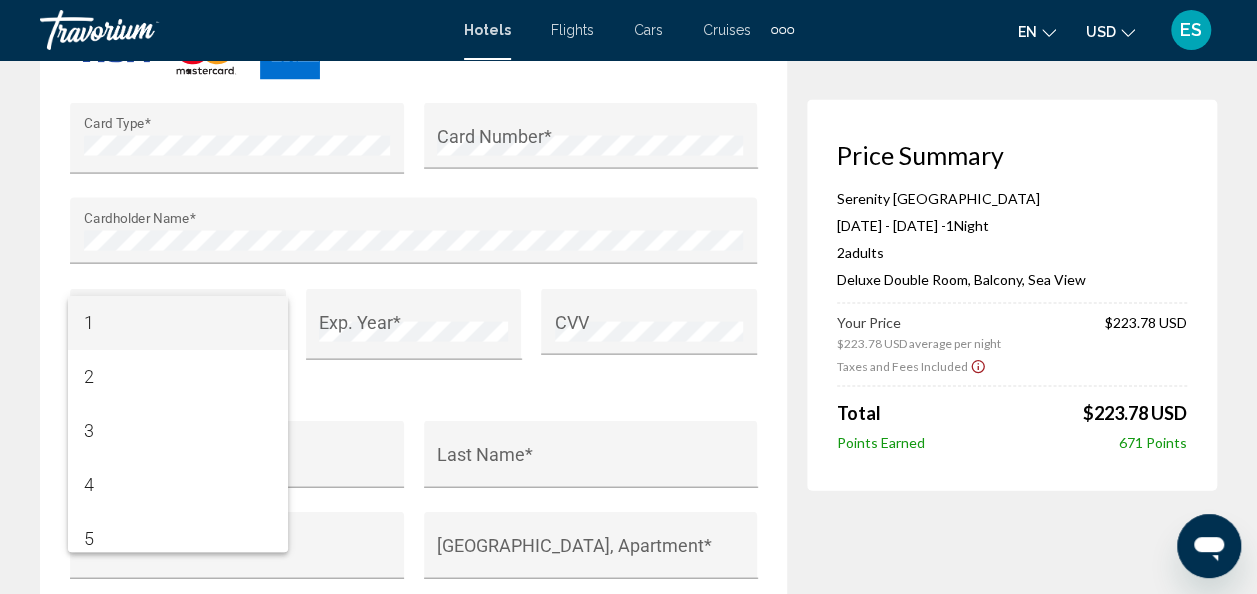 click at bounding box center [628, 297] 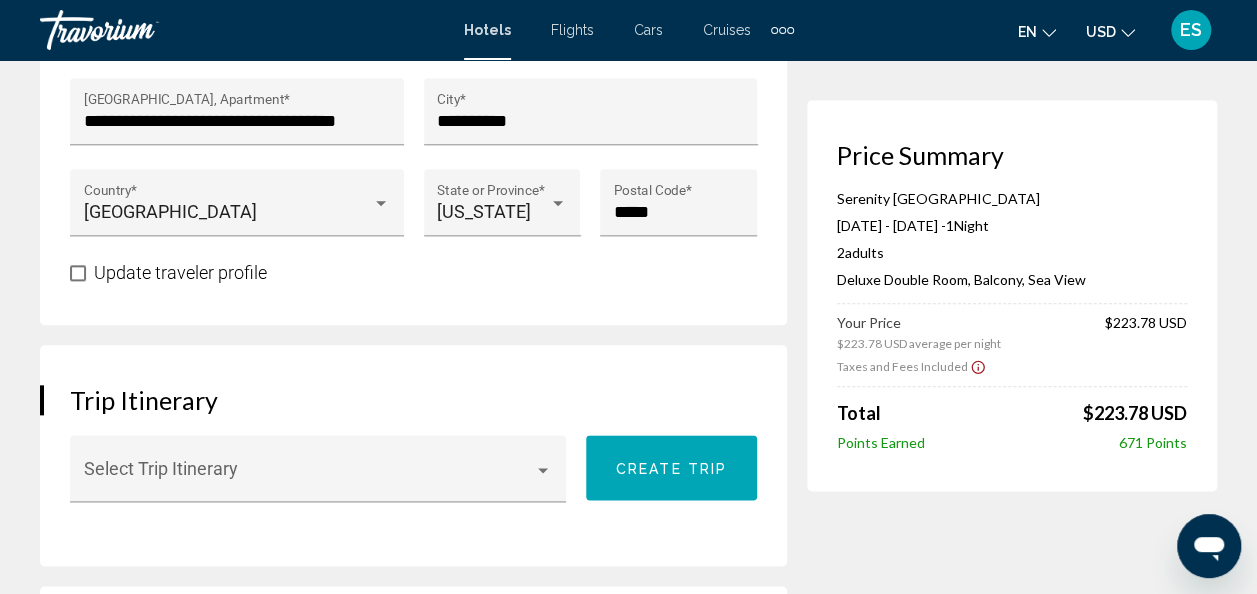 scroll, scrollTop: 982, scrollLeft: 0, axis: vertical 